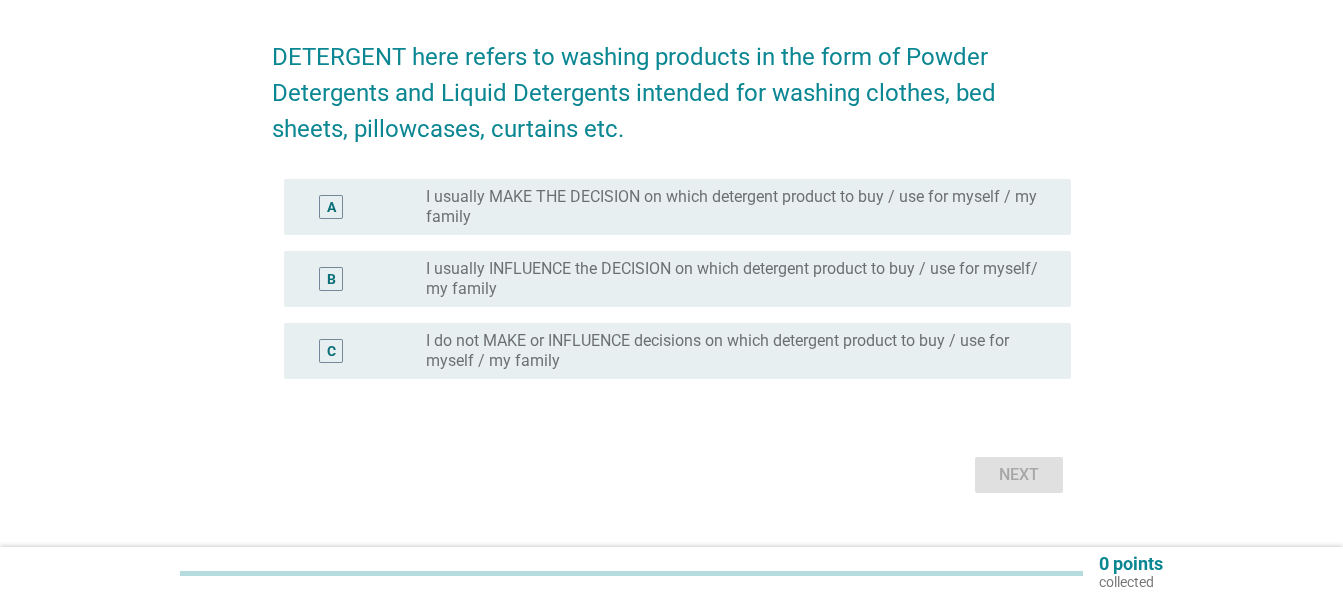 scroll, scrollTop: 289, scrollLeft: 0, axis: vertical 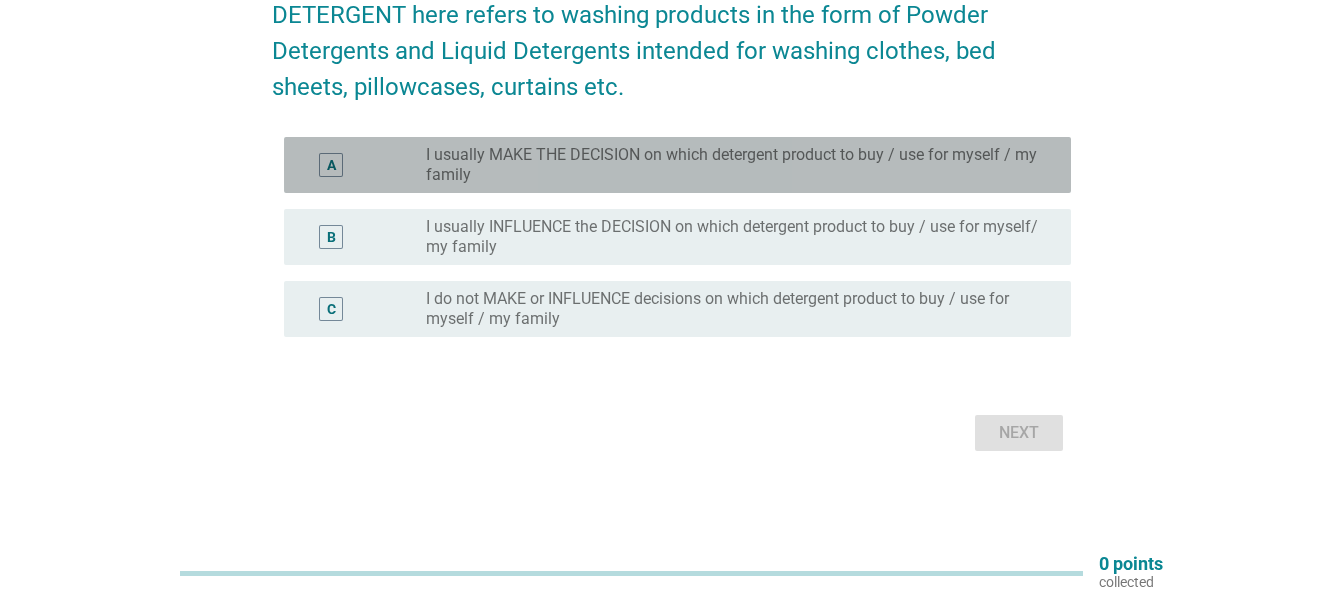 click on "I usually MAKE THE DECISION on which detergent product to buy / use for myself / my family" at bounding box center [732, 165] 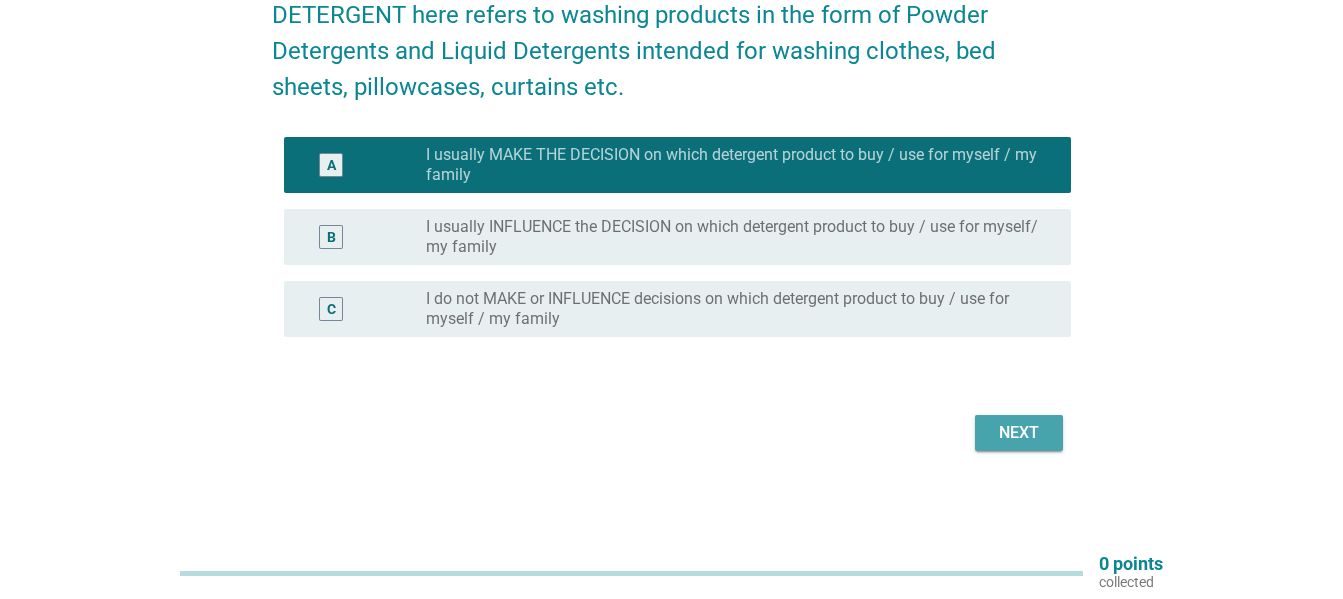 click on "Next" at bounding box center (1019, 433) 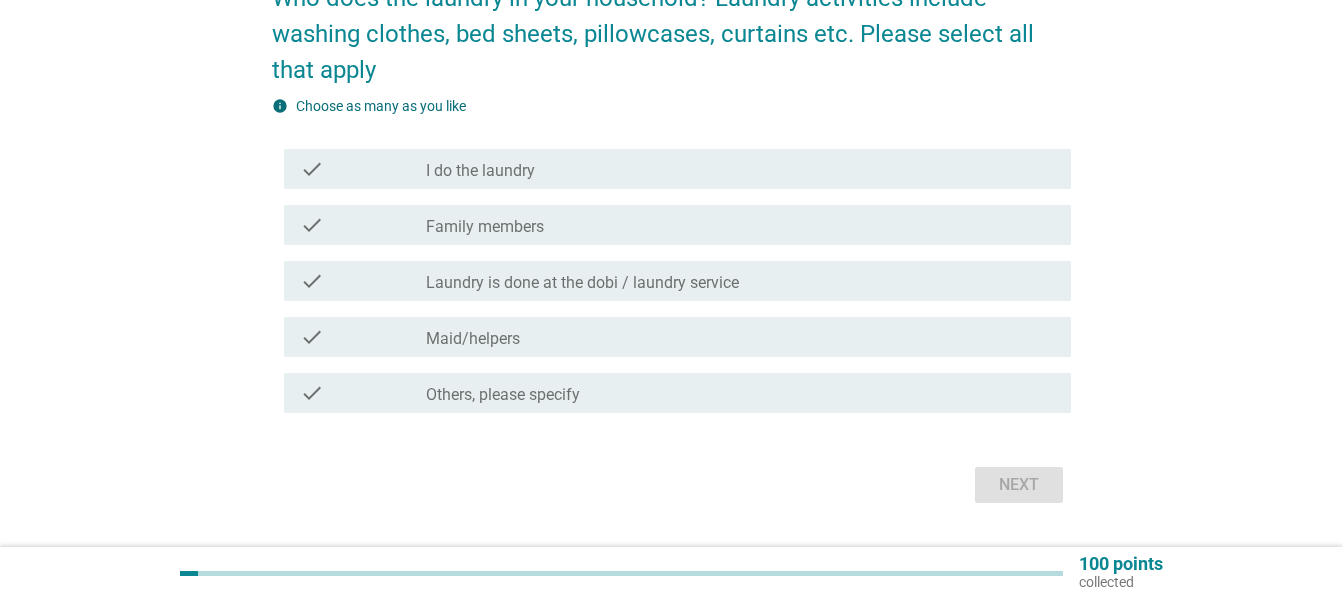 scroll, scrollTop: 200, scrollLeft: 0, axis: vertical 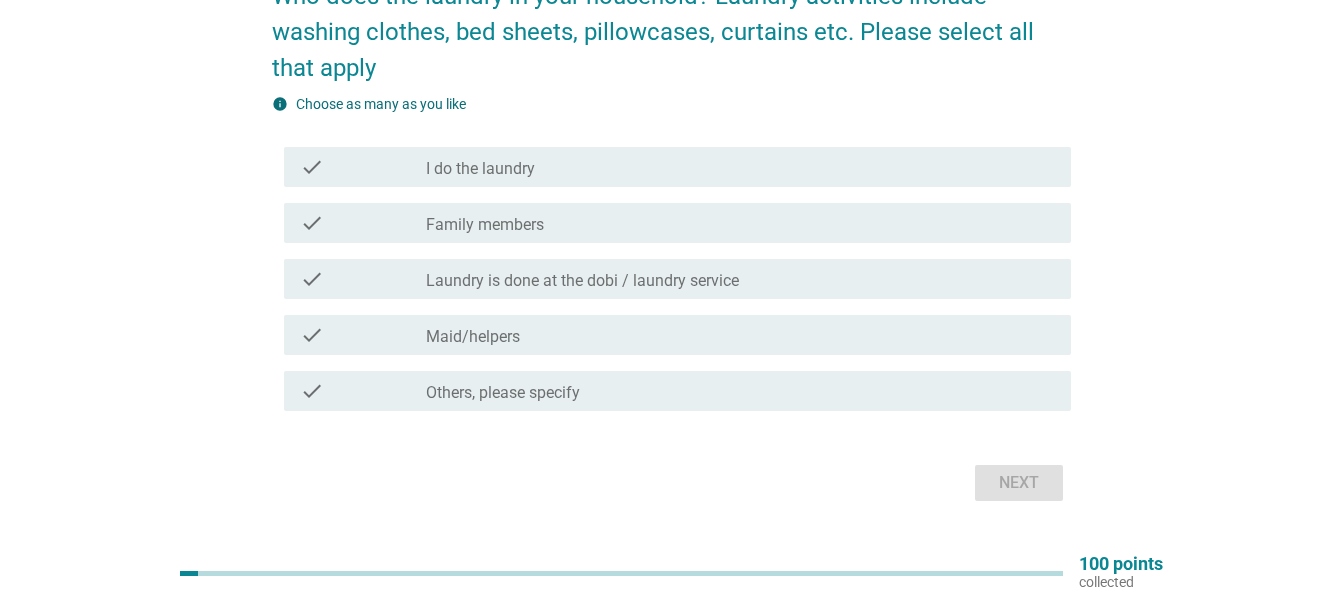 click on "check_box_outline_blank I do the laundry" at bounding box center [740, 167] 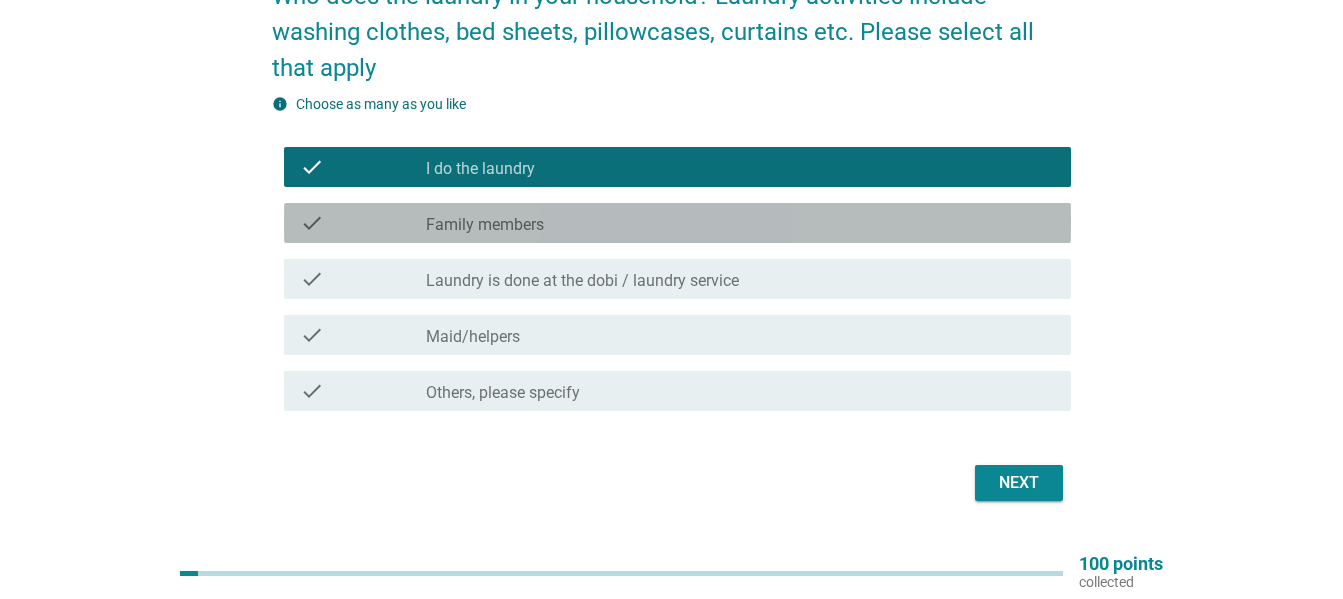 click on "check_box_outline_blank Family members" at bounding box center [740, 223] 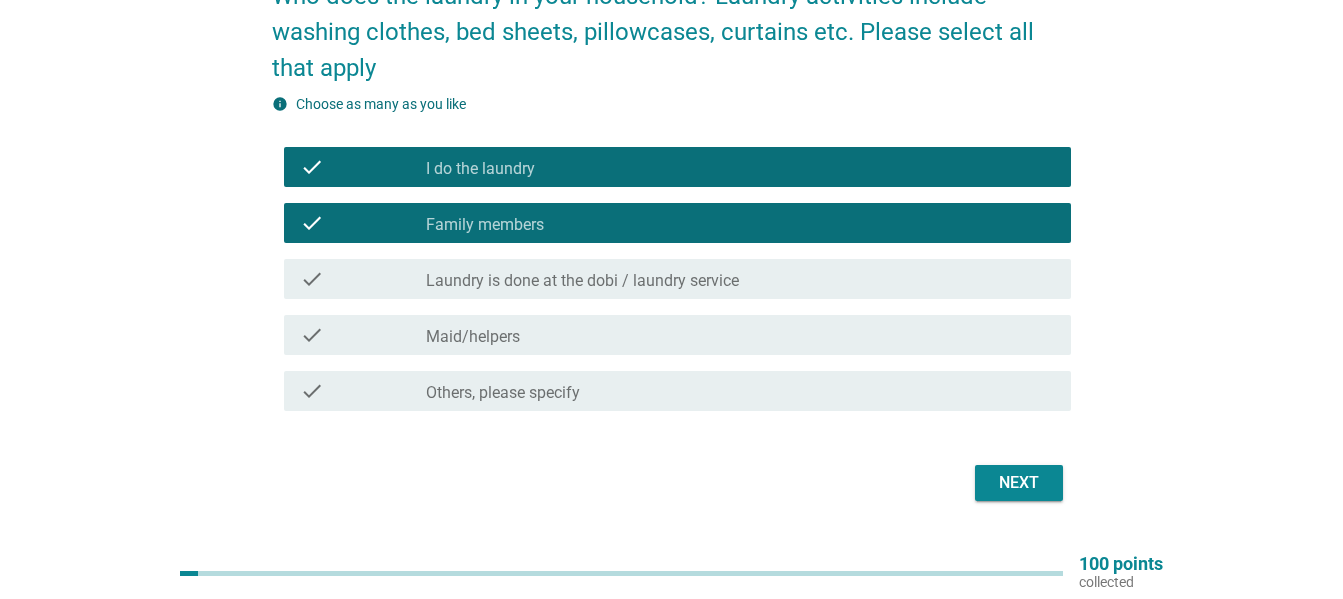 click on "Laundry is done at the dobi / laundry service" at bounding box center (582, 281) 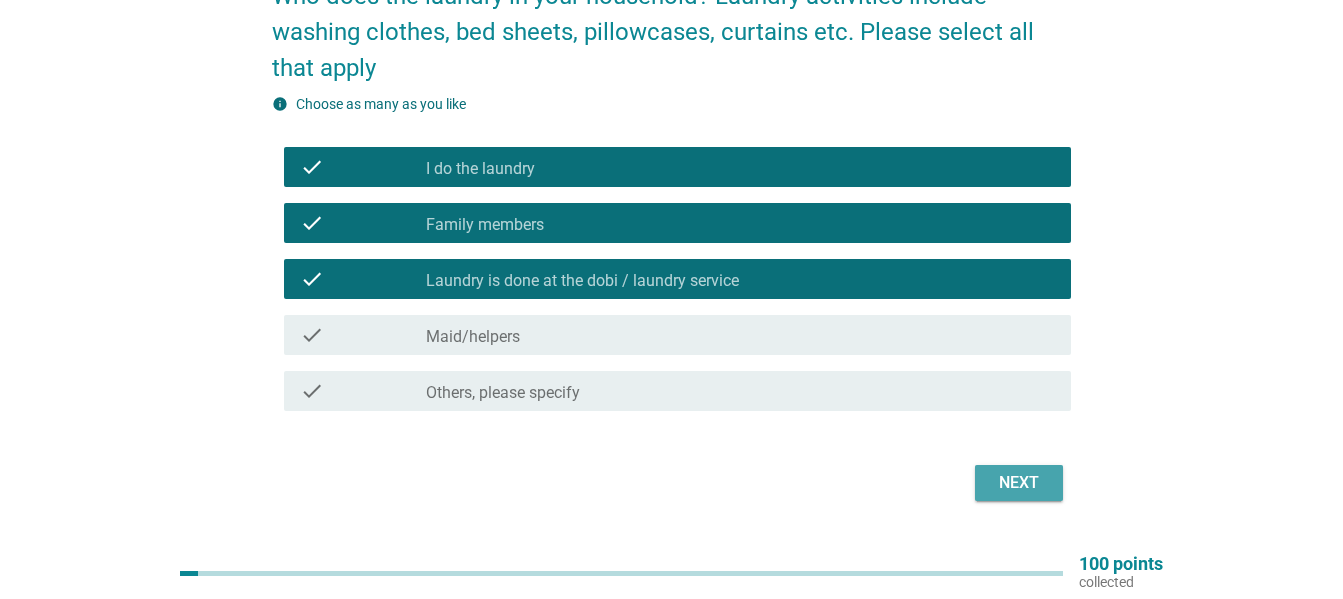 click on "Next" at bounding box center (1019, 483) 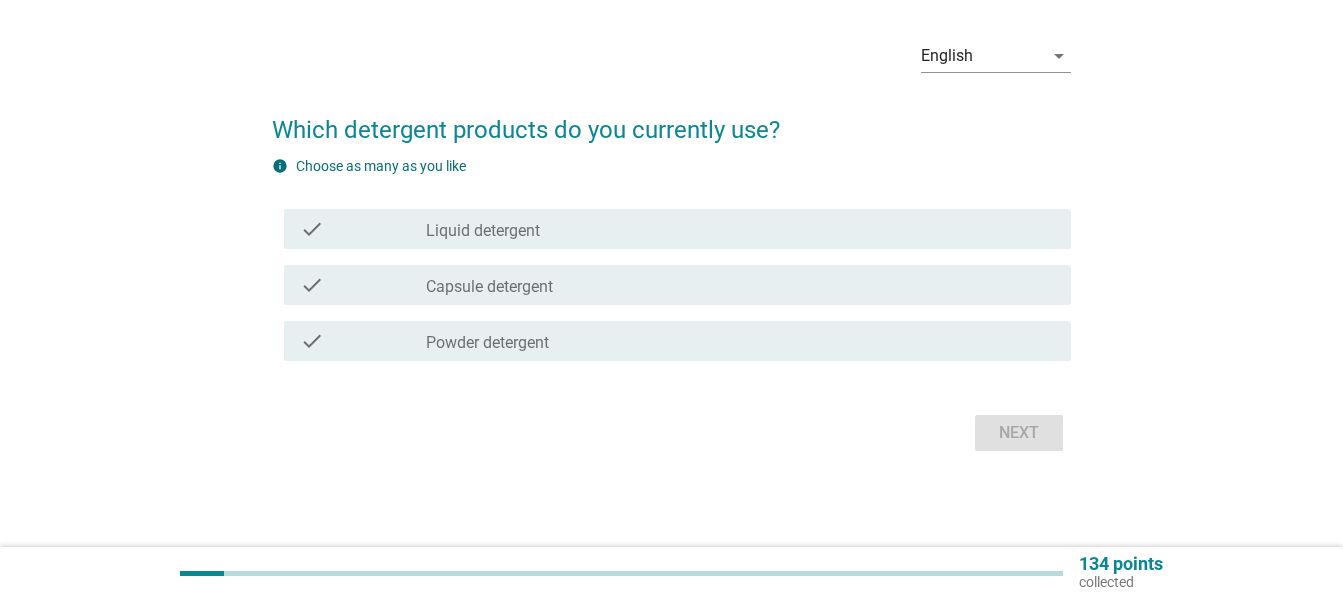 scroll, scrollTop: 0, scrollLeft: 0, axis: both 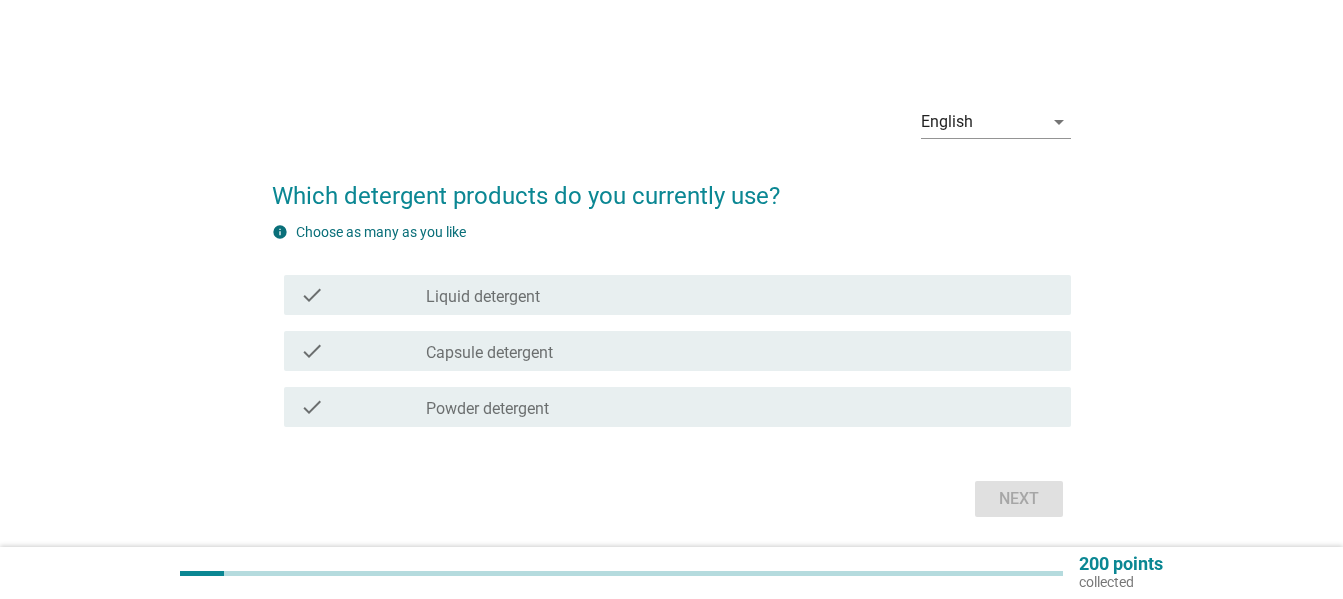 click on "Liquid detergent" at bounding box center [483, 297] 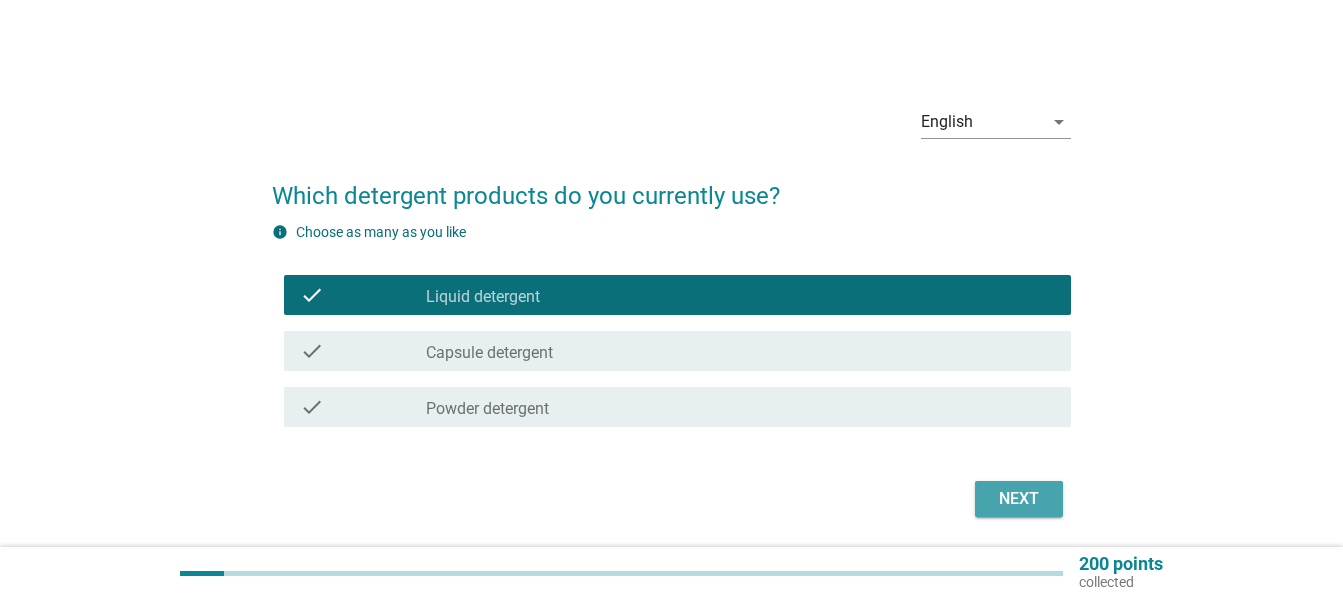 click on "Next" at bounding box center (1019, 499) 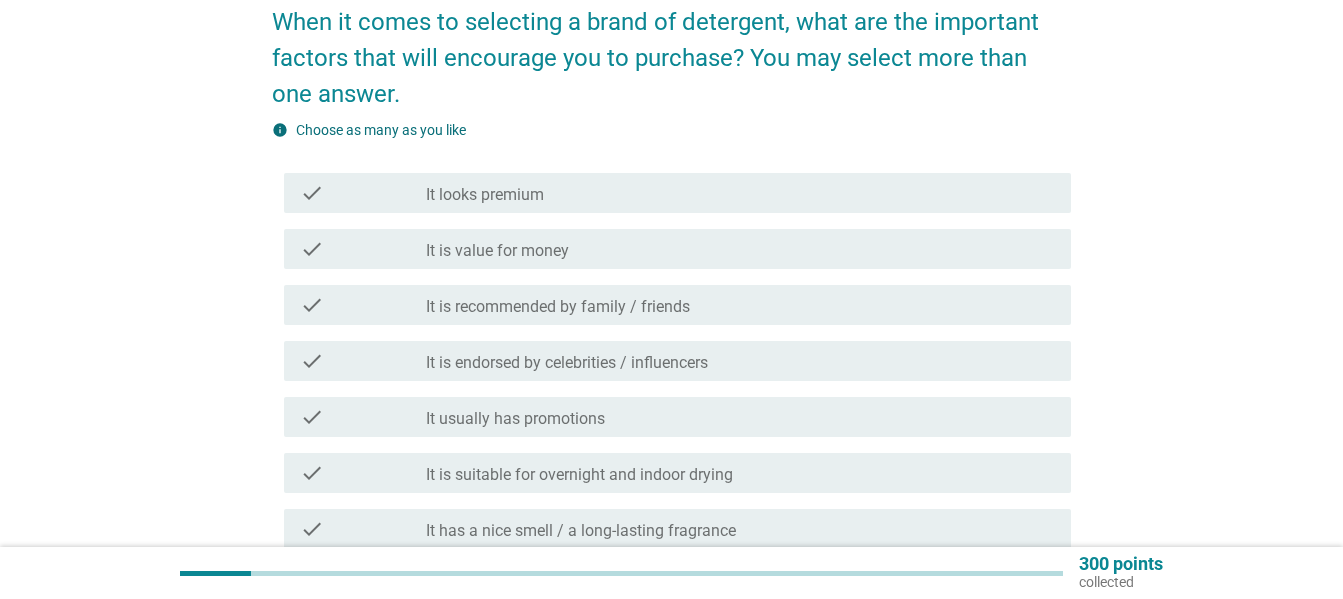 scroll, scrollTop: 200, scrollLeft: 0, axis: vertical 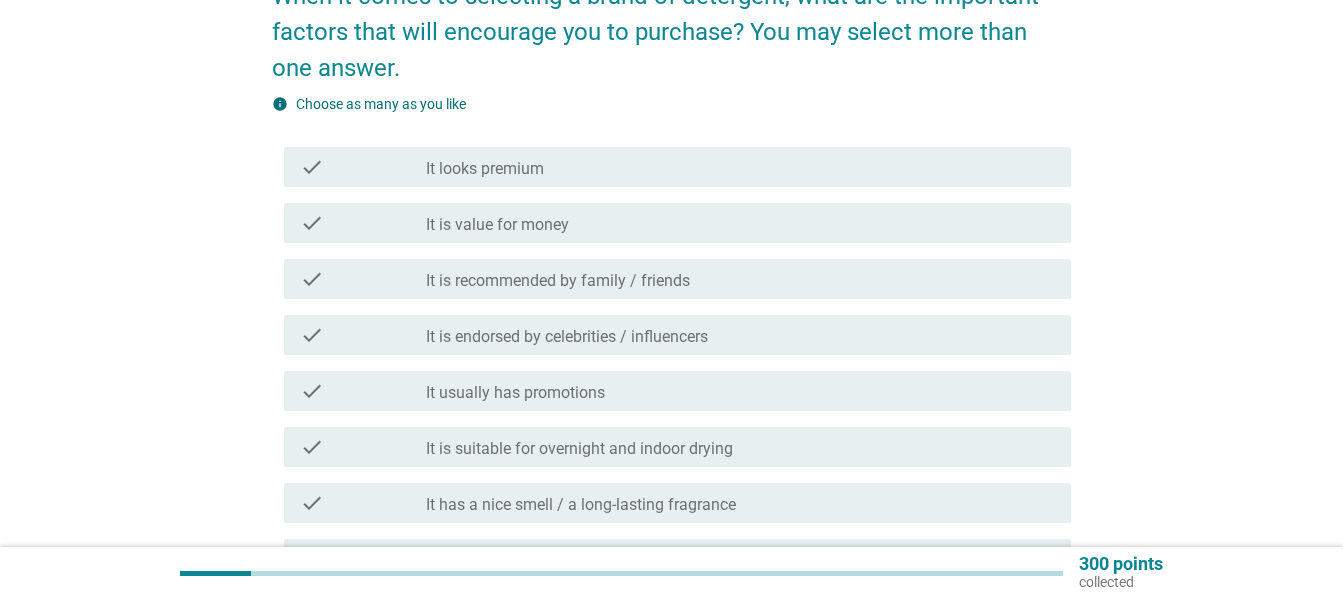 click on "check     check_box_outline_blank It is value for money" at bounding box center (677, 223) 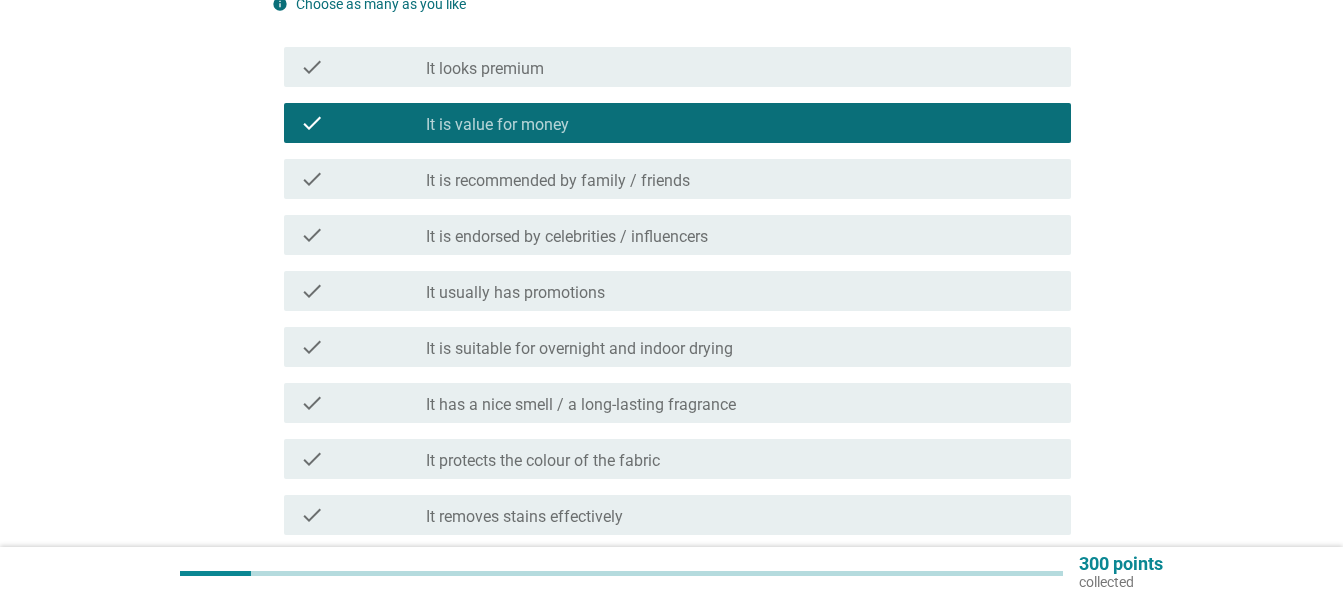 scroll, scrollTop: 400, scrollLeft: 0, axis: vertical 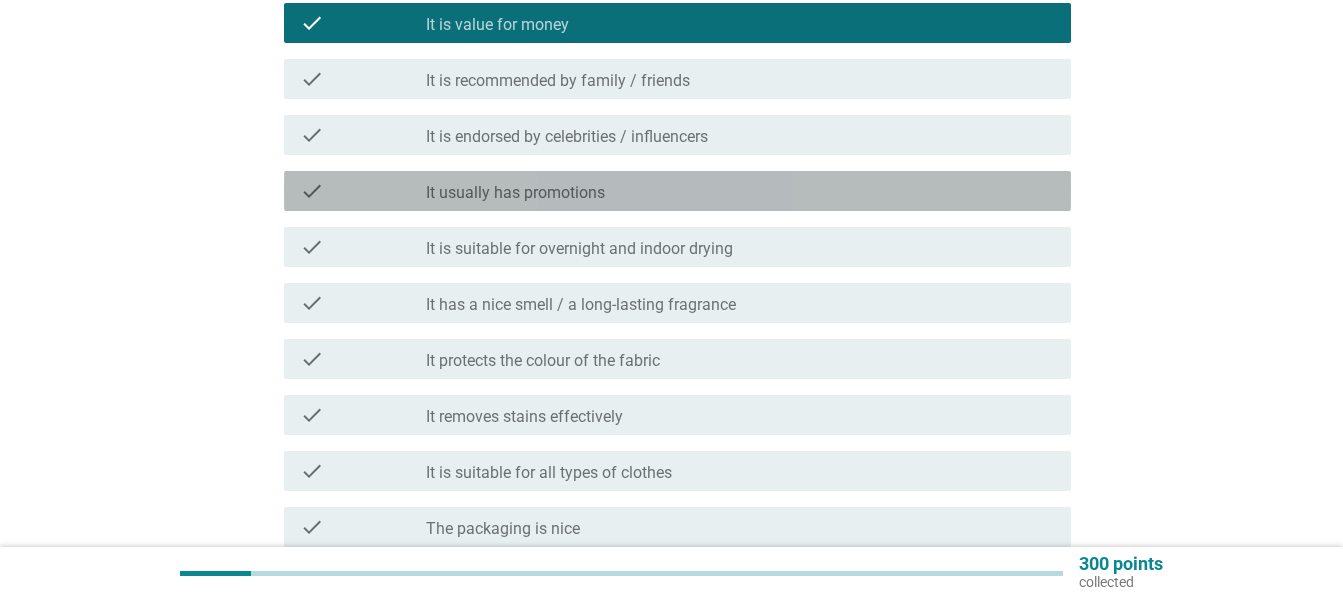 click on "check_box_outline_blank It usually has promotions" at bounding box center (740, 191) 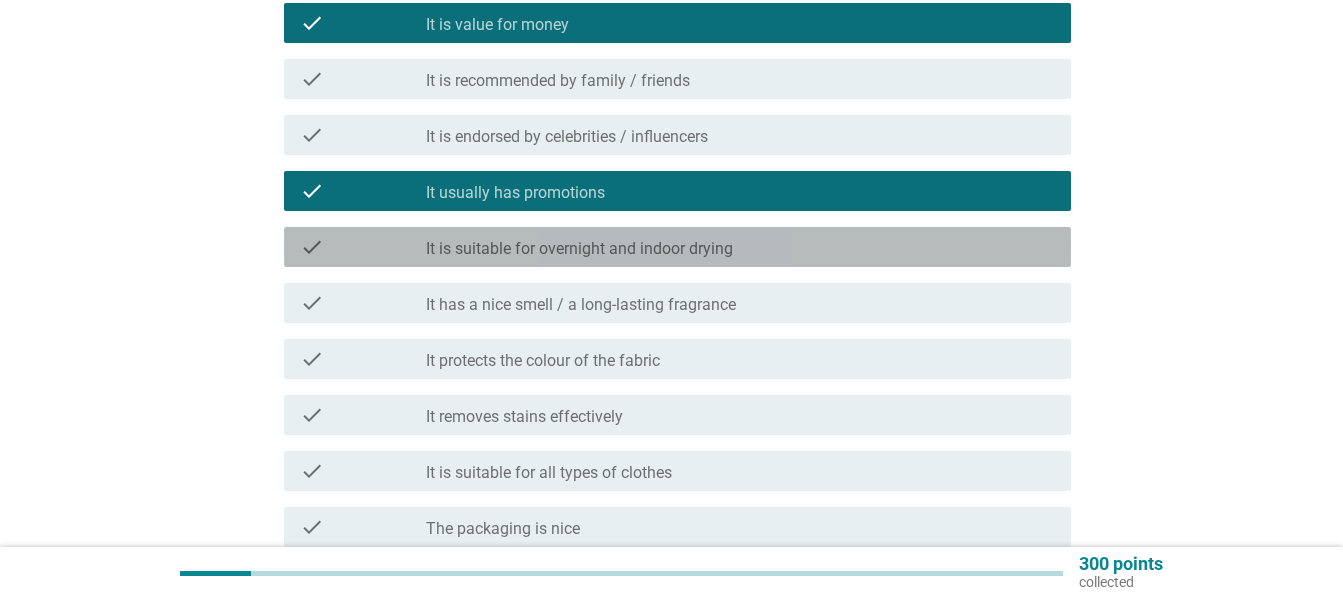 click on "It is suitable for overnight and indoor drying" at bounding box center [579, 249] 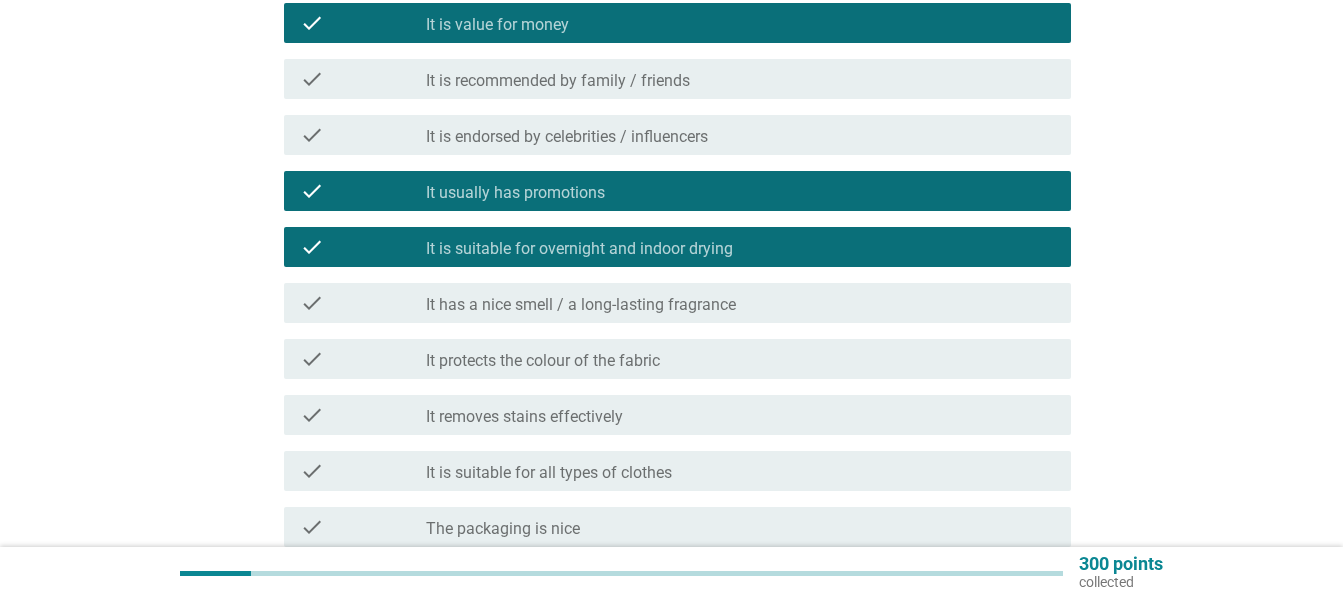 click on "It has a nice smell / a long-lasting fragrance" at bounding box center (581, 305) 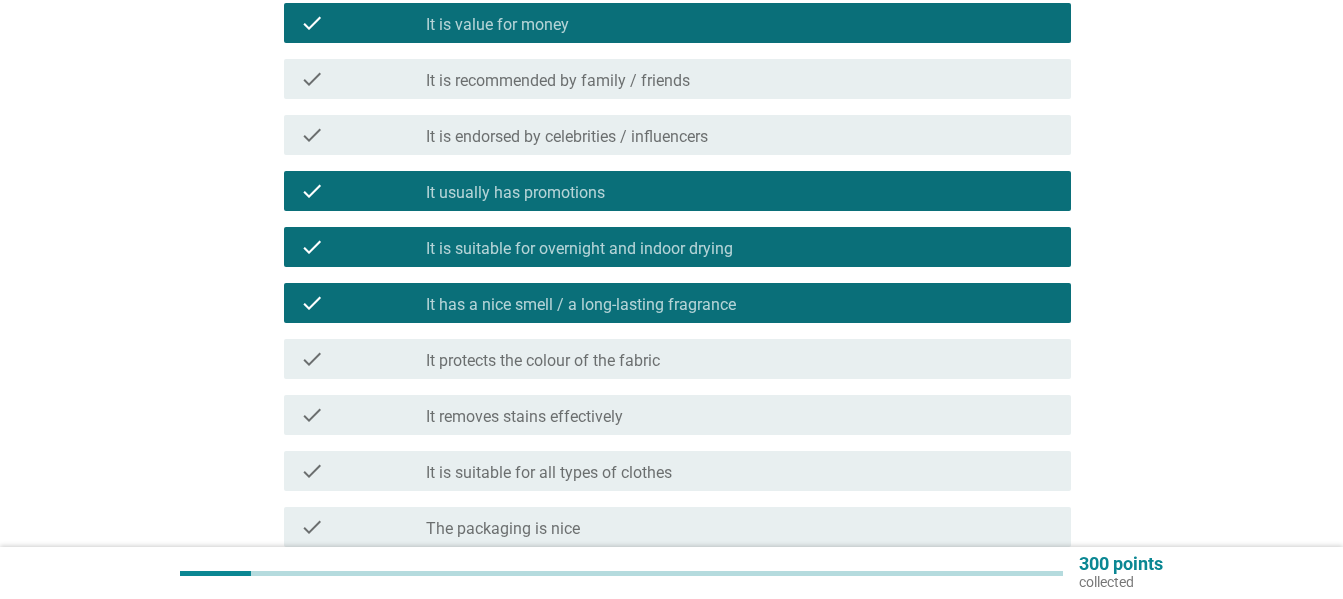 click on "It protects the colour of the fabric" at bounding box center [543, 361] 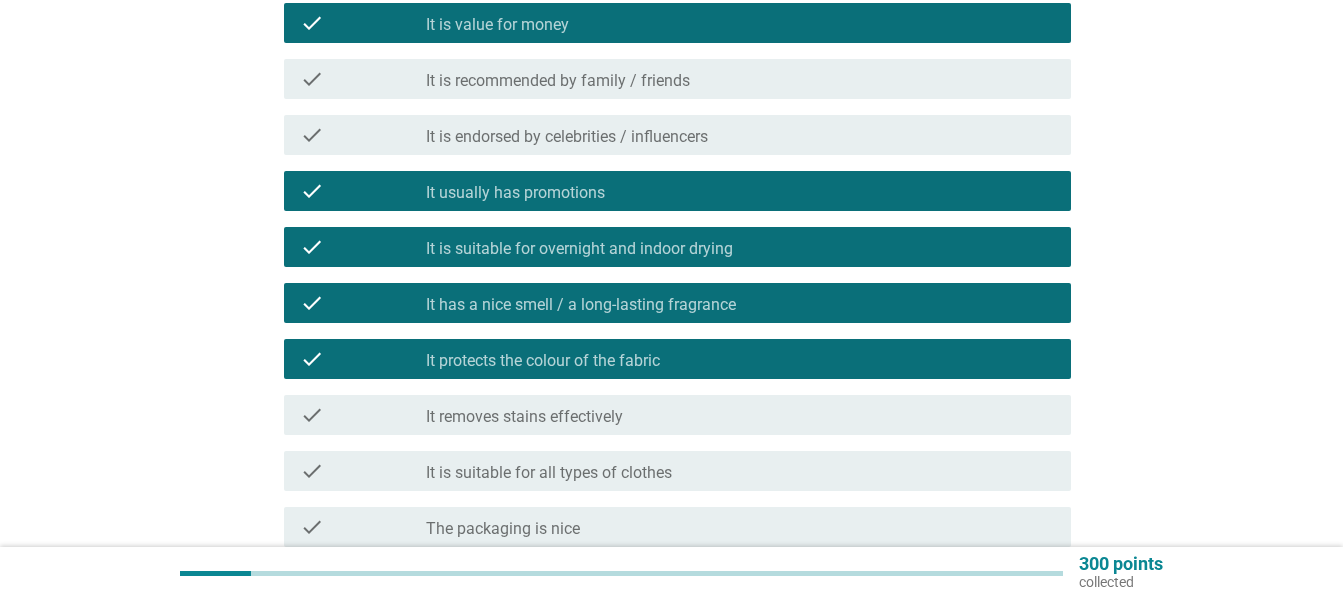 click on "It removes stains effectively" at bounding box center (524, 417) 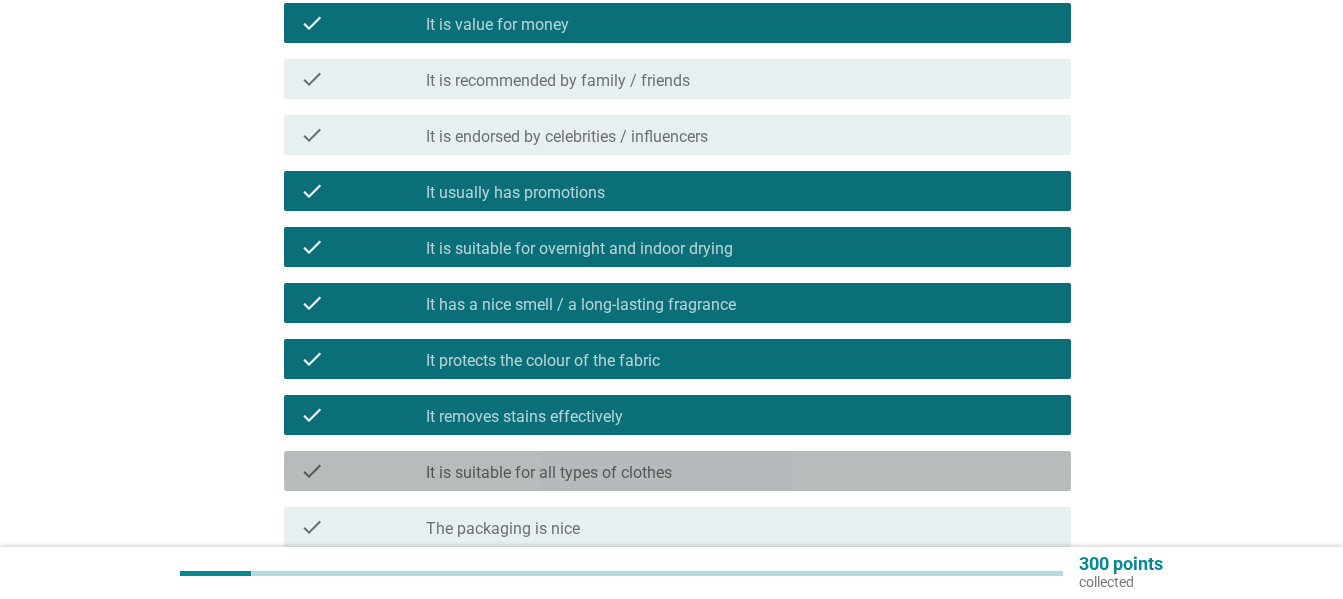 click on "It is suitable for all types of clothes" at bounding box center (549, 473) 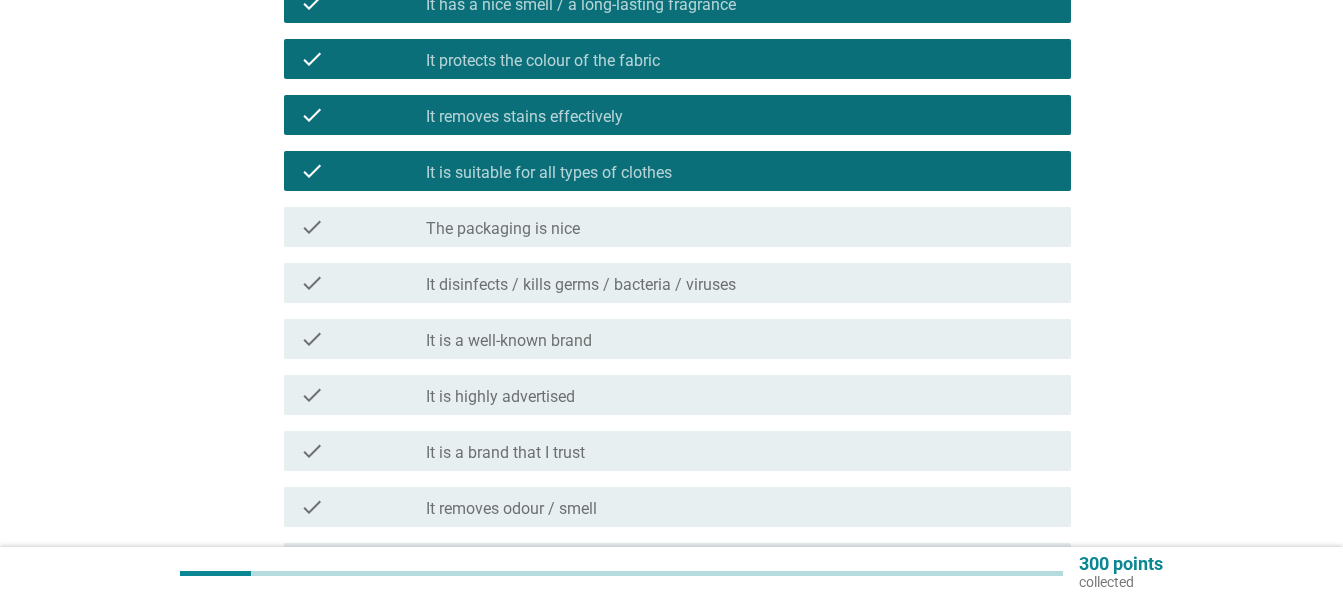 scroll, scrollTop: 800, scrollLeft: 0, axis: vertical 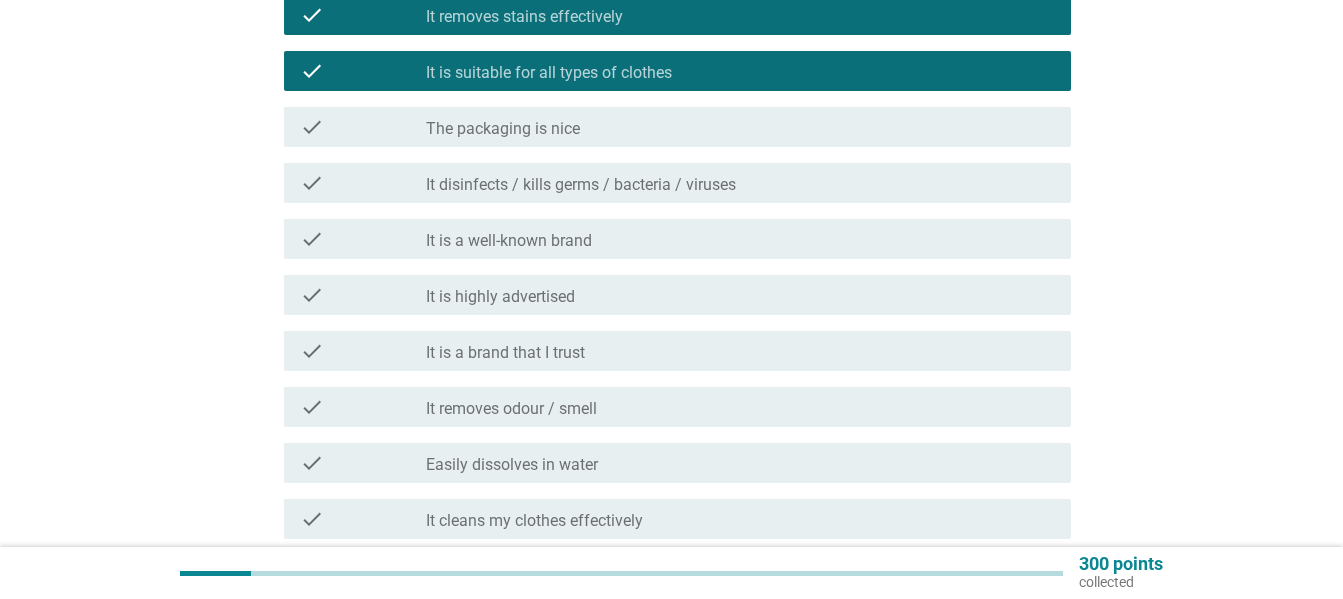 click on "check_box_outline_blank It disinfects / kills germs / bacteria / viruses" at bounding box center [740, 183] 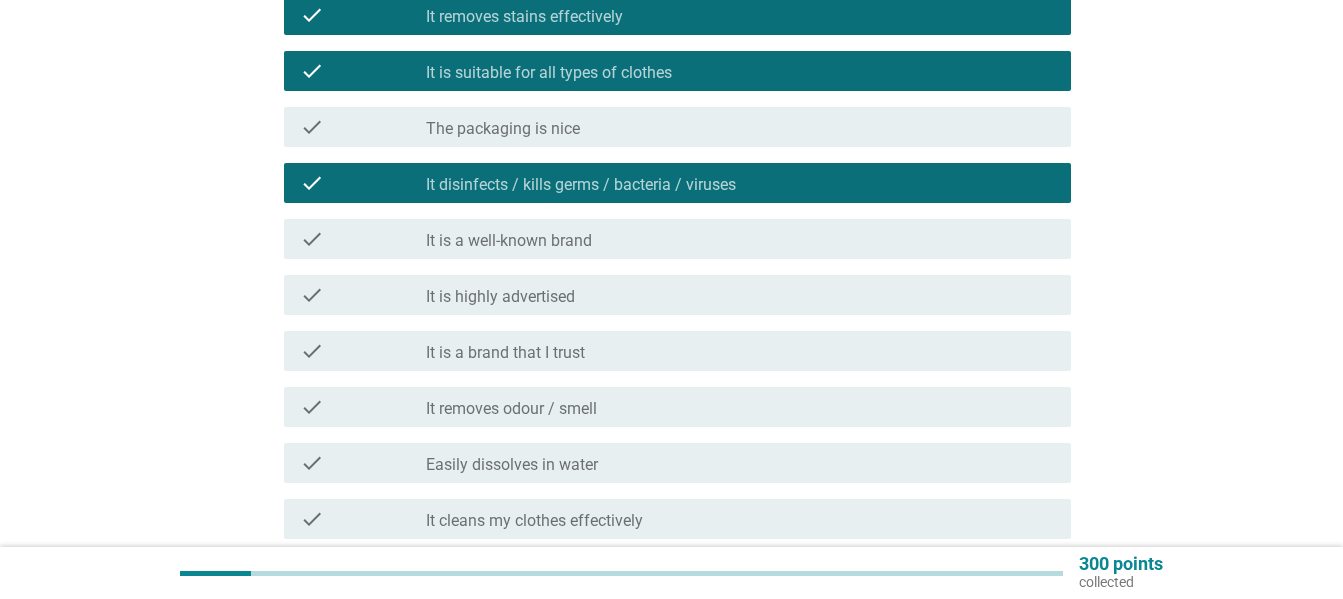 click on "check_box_outline_blank It is a well-known brand" at bounding box center [740, 239] 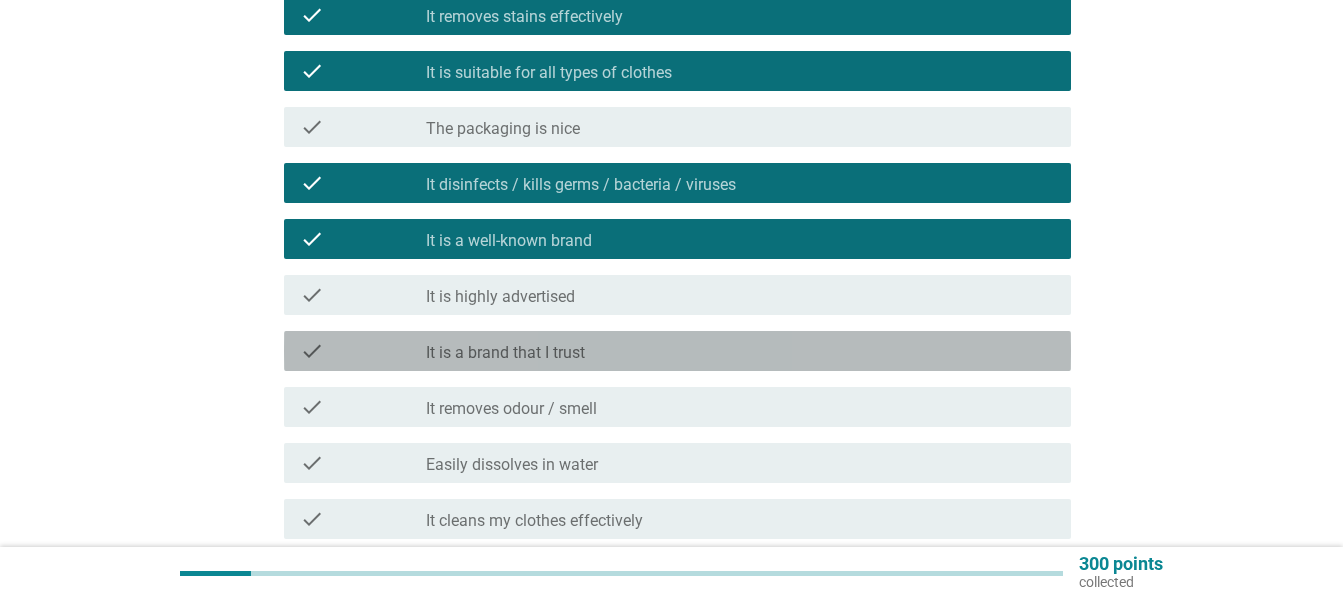click on "It is a brand that I trust" at bounding box center [505, 353] 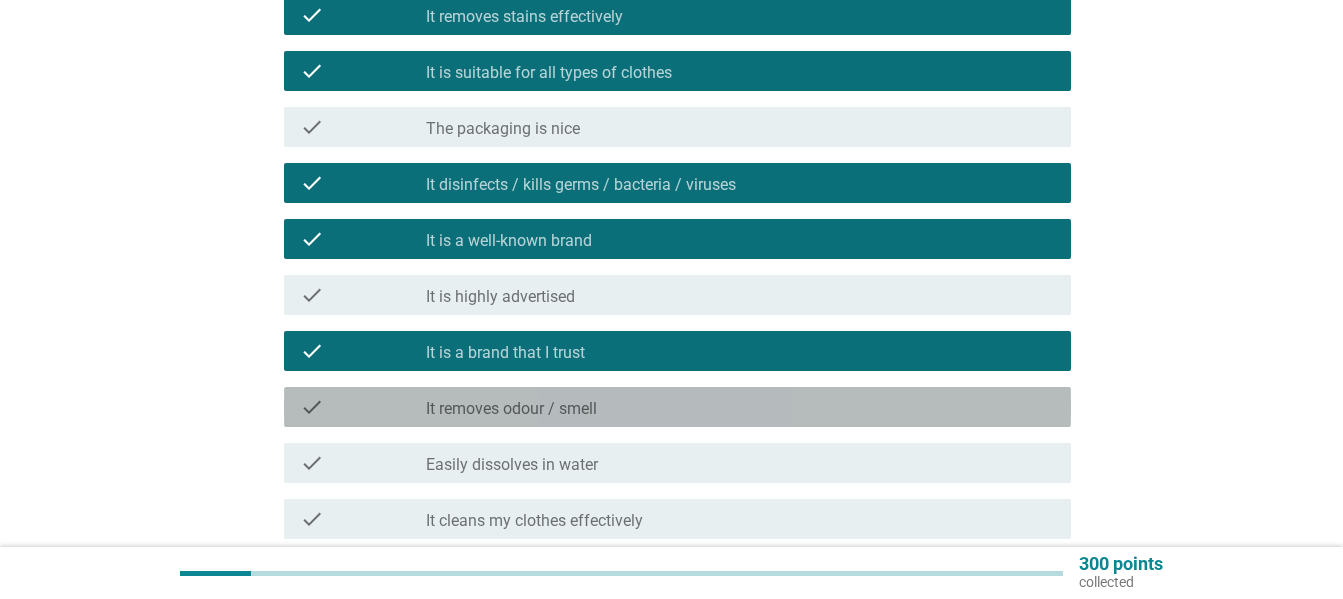 click on "It removes odour / smell" at bounding box center [511, 409] 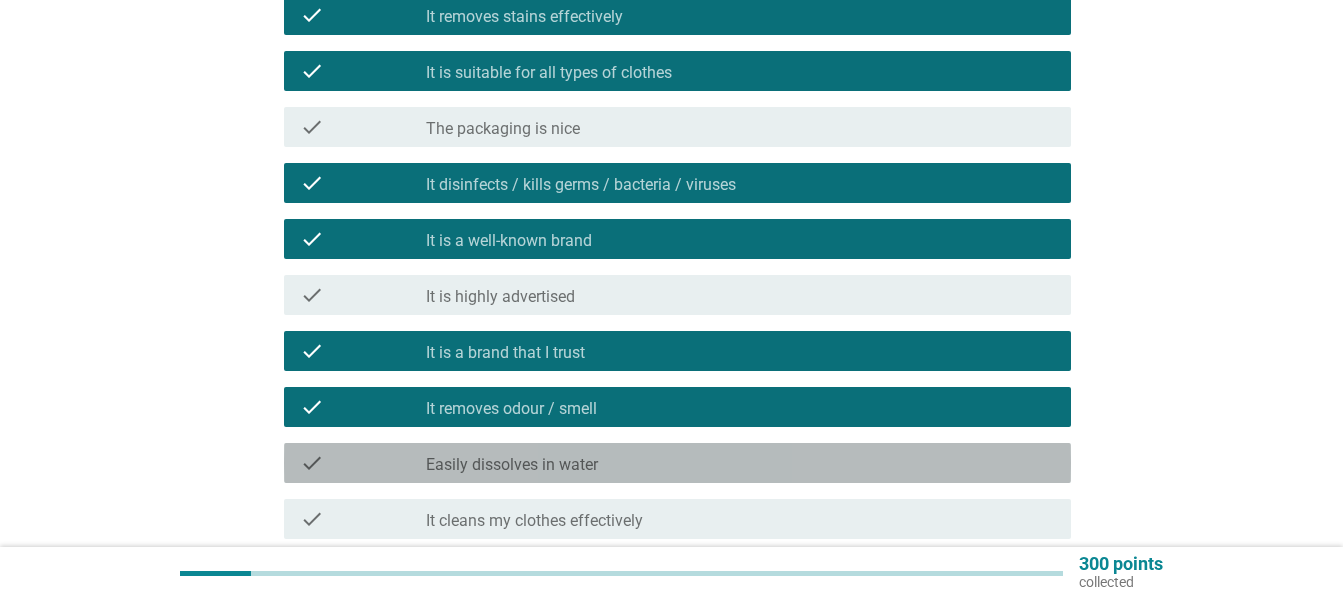 click on "check_box_outline_blank Easily dissolves in water" at bounding box center [740, 463] 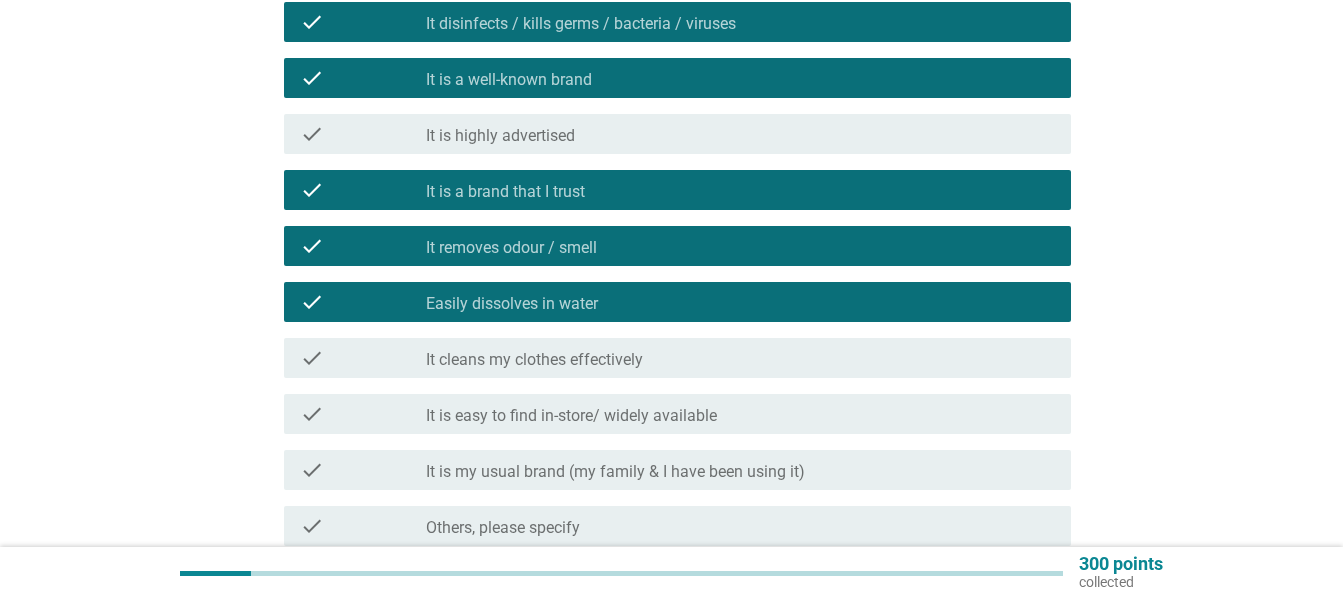 scroll, scrollTop: 1000, scrollLeft: 0, axis: vertical 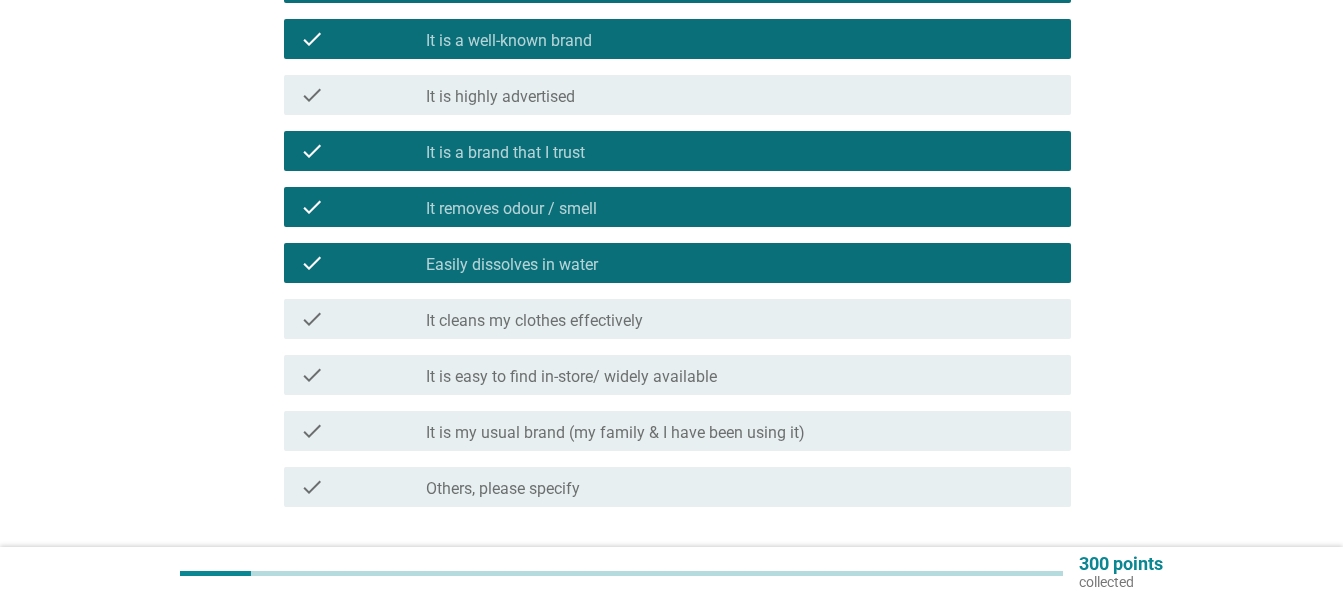 click on "It is easy to find in-store/ widely available" at bounding box center (571, 377) 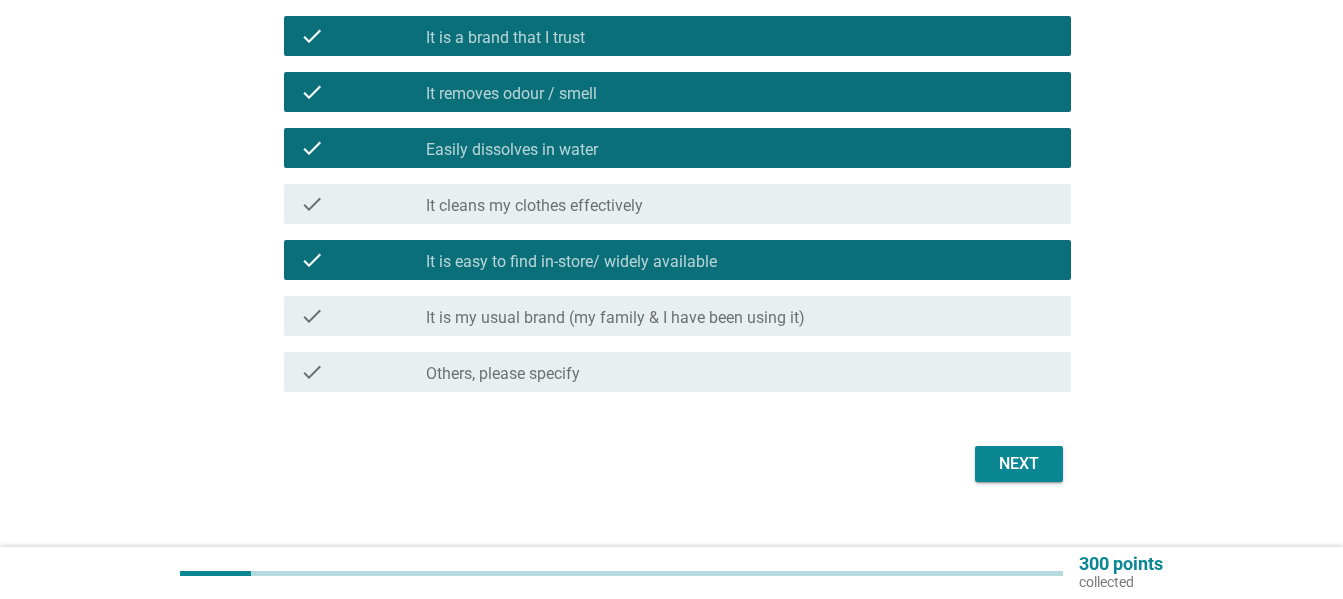 scroll, scrollTop: 1146, scrollLeft: 0, axis: vertical 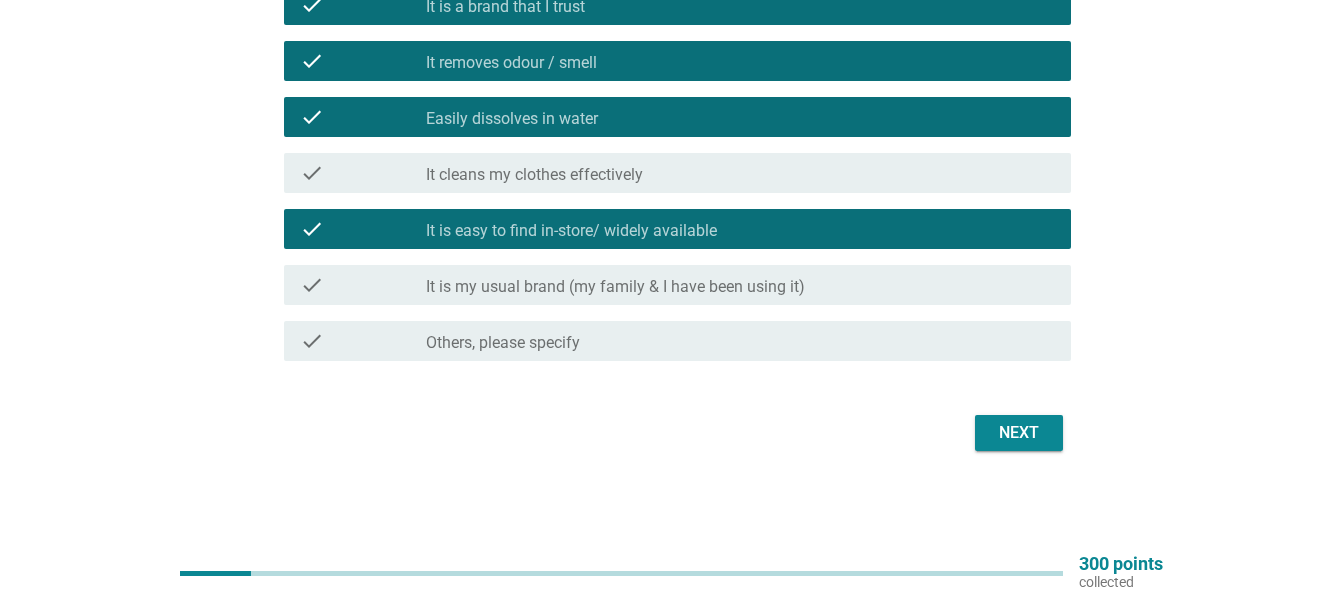 click on "Next" at bounding box center [1019, 433] 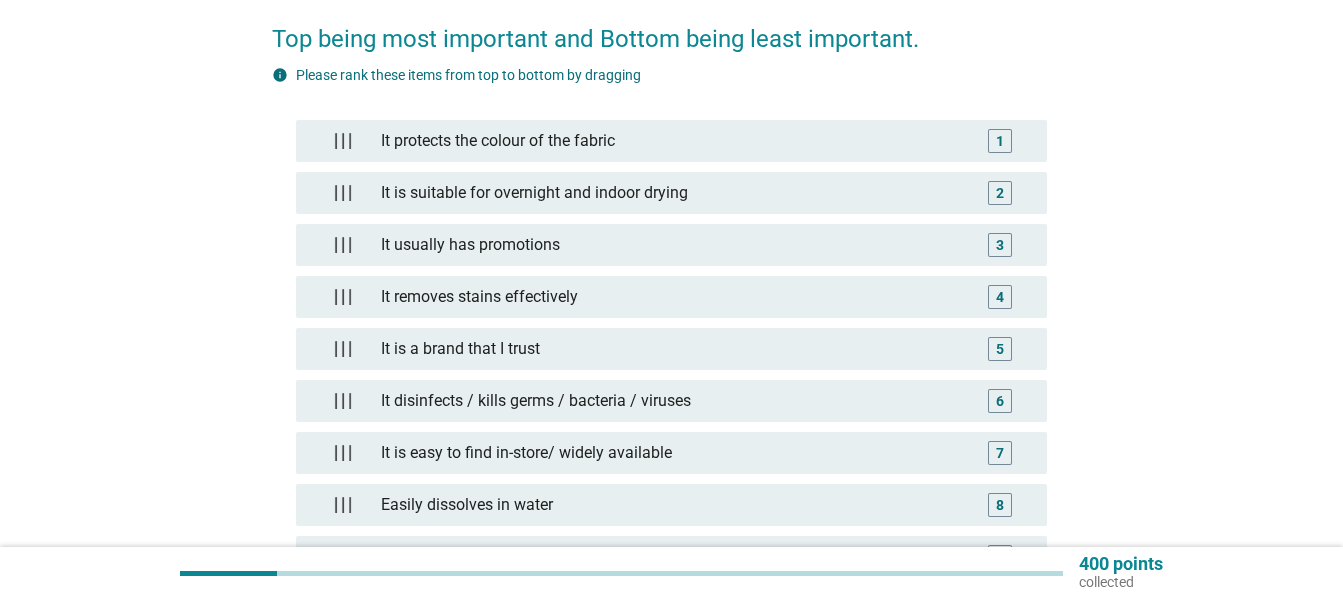 scroll, scrollTop: 300, scrollLeft: 0, axis: vertical 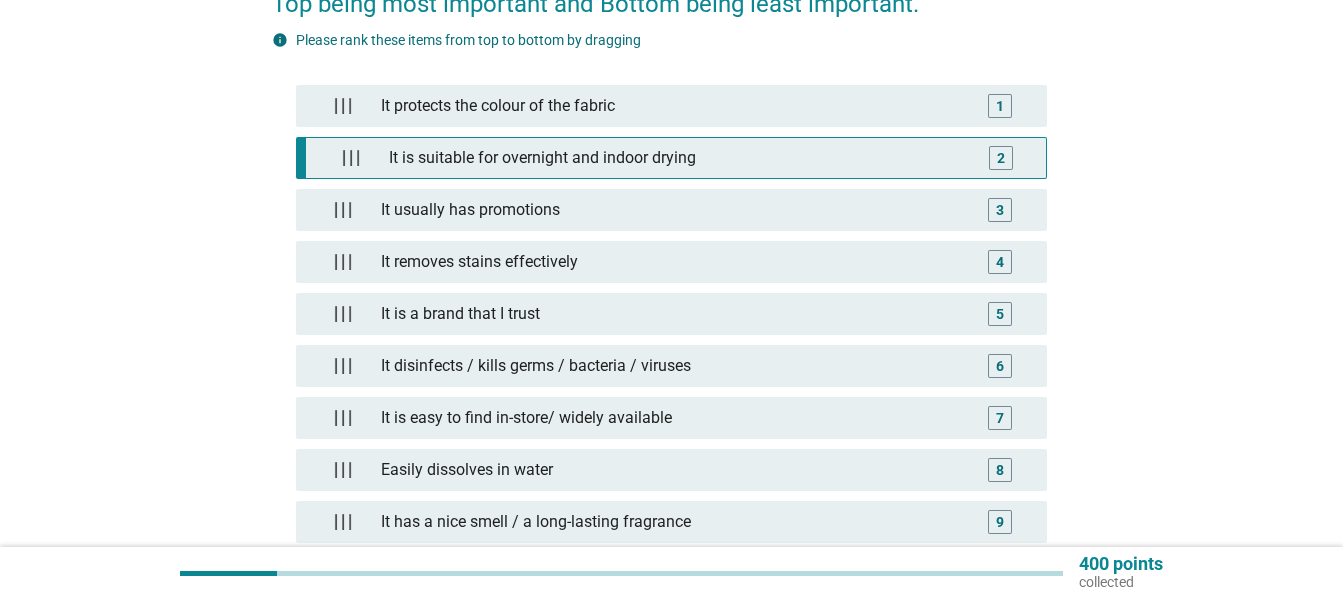 type 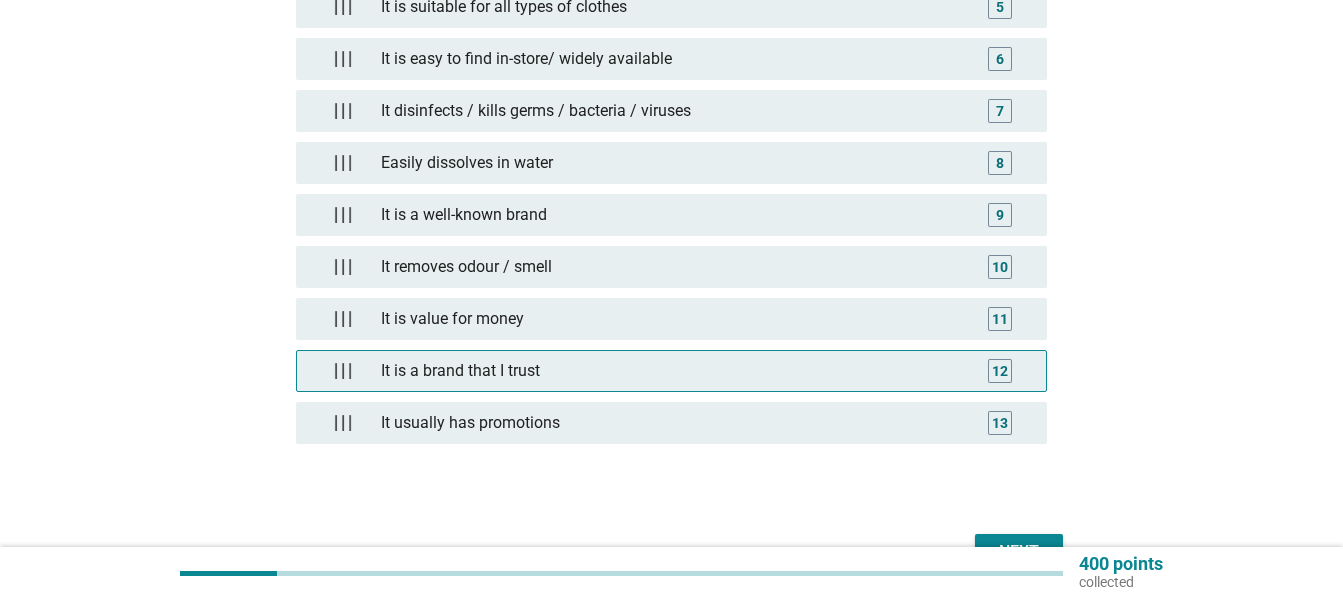 scroll, scrollTop: 726, scrollLeft: 0, axis: vertical 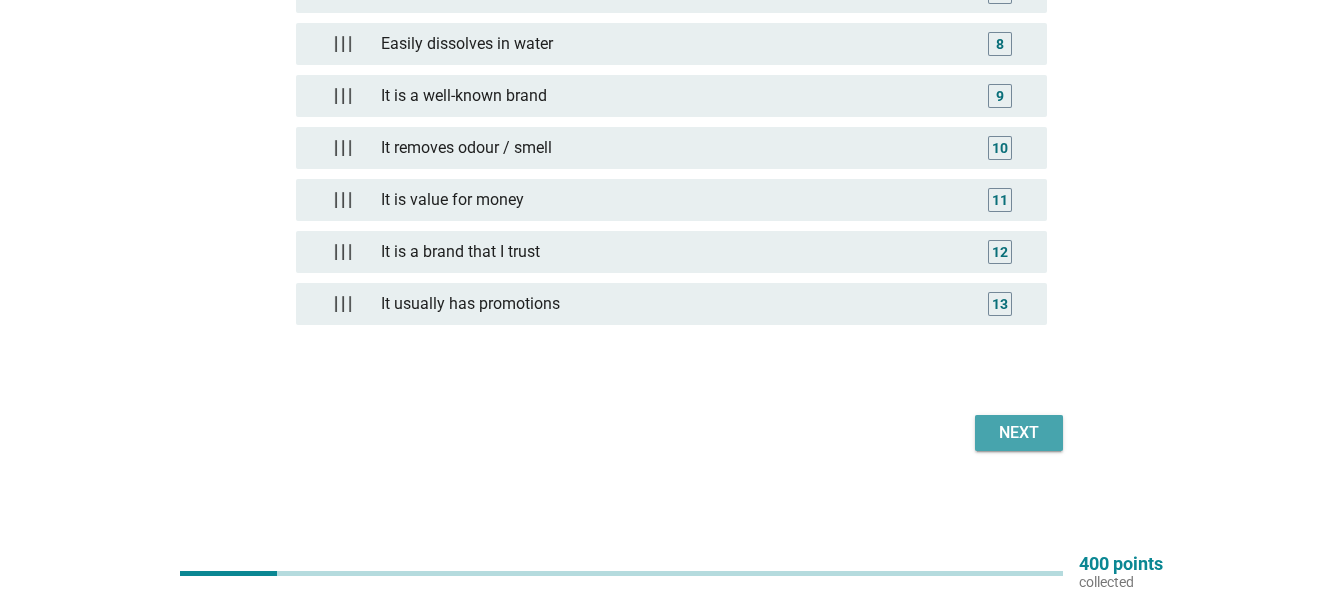 click on "Next" at bounding box center (1019, 433) 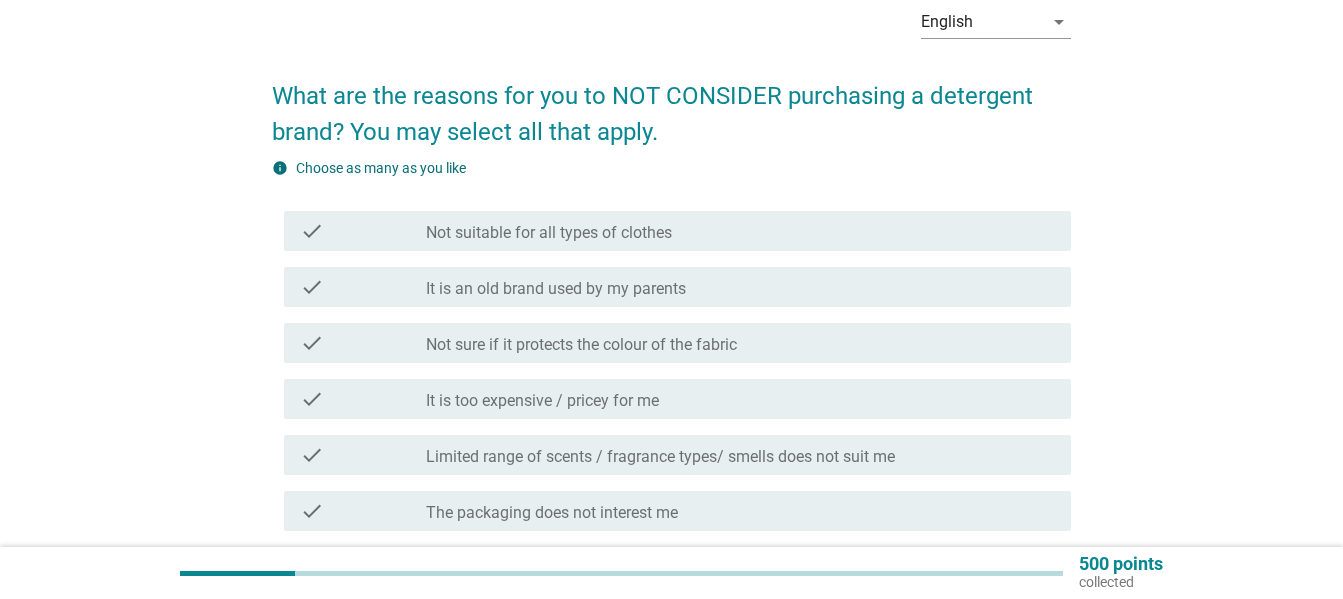 scroll, scrollTop: 200, scrollLeft: 0, axis: vertical 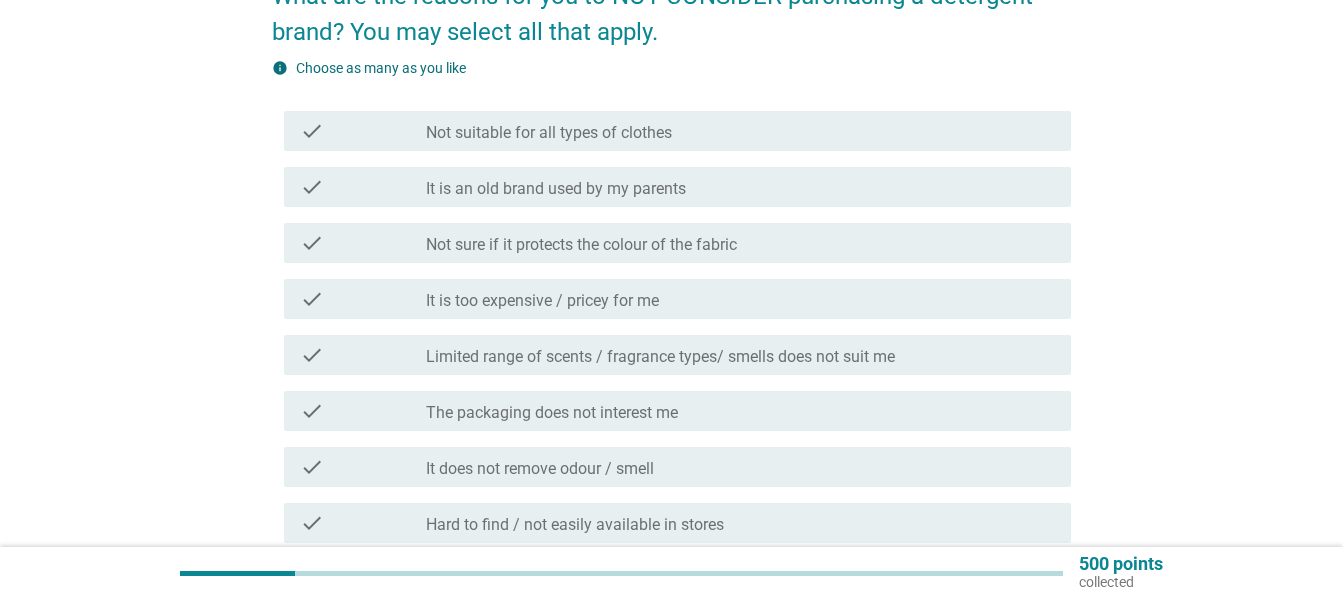 click on "It is too expensive / pricey for me" at bounding box center [542, 301] 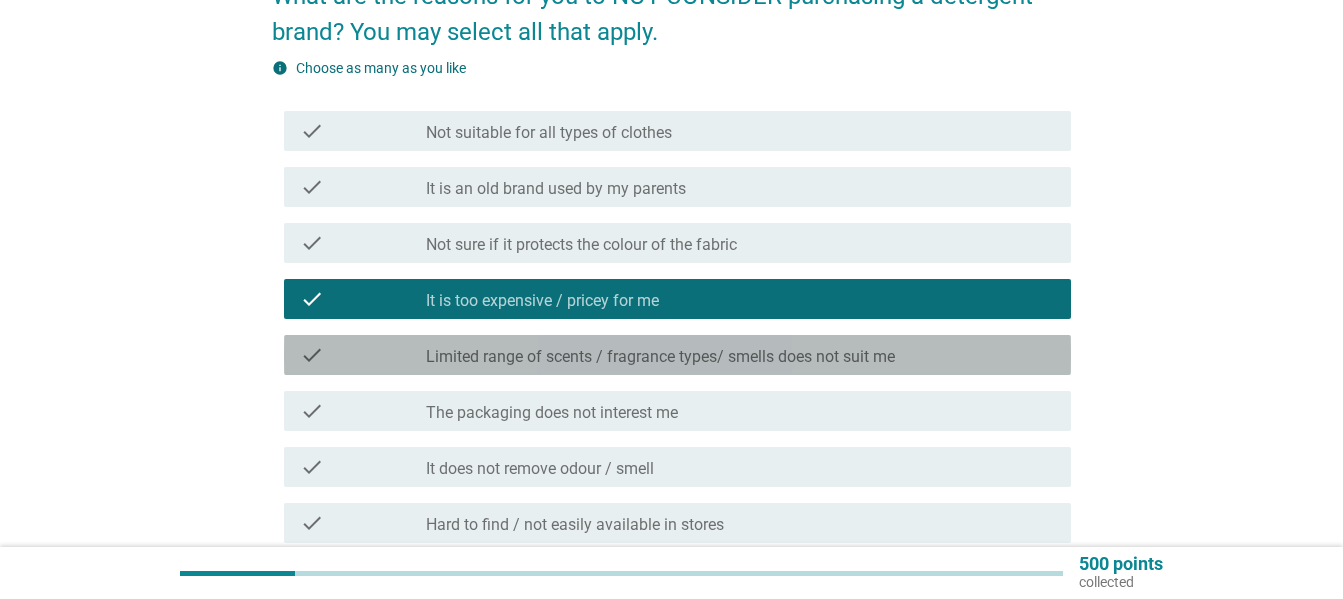 click on "check     check_box_outline_blank Limited range of scents / fragrance types/ smells does not suit me" at bounding box center [677, 355] 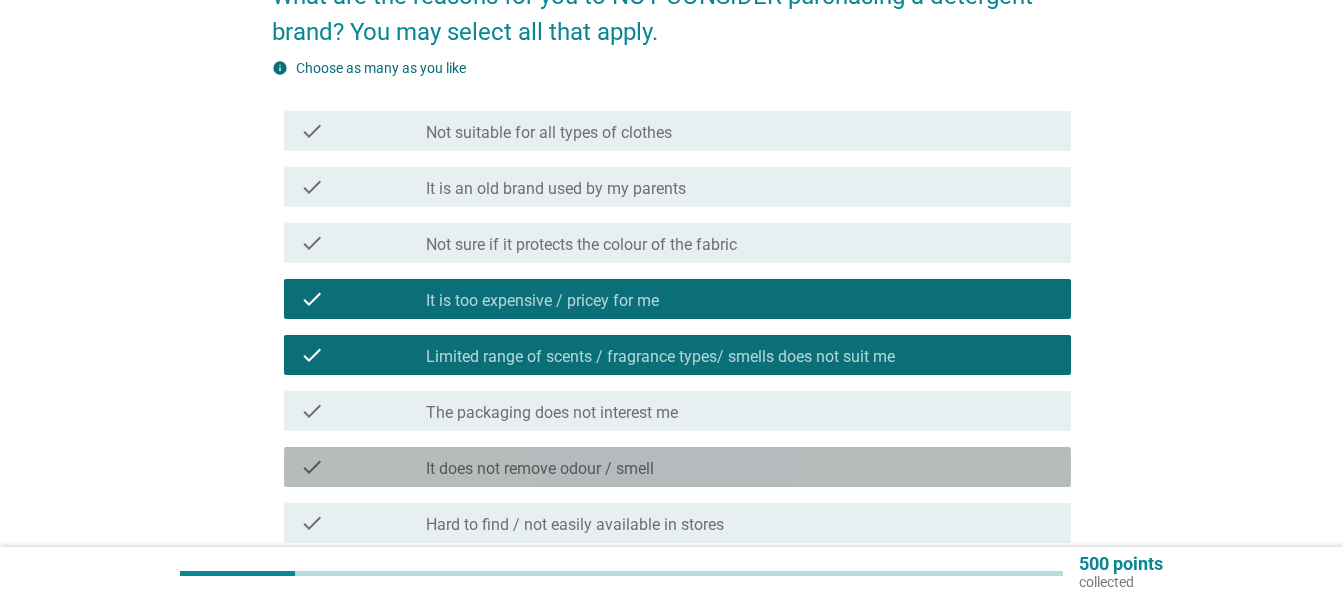 click on "check_box_outline_blank It does not remove odour / smell" at bounding box center [740, 467] 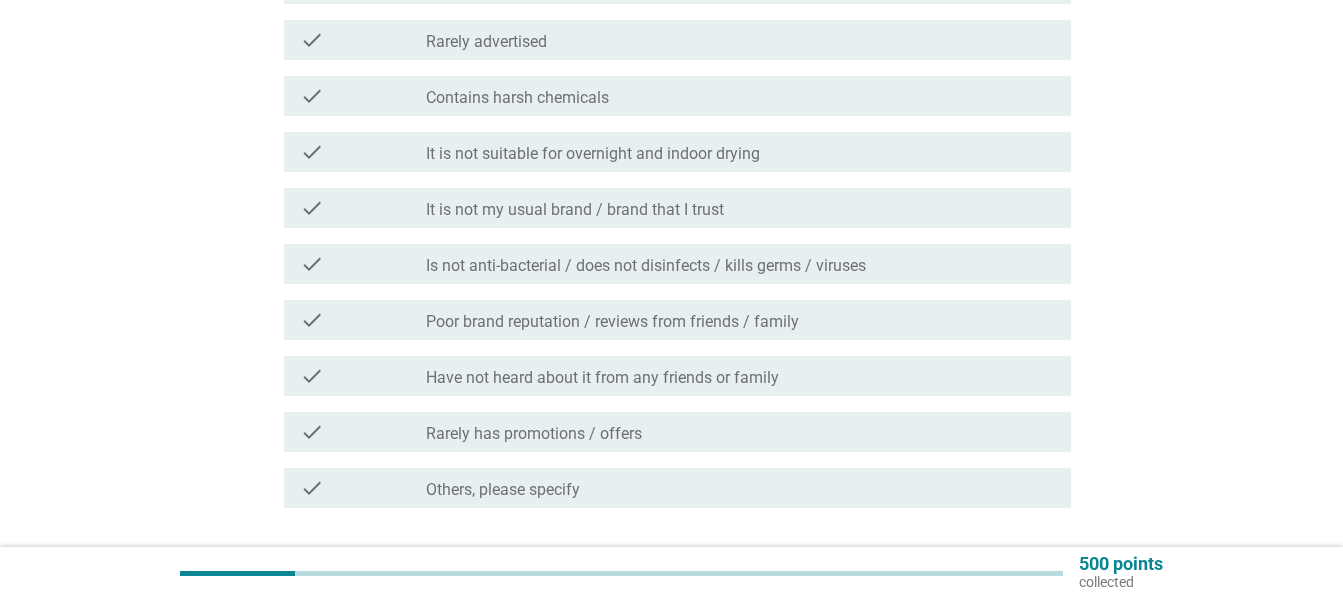 scroll, scrollTop: 900, scrollLeft: 0, axis: vertical 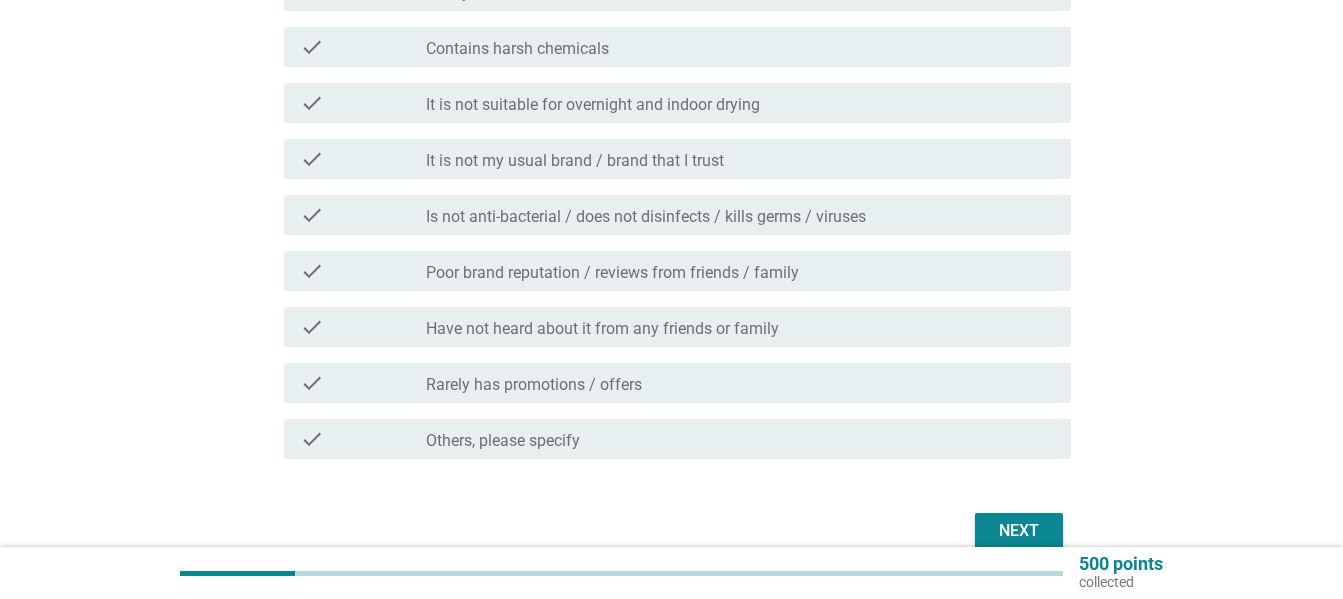 click on "check_box_outline_blank Have not heard about it from any friends or family" at bounding box center [740, 327] 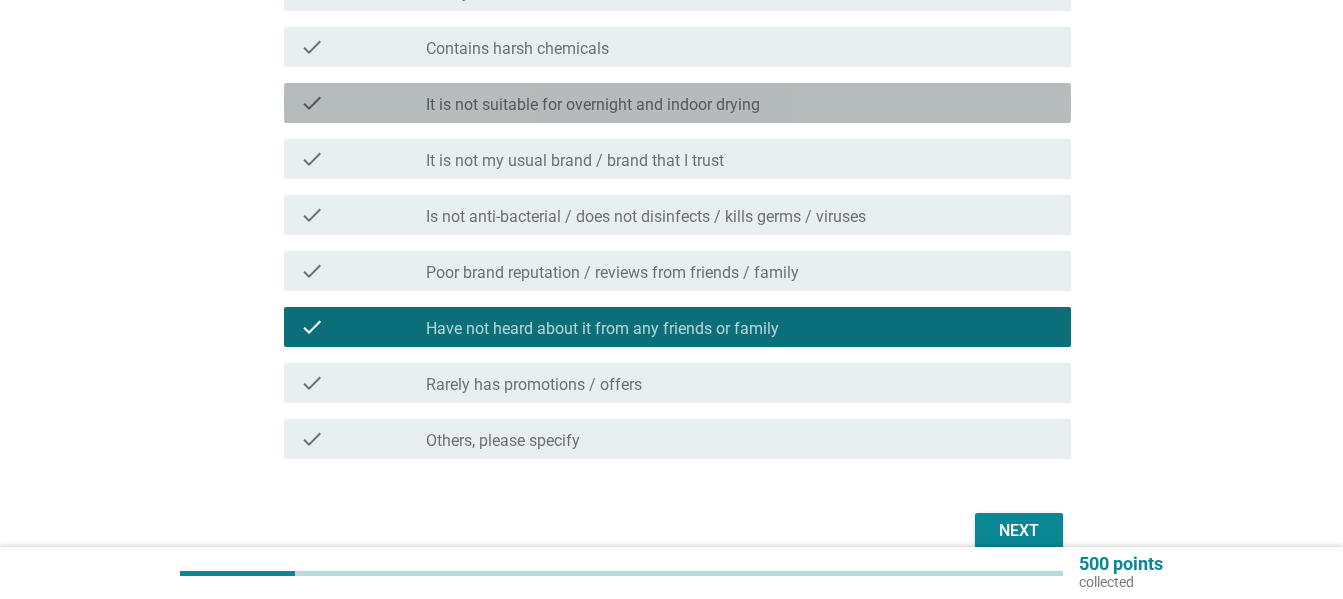 click on "check     check_box_outline_blank It is not suitable for overnight and indoor drying" at bounding box center (677, 103) 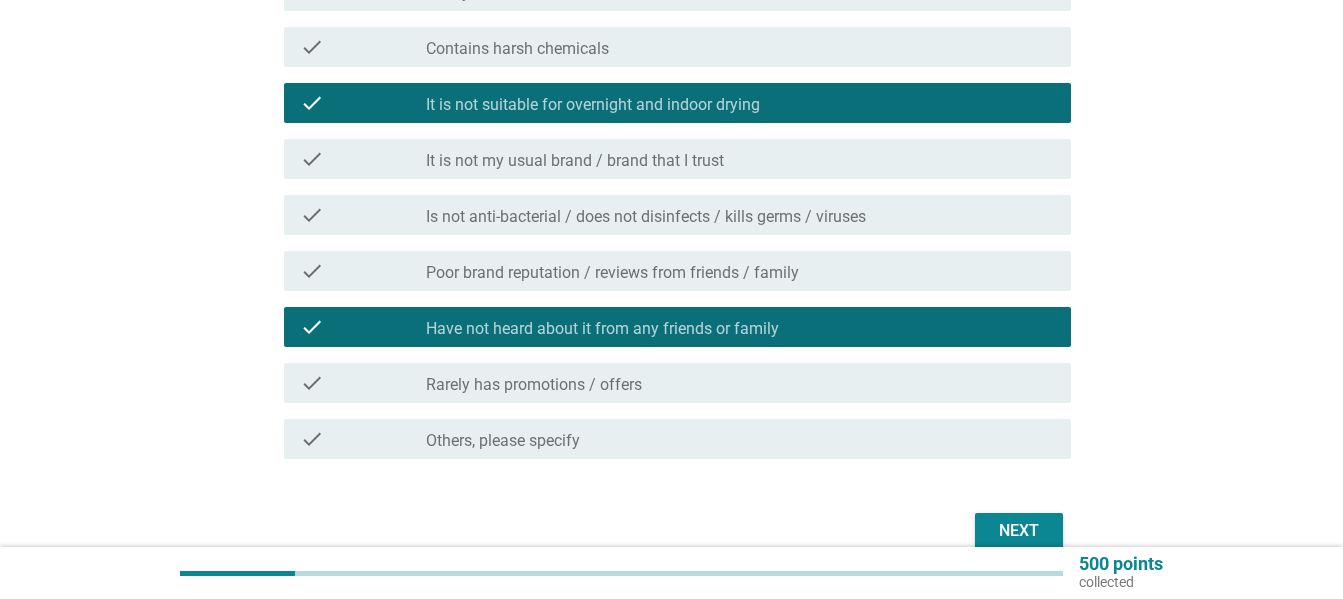 click on "It is not my usual brand / brand that I trust" at bounding box center [575, 161] 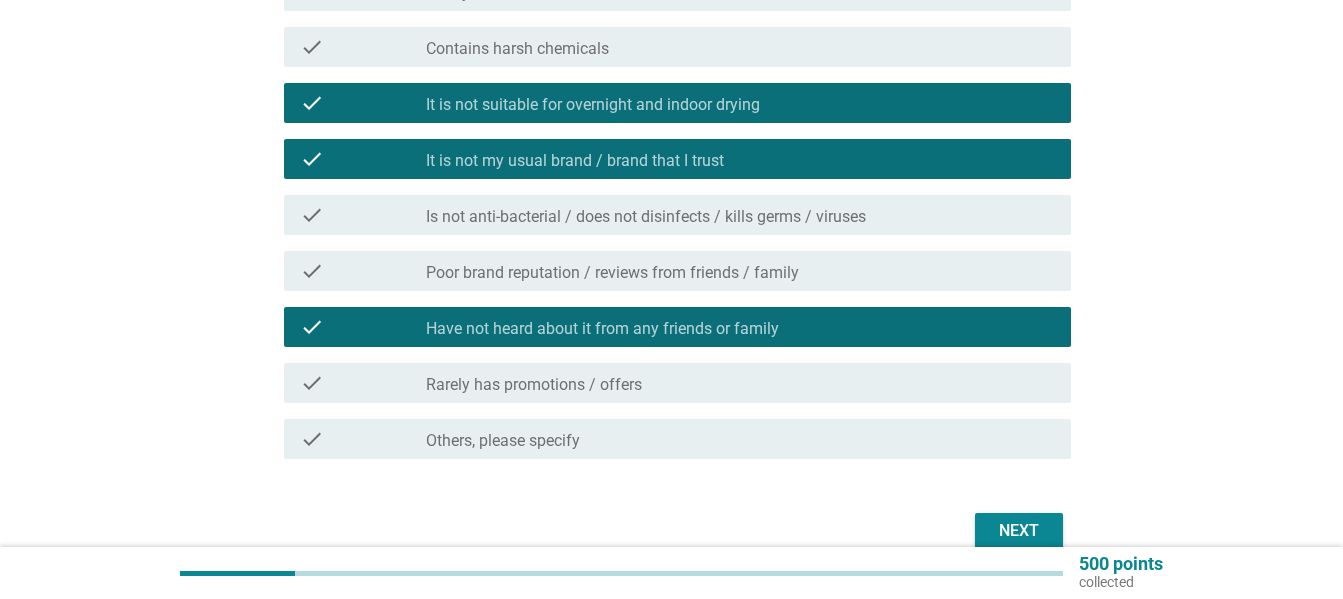 click on "check     check_box_outline_blank Contains harsh chemicals" at bounding box center (677, 47) 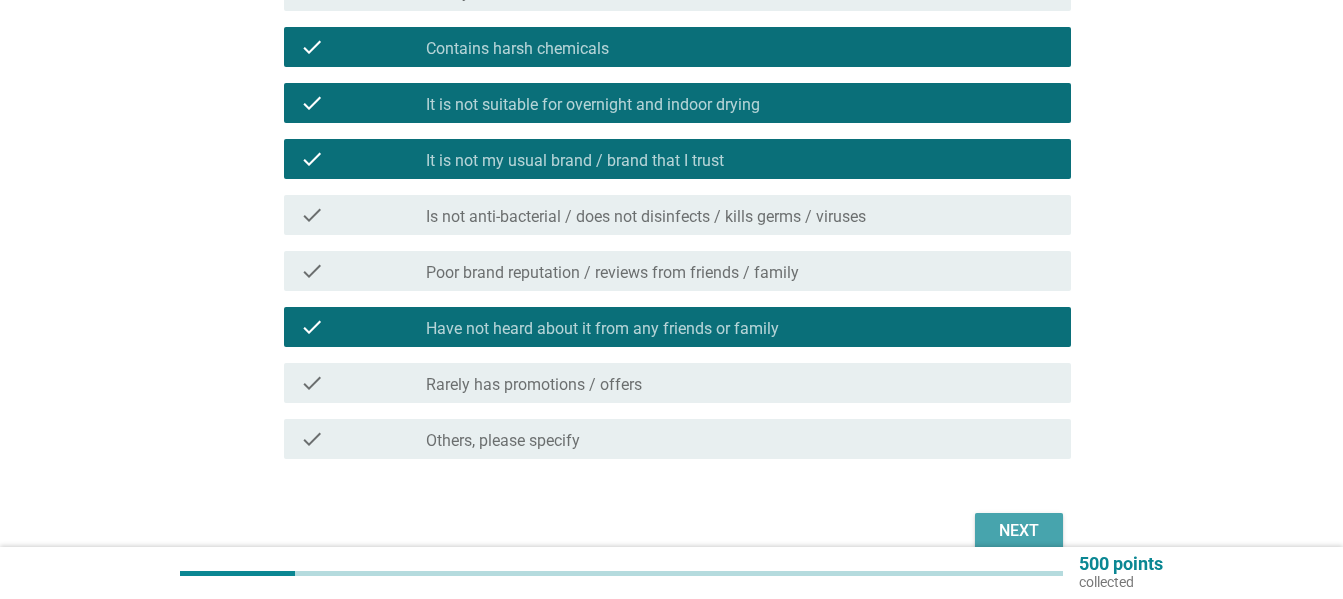click on "Next" at bounding box center (1019, 531) 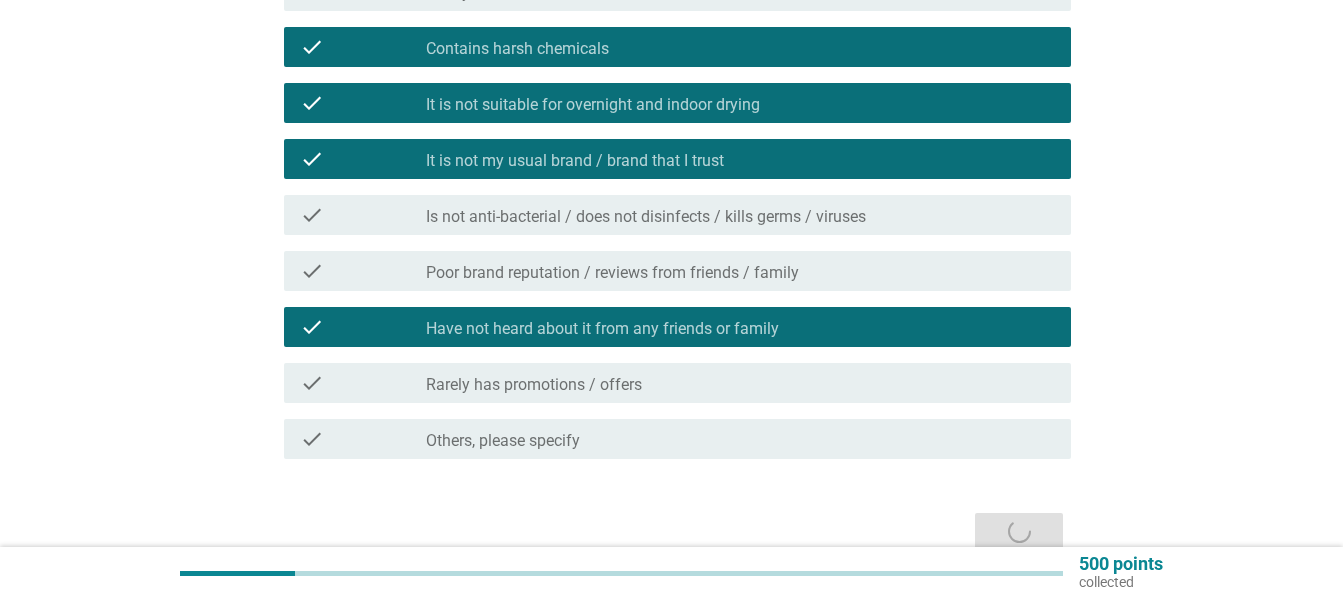 scroll, scrollTop: 0, scrollLeft: 0, axis: both 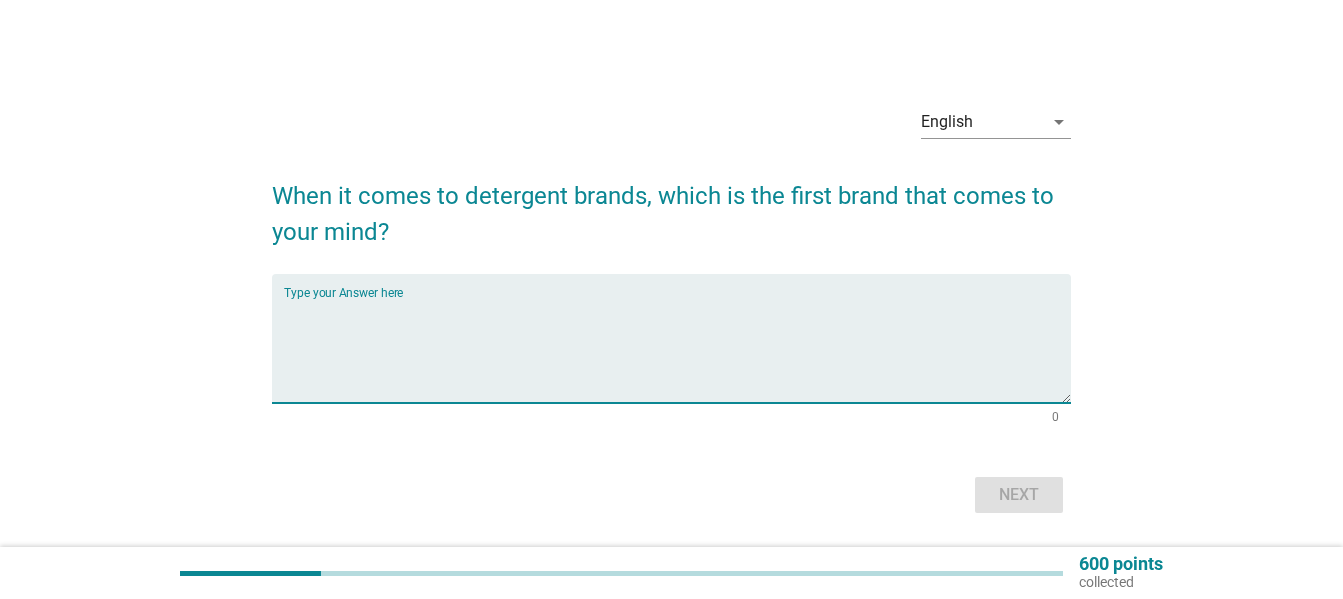 click at bounding box center [677, 350] 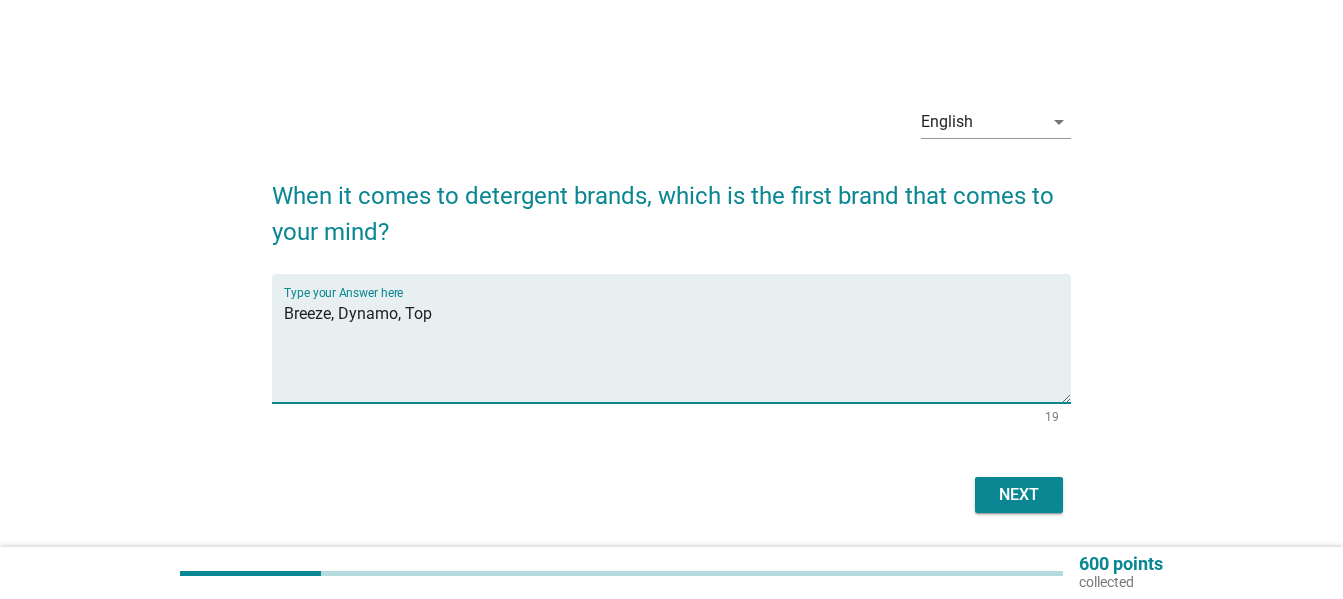 type on "Breeze, Dynamo, Top" 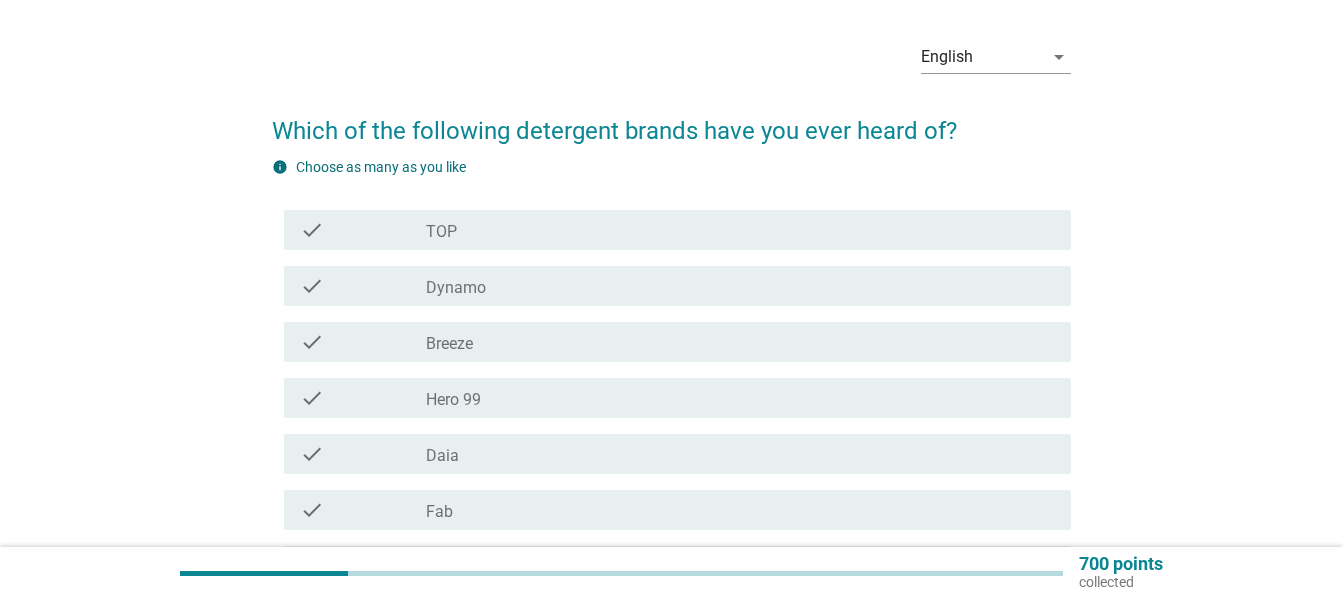 scroll, scrollTop: 100, scrollLeft: 0, axis: vertical 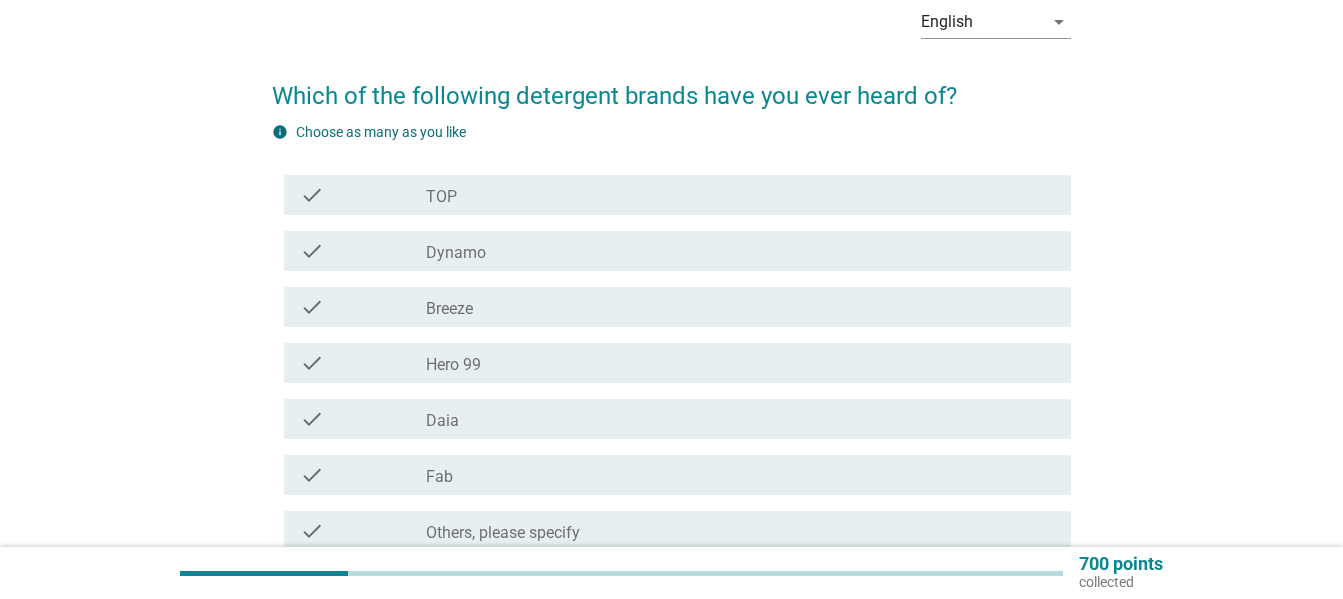 click on "check_box_outline_blank TOP" at bounding box center [740, 195] 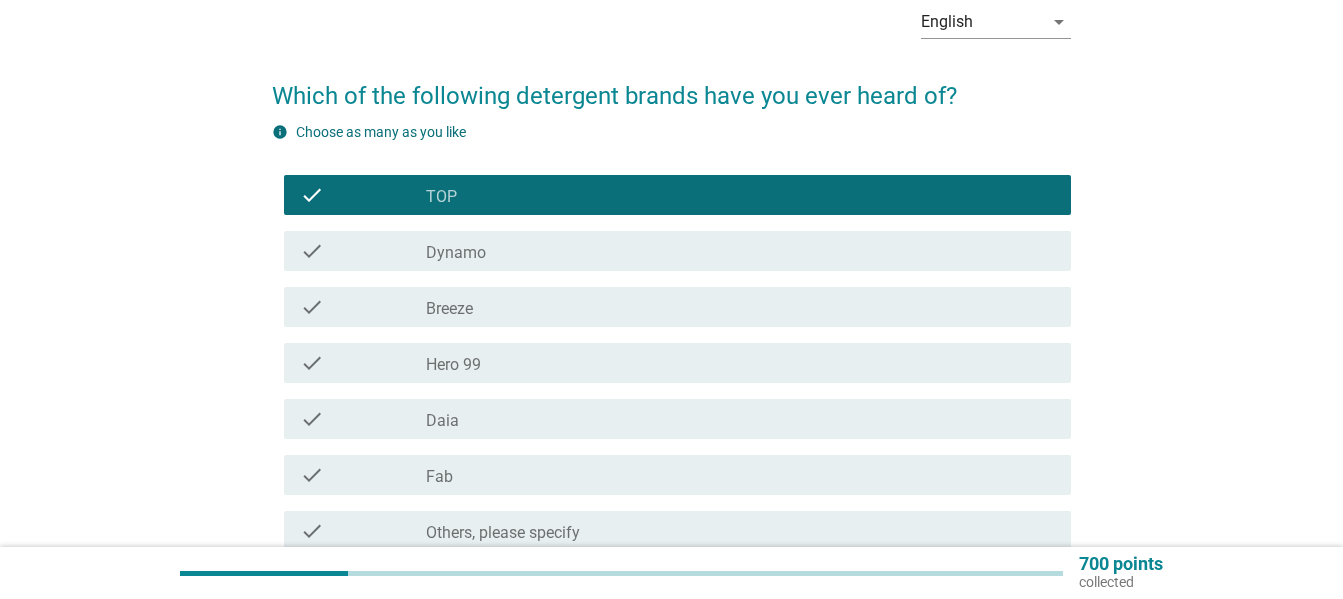 click on "check     check_box_outline_blank Dynamo" at bounding box center [671, 251] 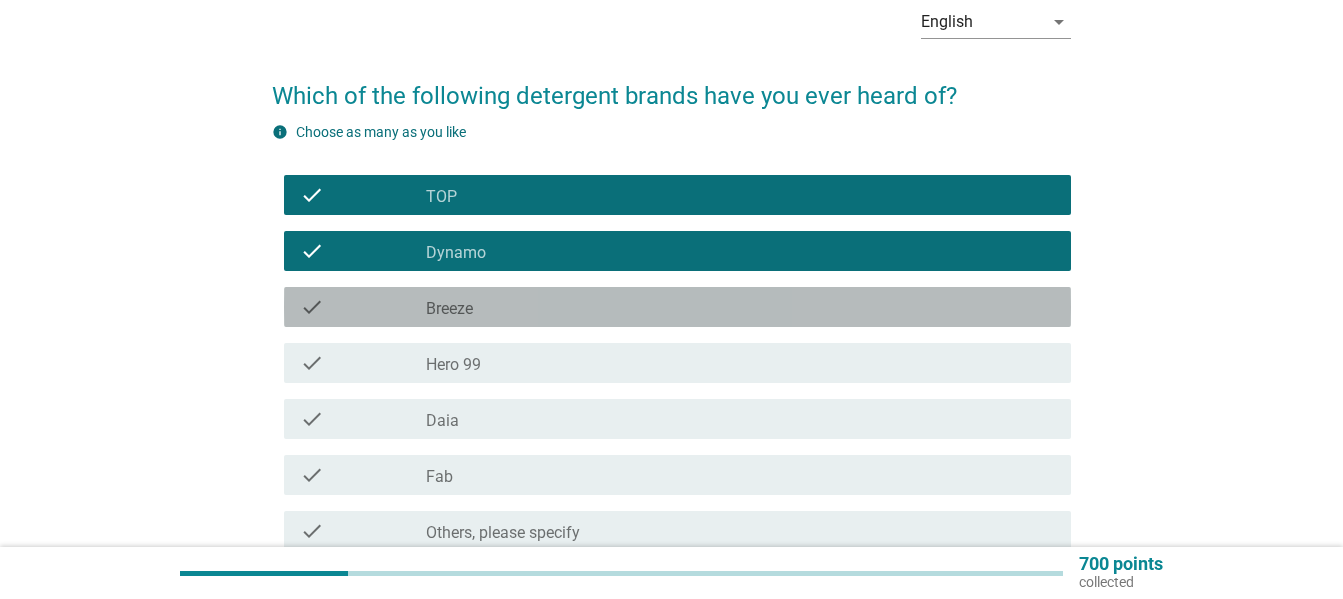 click on "check_box_outline_blank Breeze" at bounding box center (740, 307) 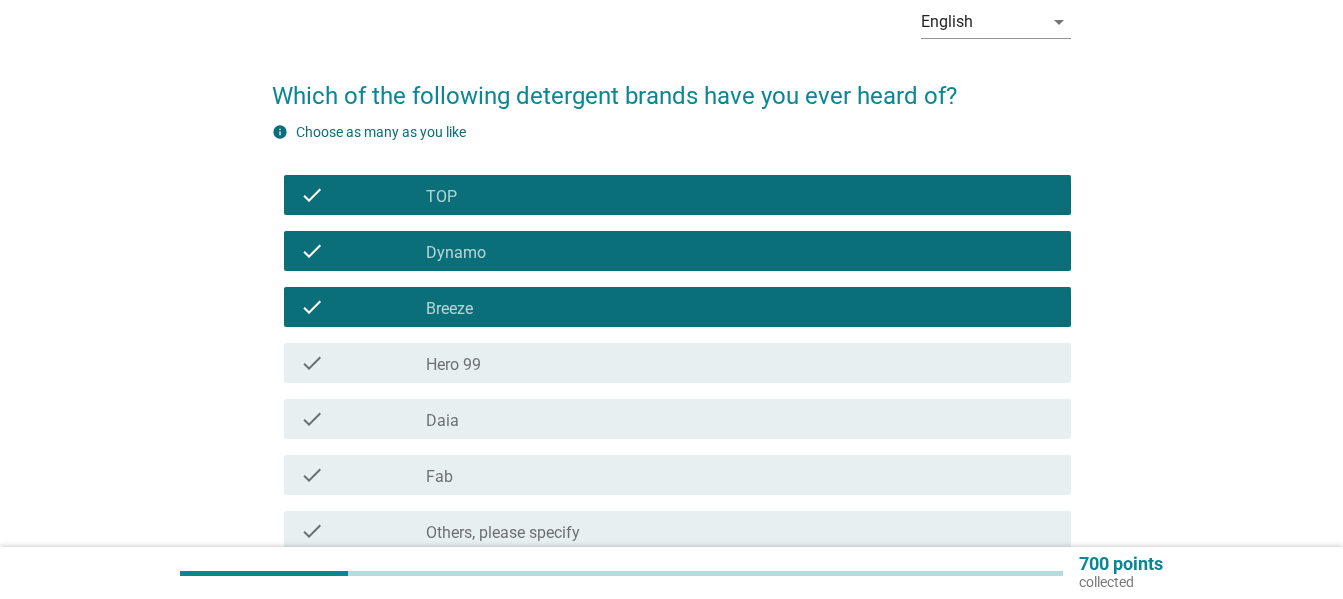 click on "check_box_outline_blank Daia" at bounding box center [740, 419] 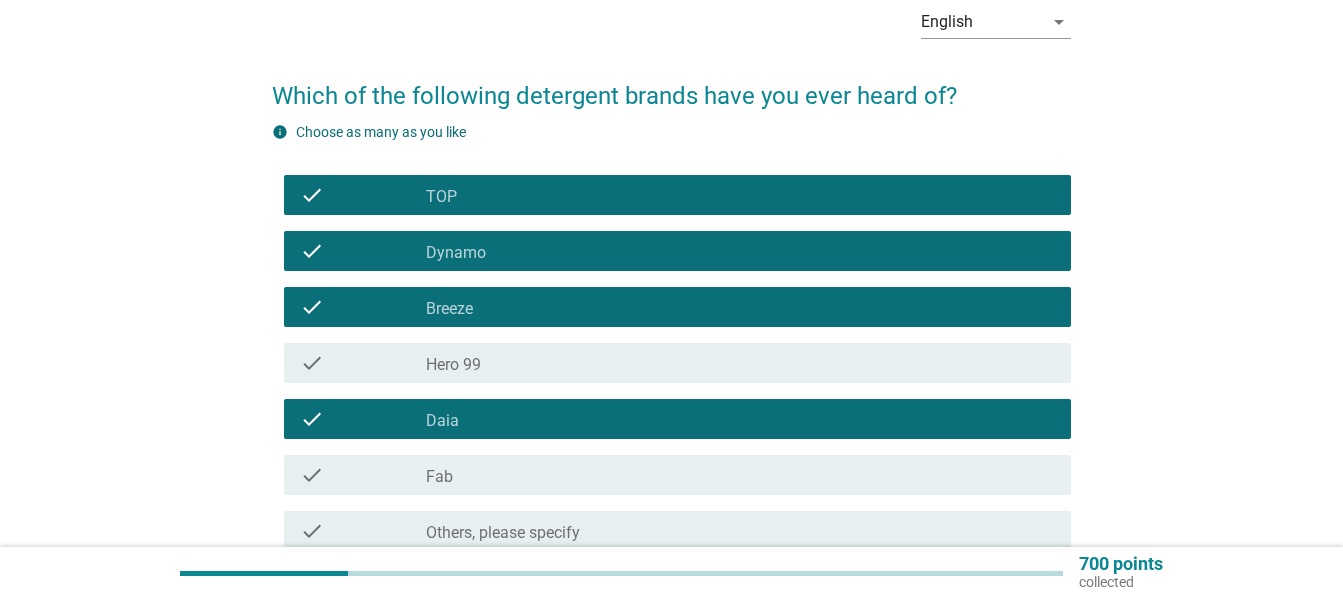 click on "check_box_outline_blank Fab" at bounding box center (740, 475) 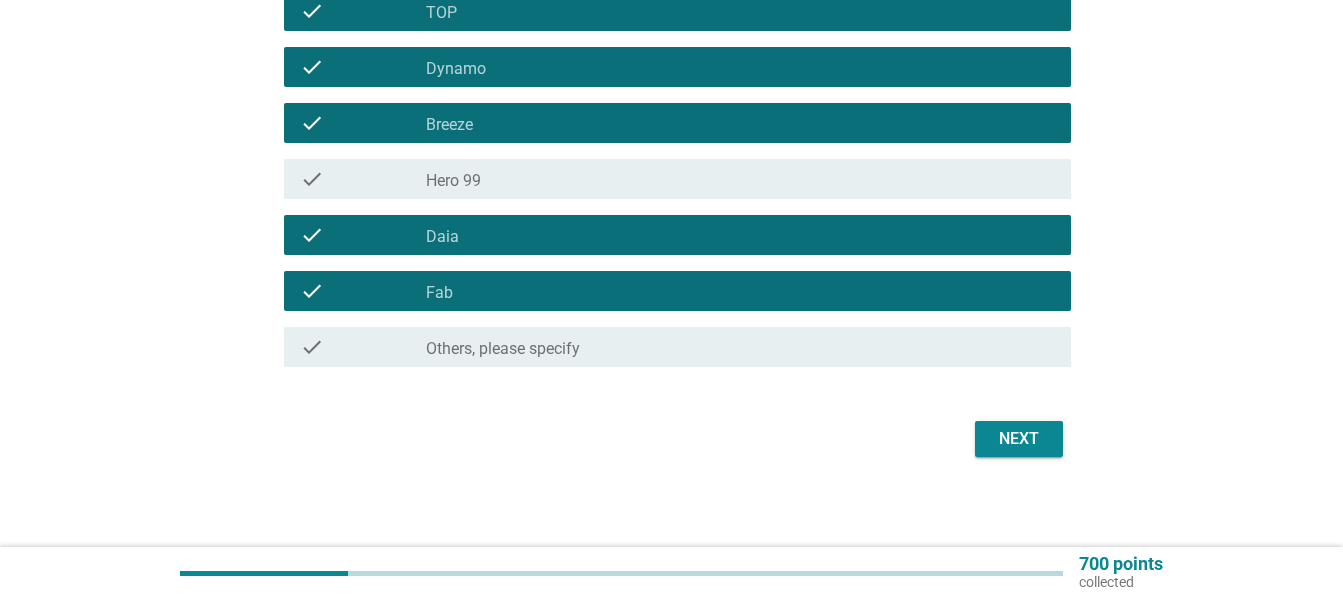scroll, scrollTop: 290, scrollLeft: 0, axis: vertical 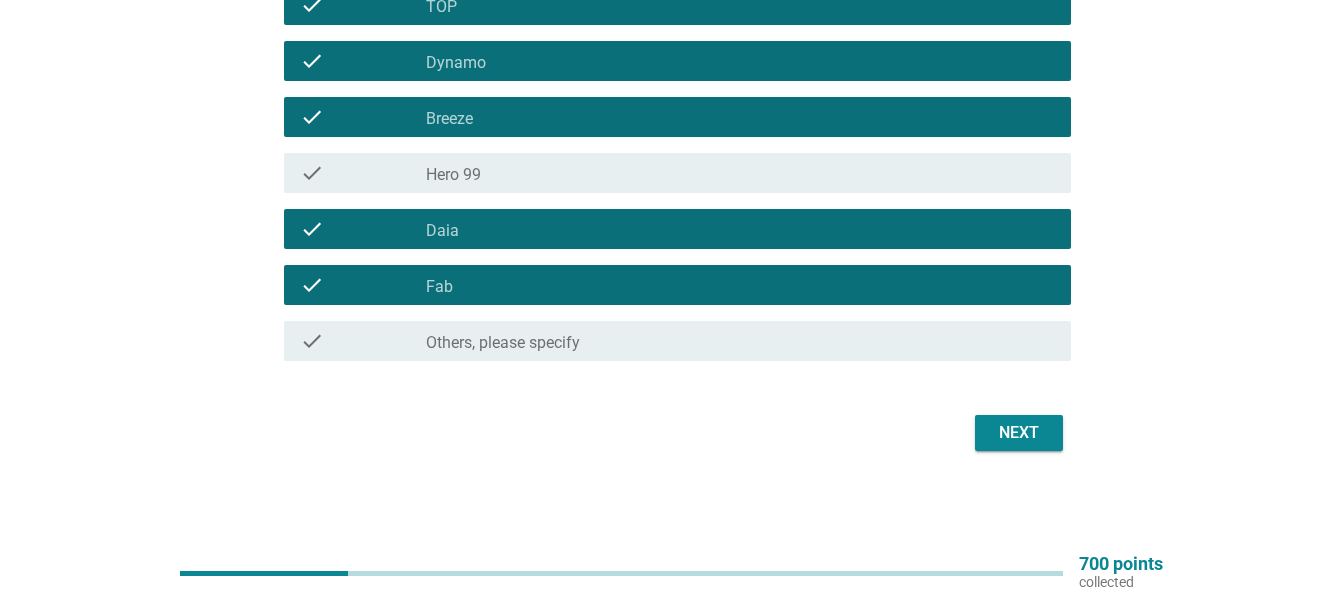 click on "Next" at bounding box center [1019, 433] 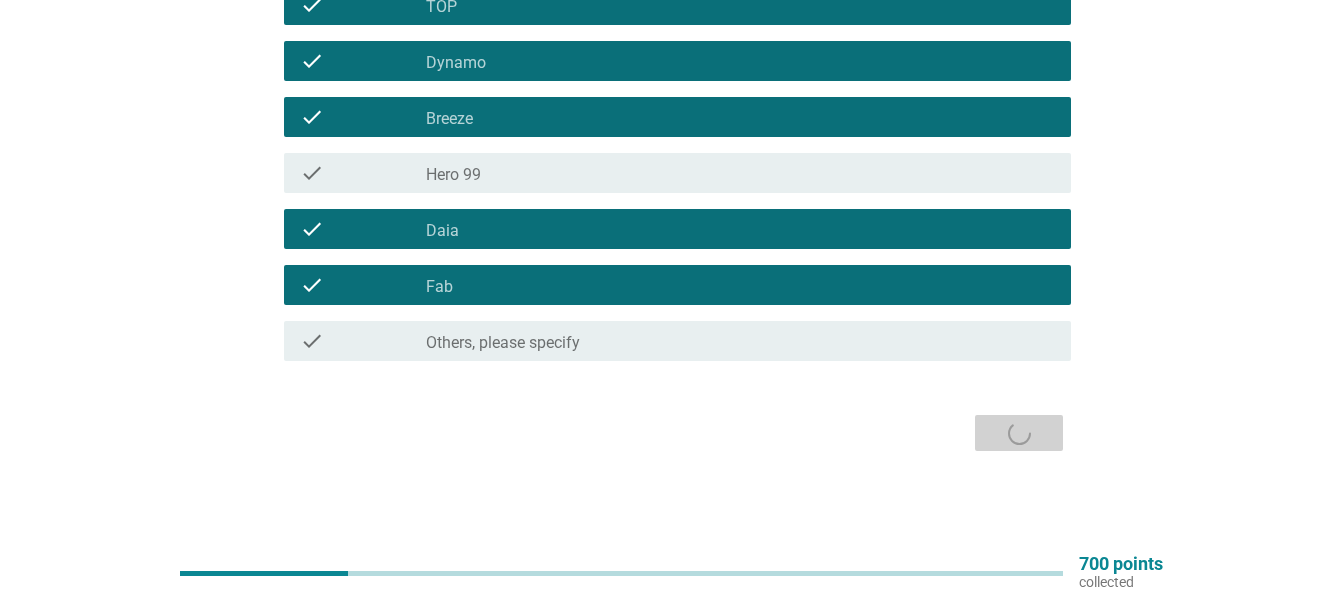 scroll, scrollTop: 0, scrollLeft: 0, axis: both 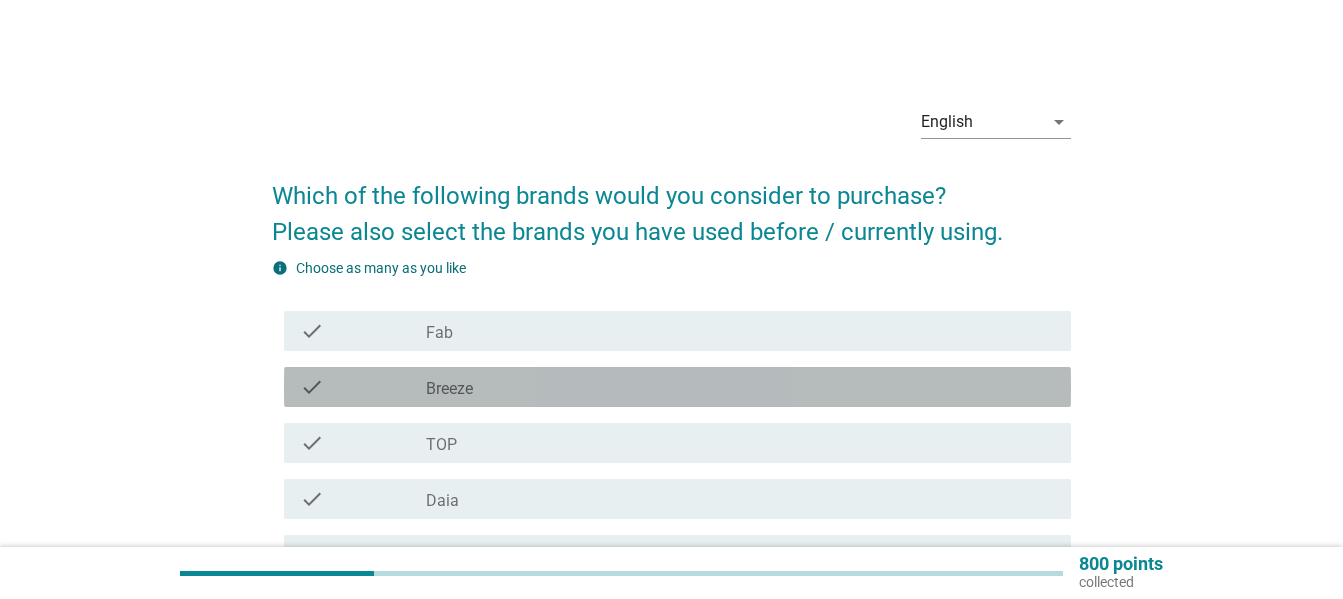 click on "check     check_box_outline_blank Breeze" at bounding box center (677, 387) 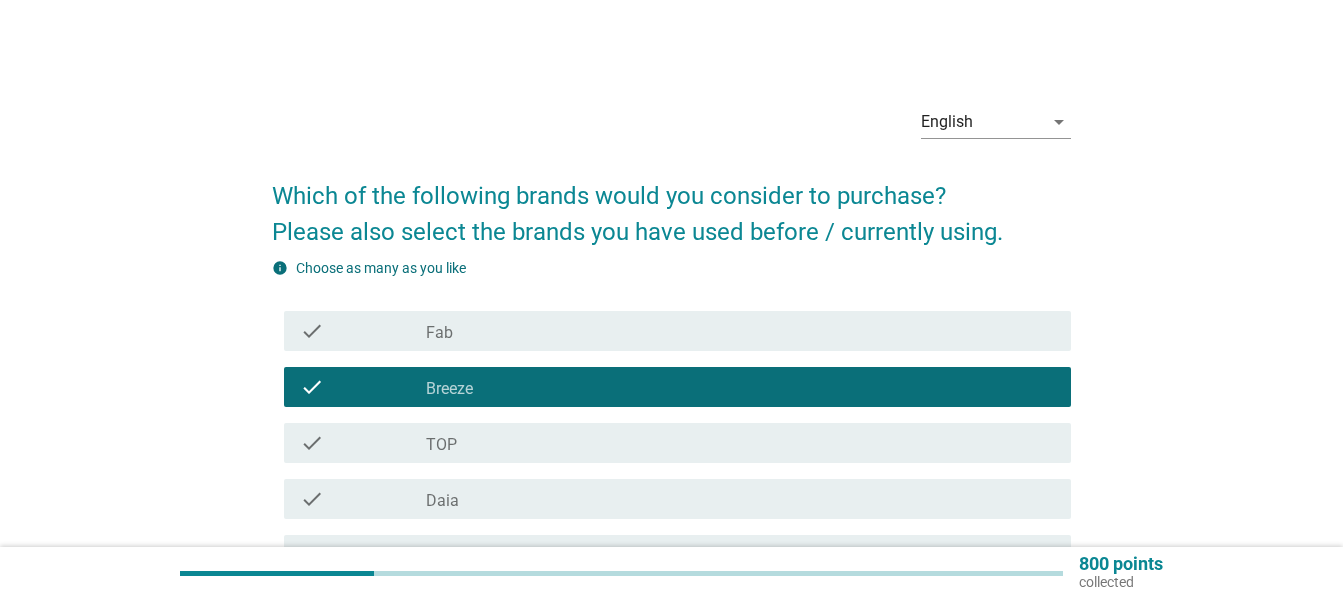 click on "check_box_outline_blank TOP" at bounding box center (740, 443) 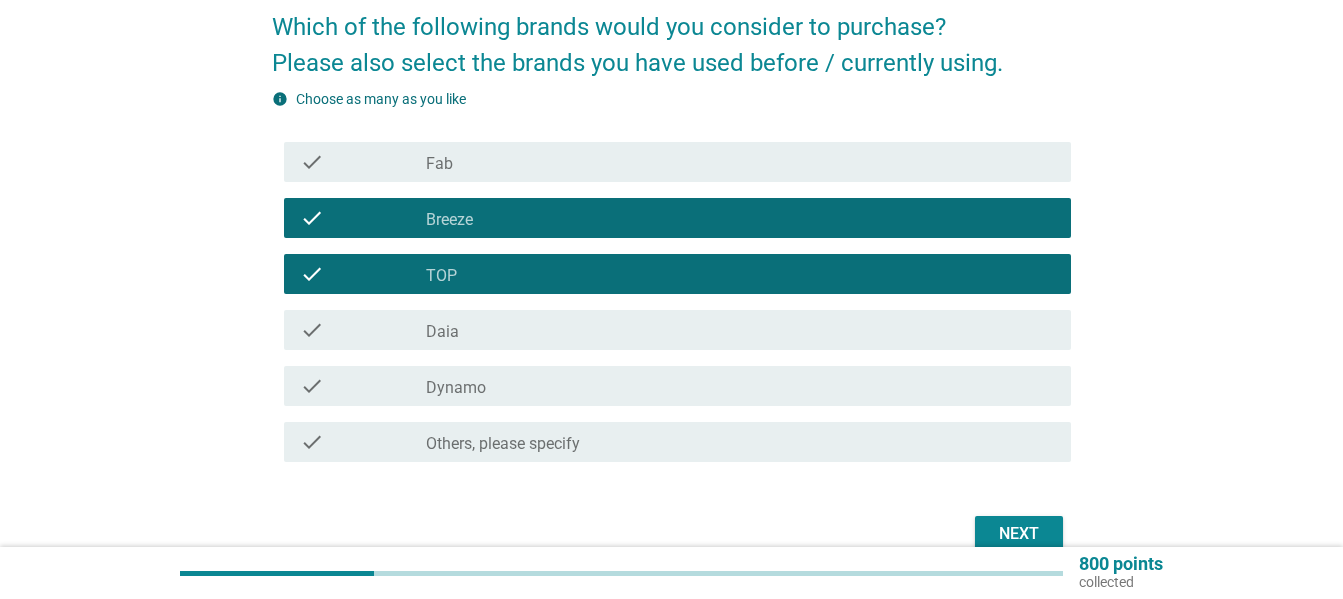 scroll, scrollTop: 270, scrollLeft: 0, axis: vertical 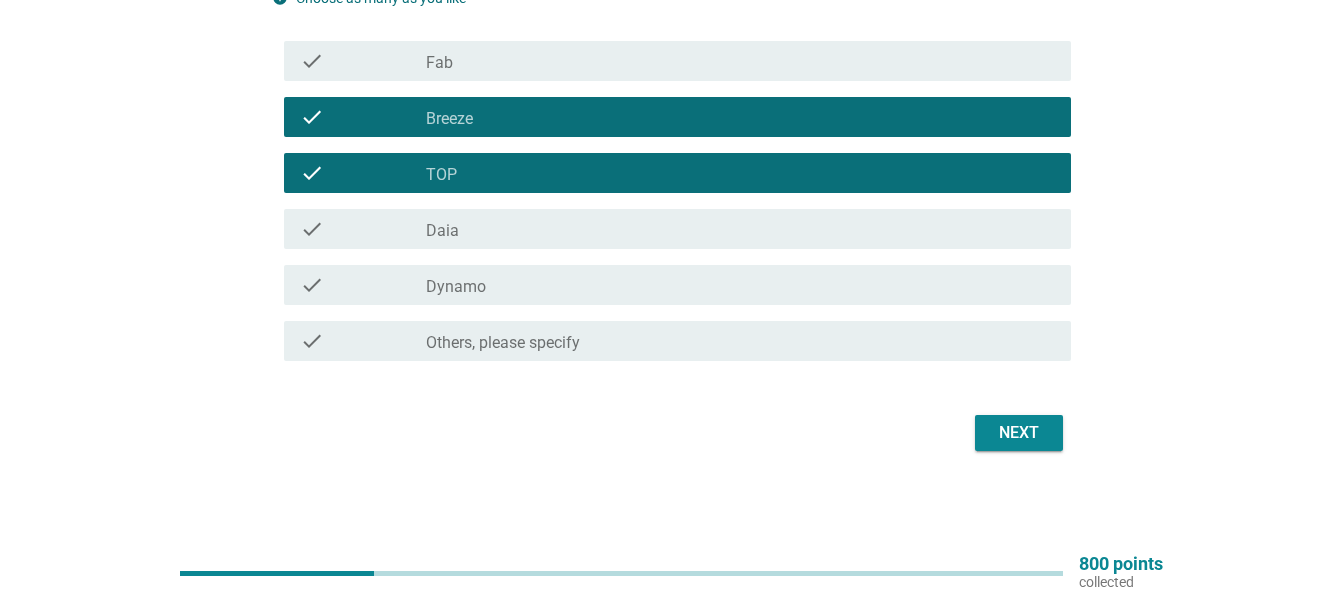 click on "check_box_outline_blank Dynamo" at bounding box center (740, 285) 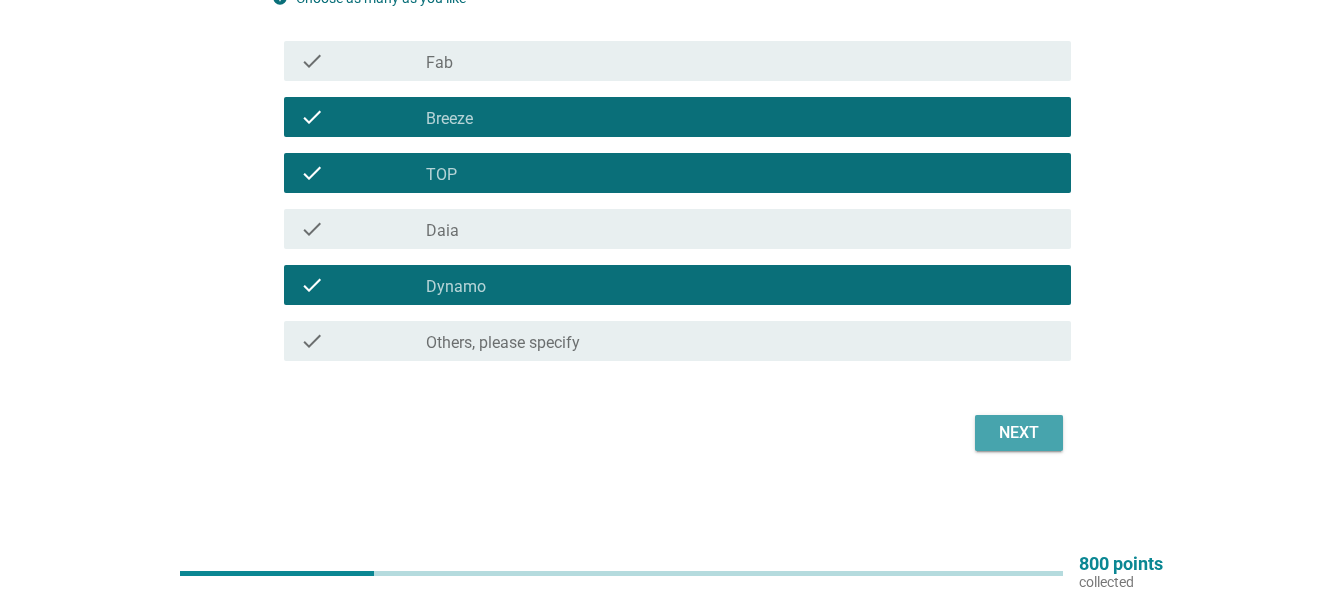 click on "Next" at bounding box center (1019, 433) 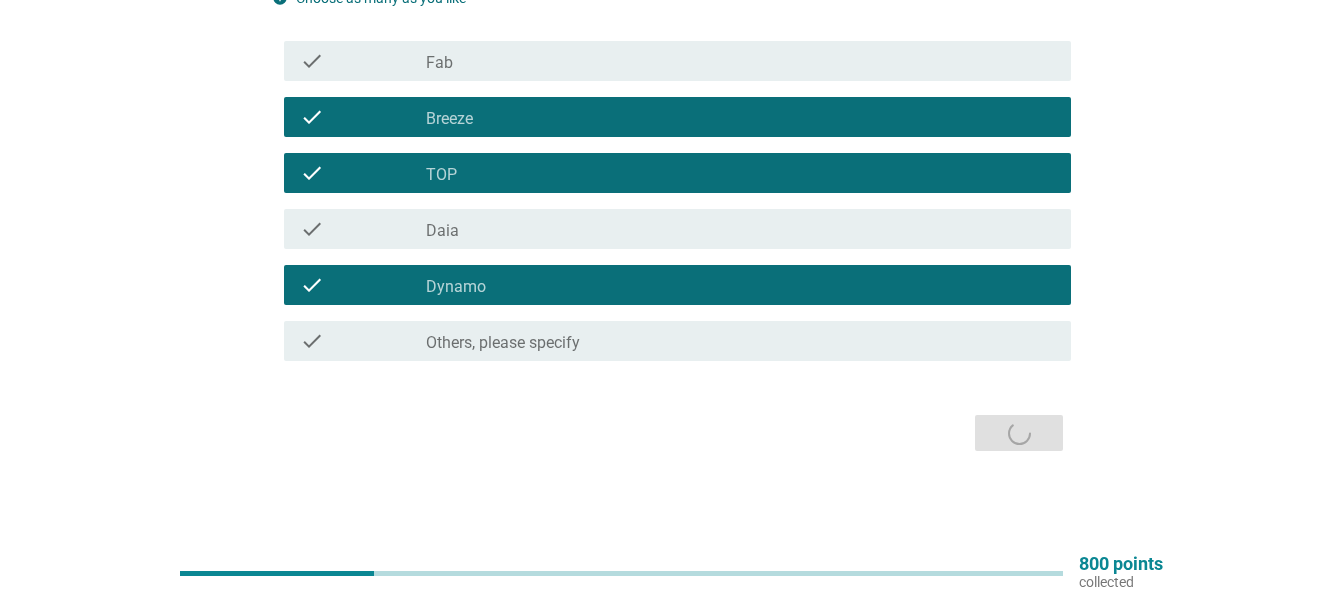 scroll, scrollTop: 0, scrollLeft: 0, axis: both 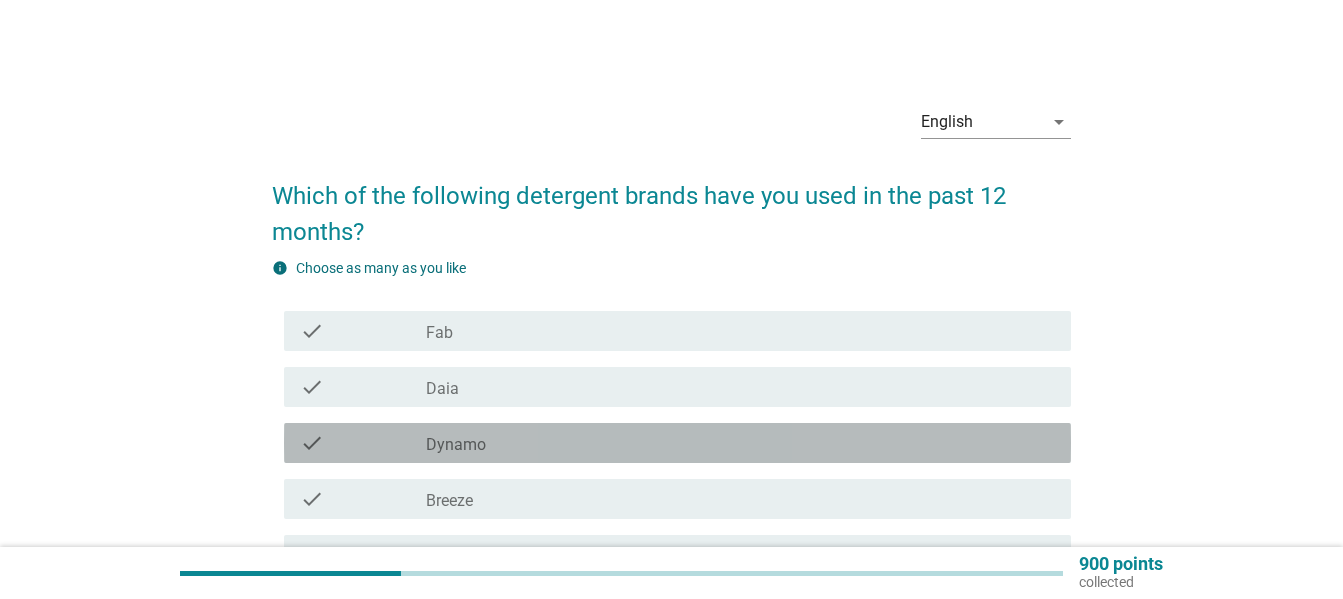click on "check_box Dynamo" at bounding box center (740, 443) 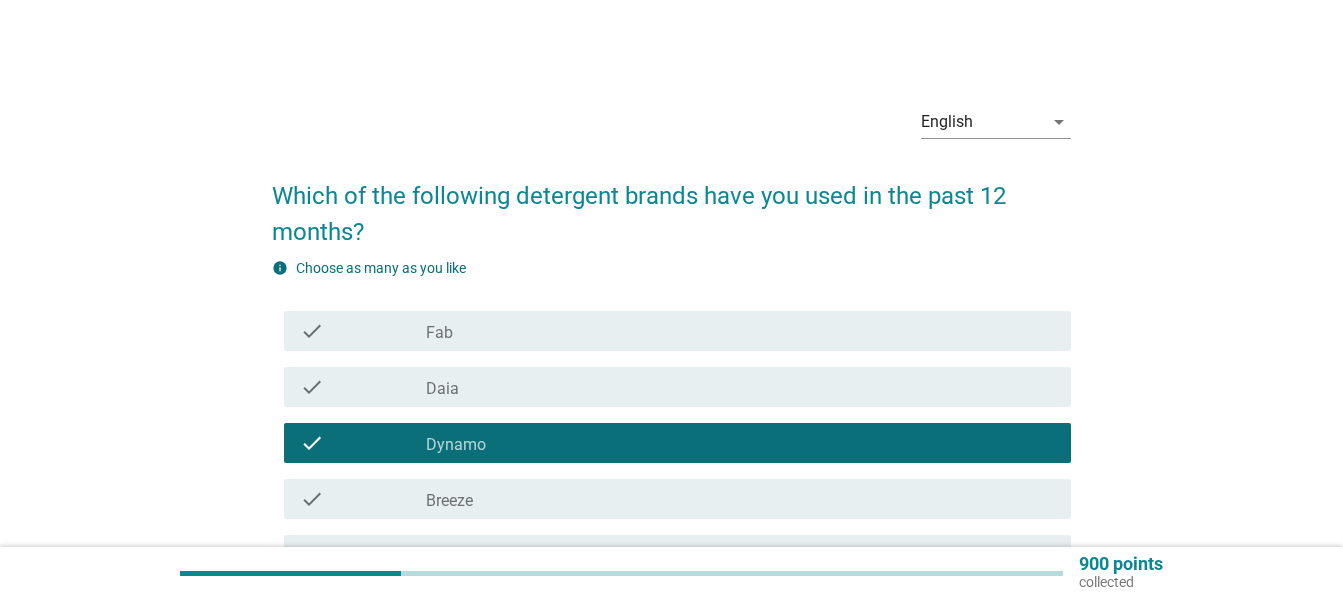 click on "check_box Breeze" at bounding box center (740, 499) 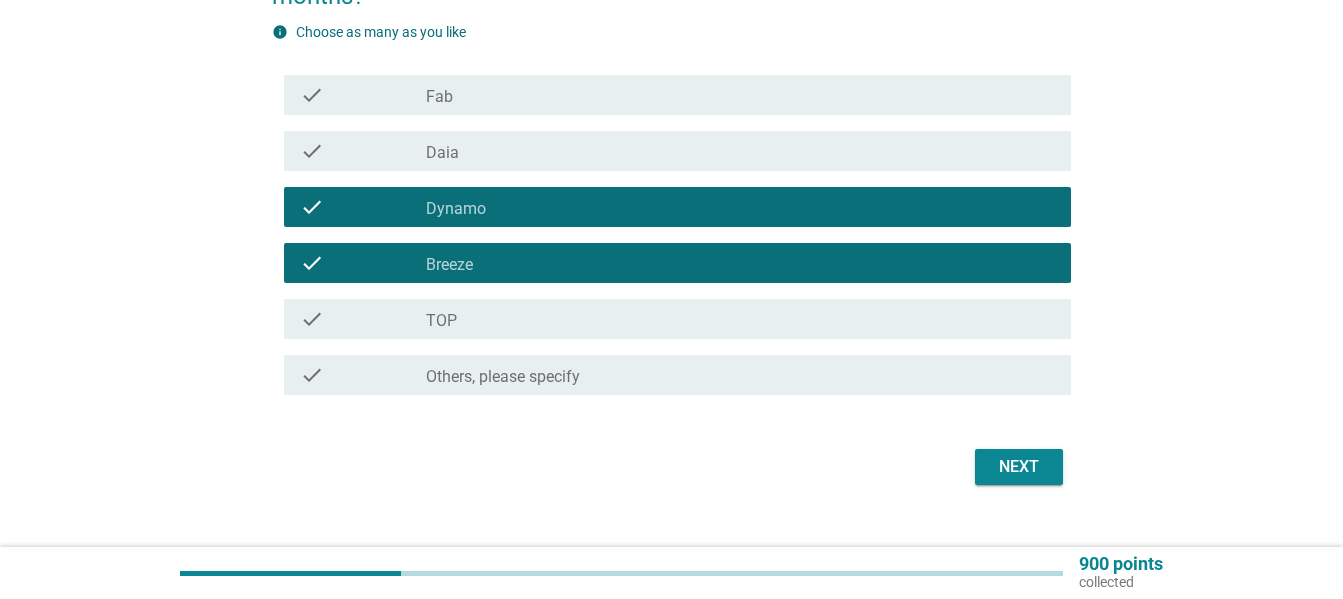 scroll, scrollTop: 270, scrollLeft: 0, axis: vertical 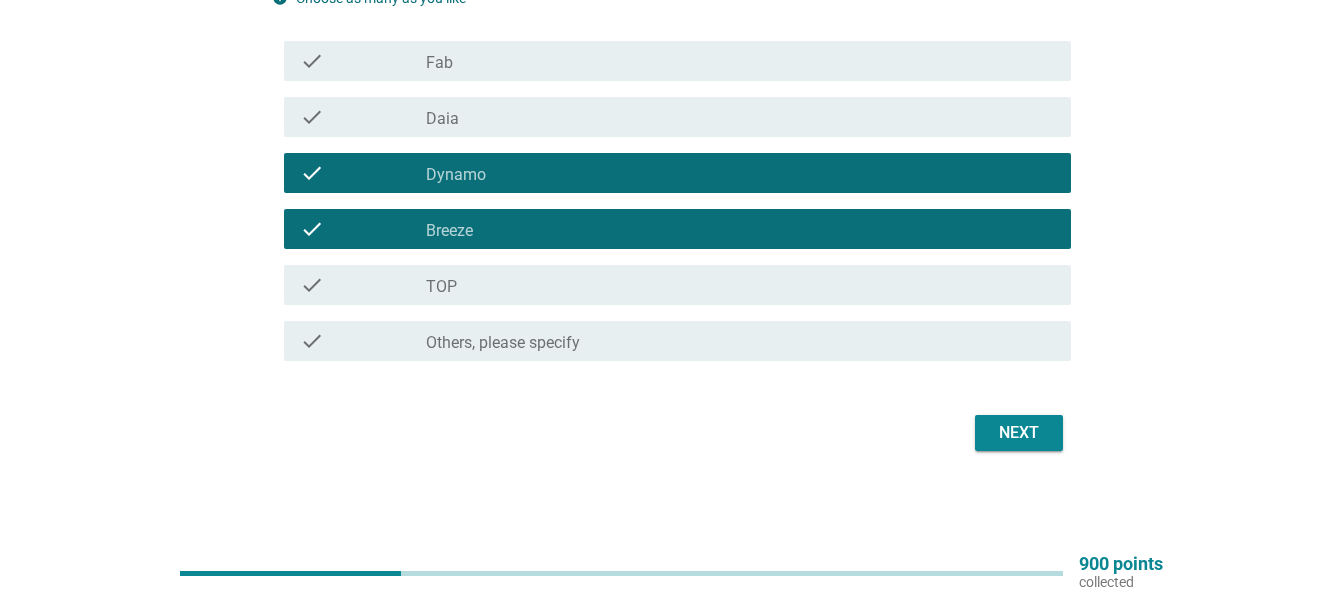 click on "Next" at bounding box center [1019, 433] 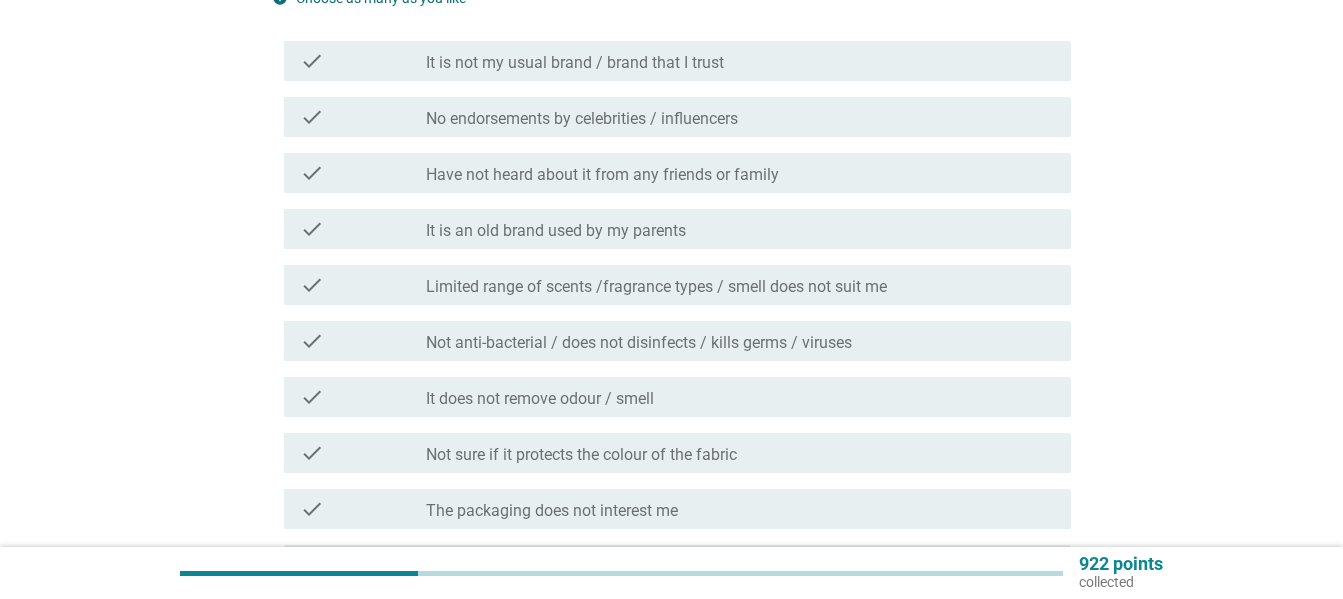 scroll, scrollTop: 0, scrollLeft: 0, axis: both 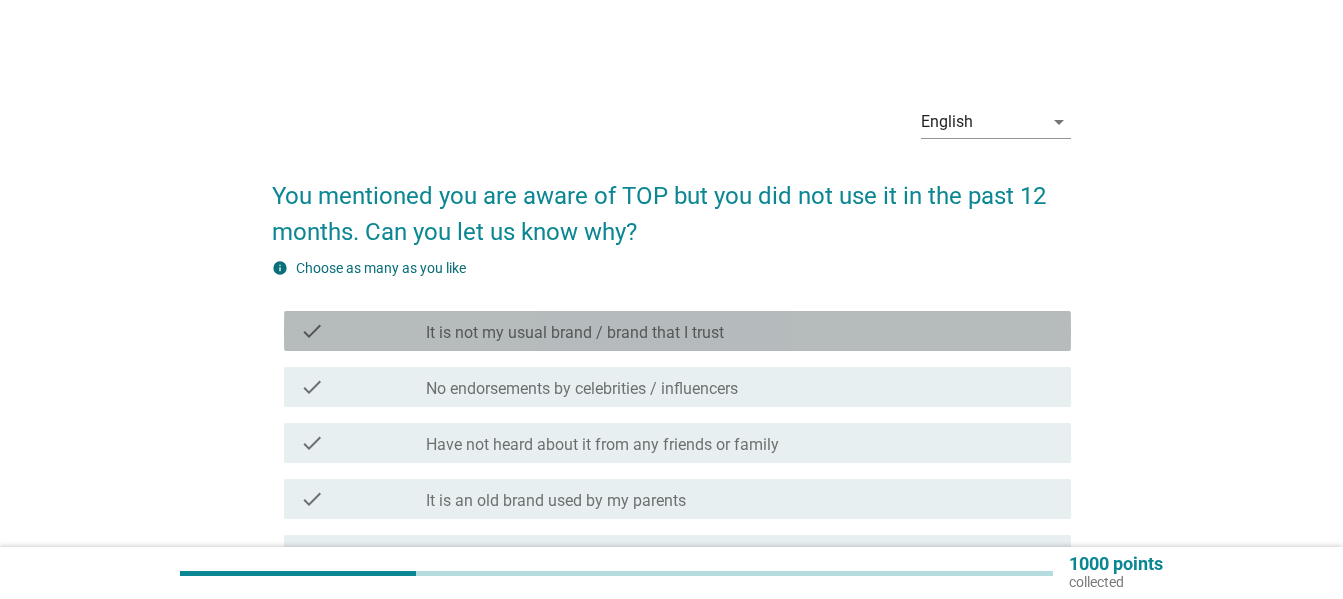 click on "It is not my usual brand / brand that I trust" at bounding box center [575, 333] 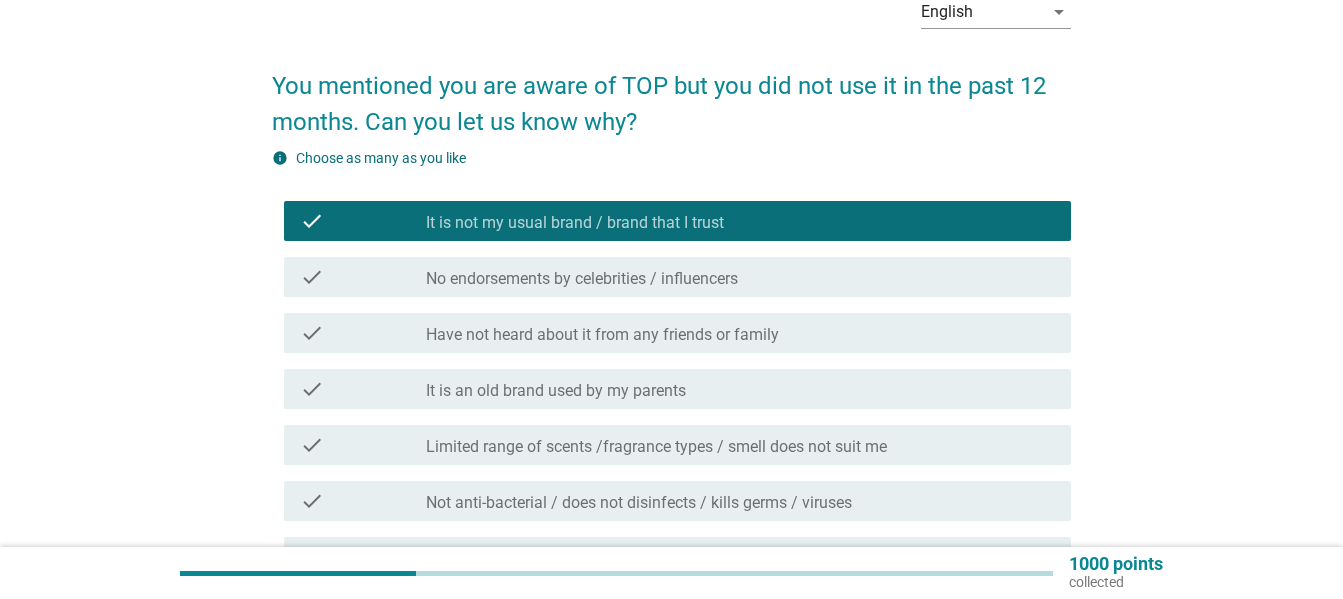 scroll, scrollTop: 200, scrollLeft: 0, axis: vertical 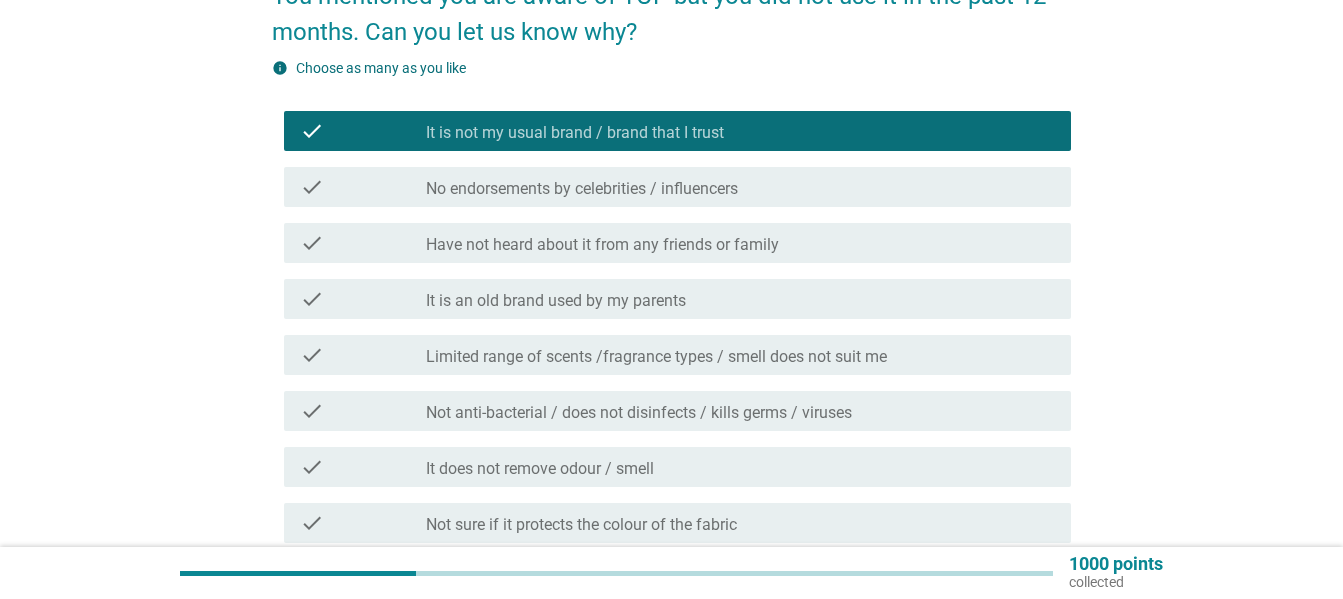click on "Limited range of scents /fragrance types / smell does not suit me" at bounding box center [656, 357] 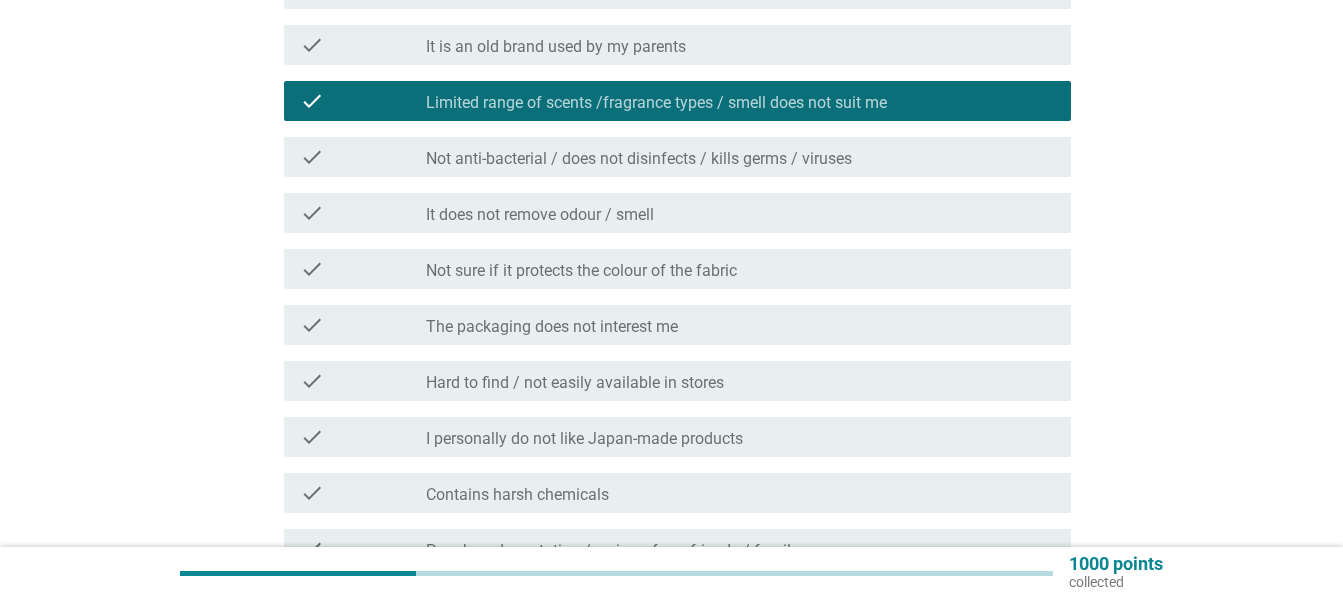 scroll, scrollTop: 500, scrollLeft: 0, axis: vertical 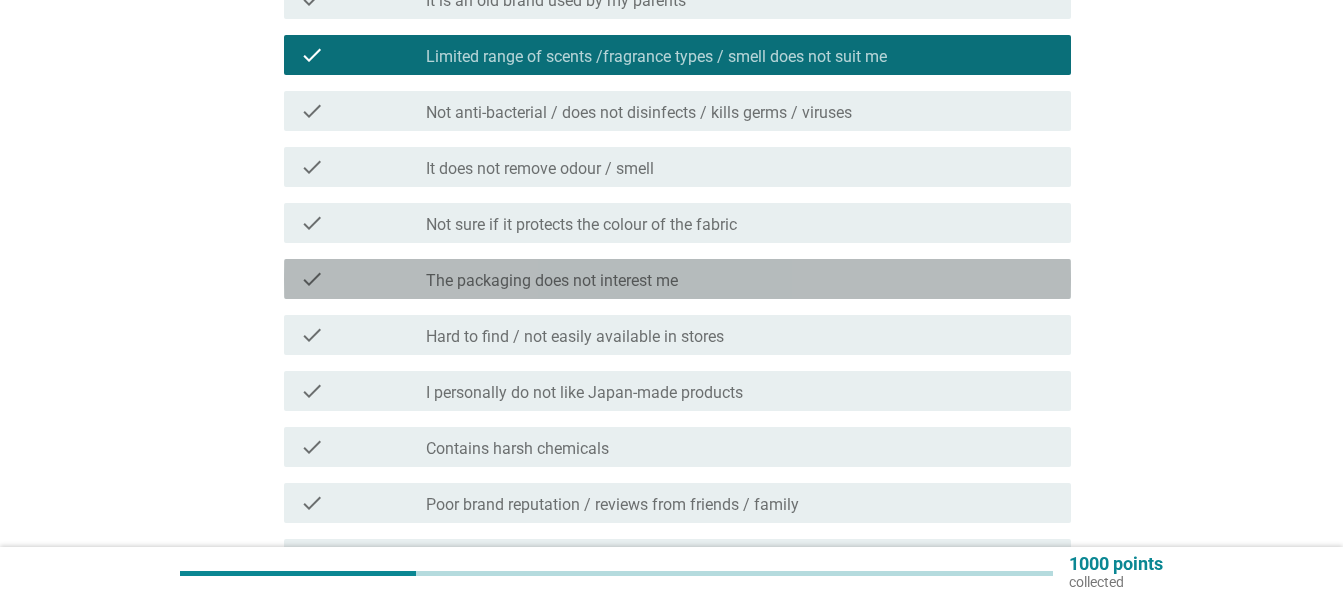 click on "check_box_outline_blank The packaging does not interest me" at bounding box center [740, 279] 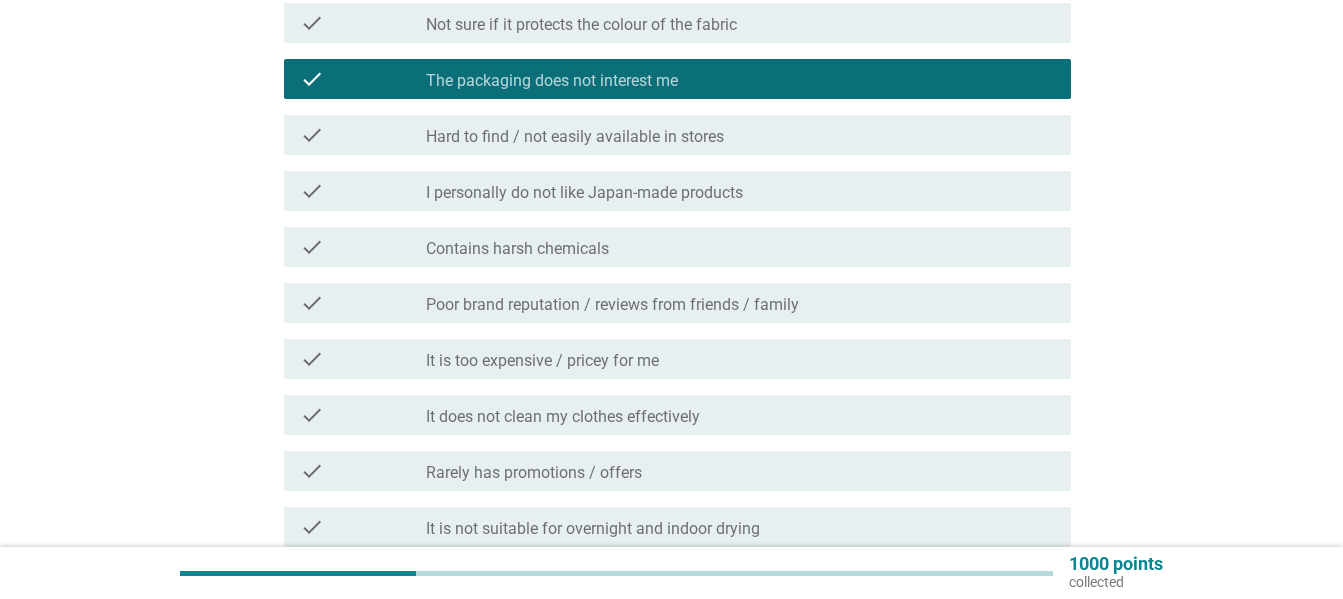 scroll, scrollTop: 800, scrollLeft: 0, axis: vertical 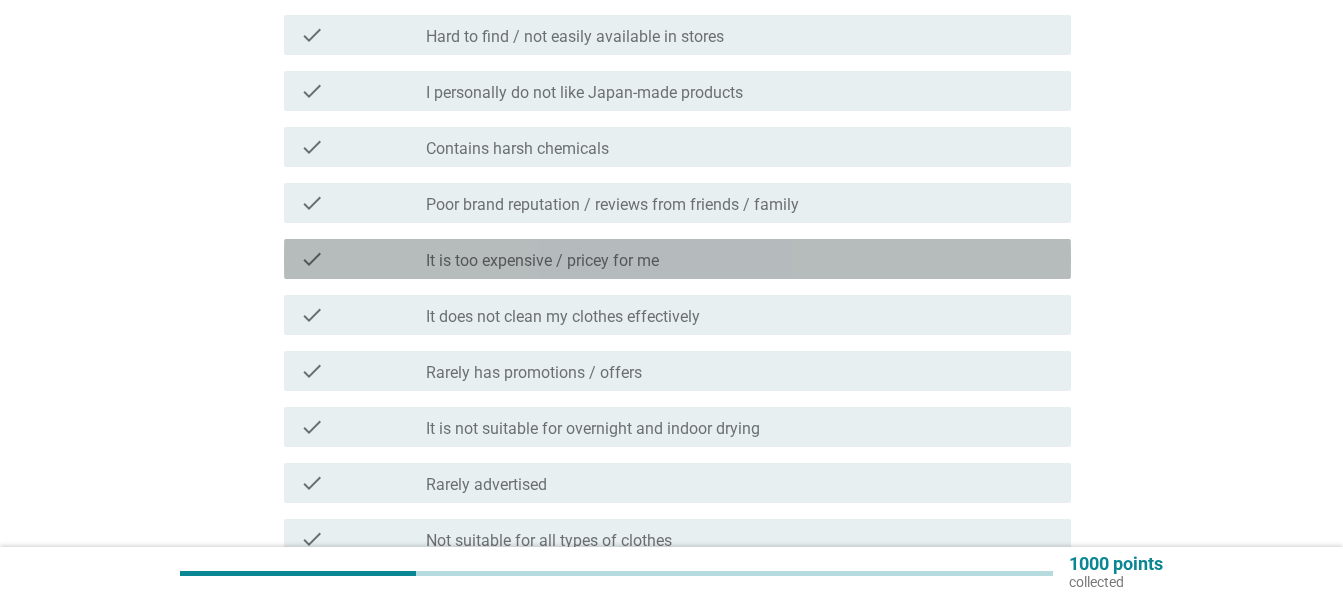 click on "It is too expensive / pricey for me" at bounding box center [542, 261] 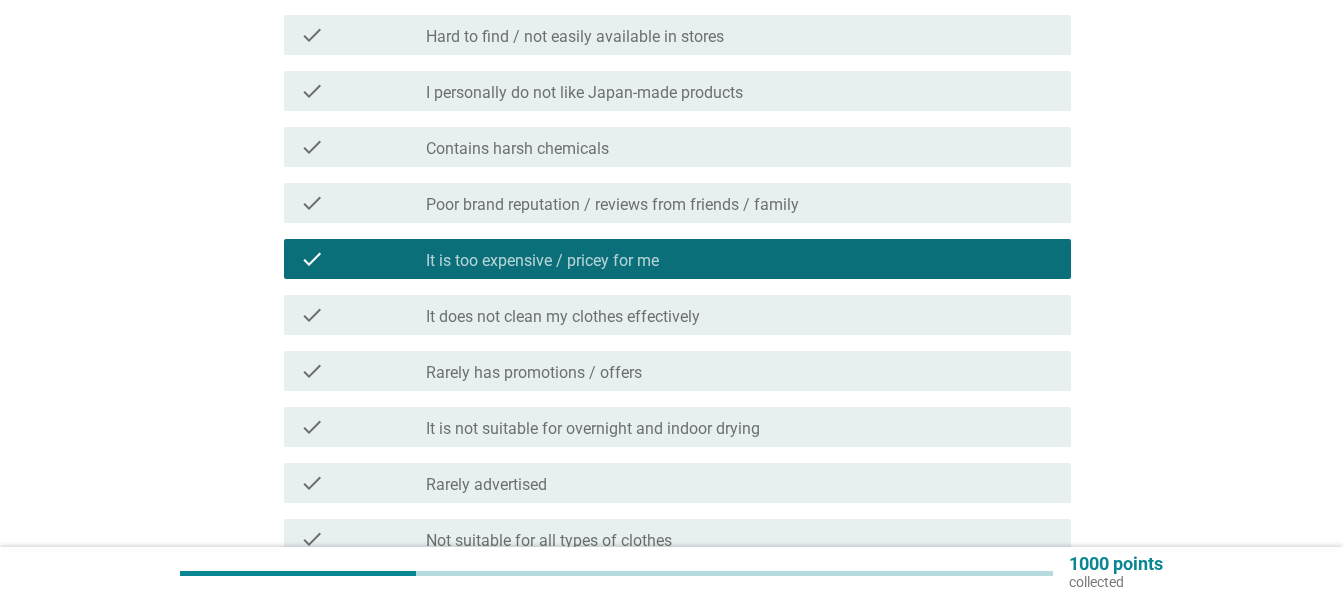 click on "Rarely has promotions / offers" at bounding box center [534, 373] 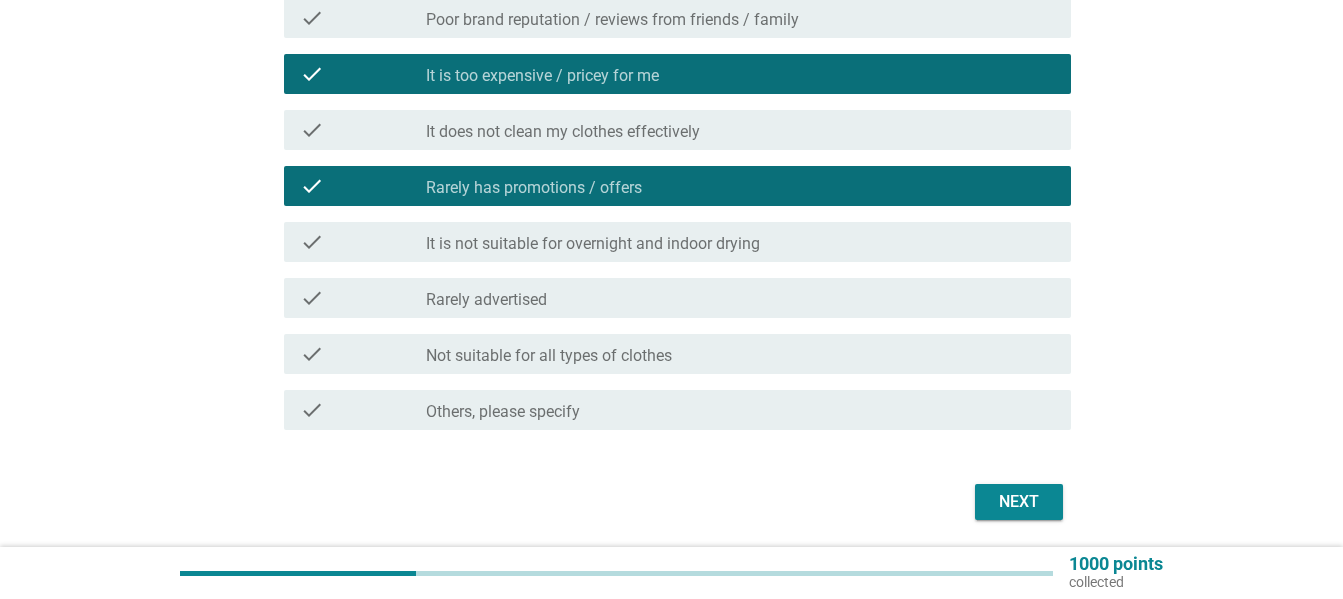 scroll, scrollTop: 1000, scrollLeft: 0, axis: vertical 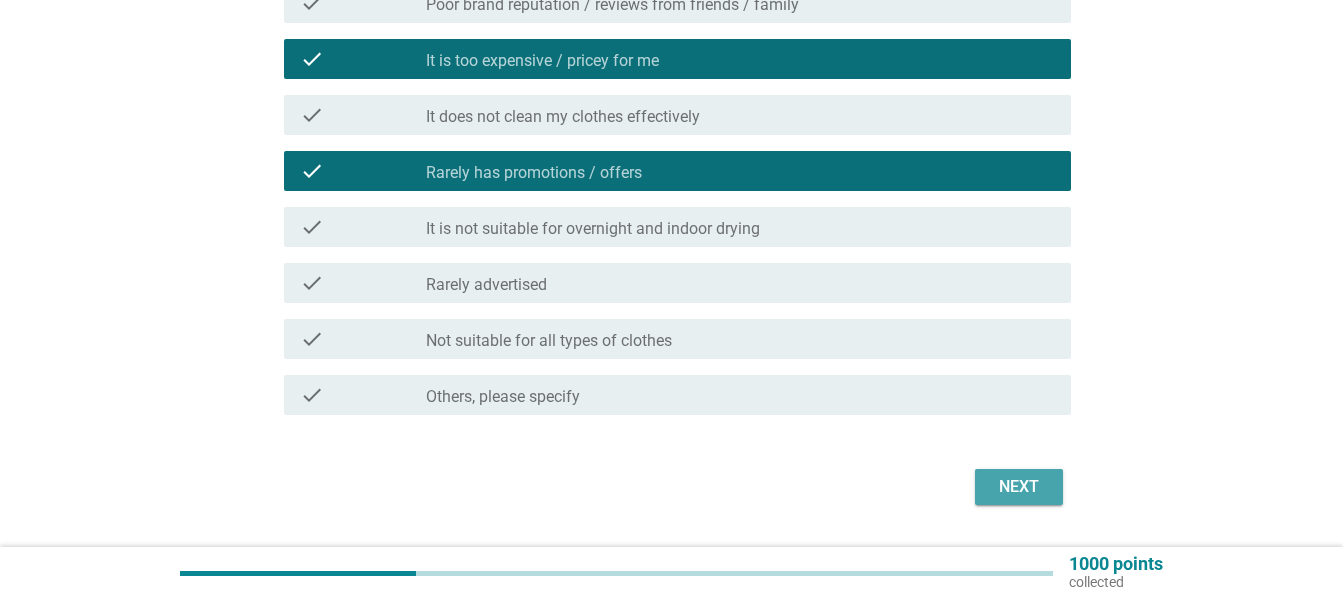 click on "Next" at bounding box center [1019, 487] 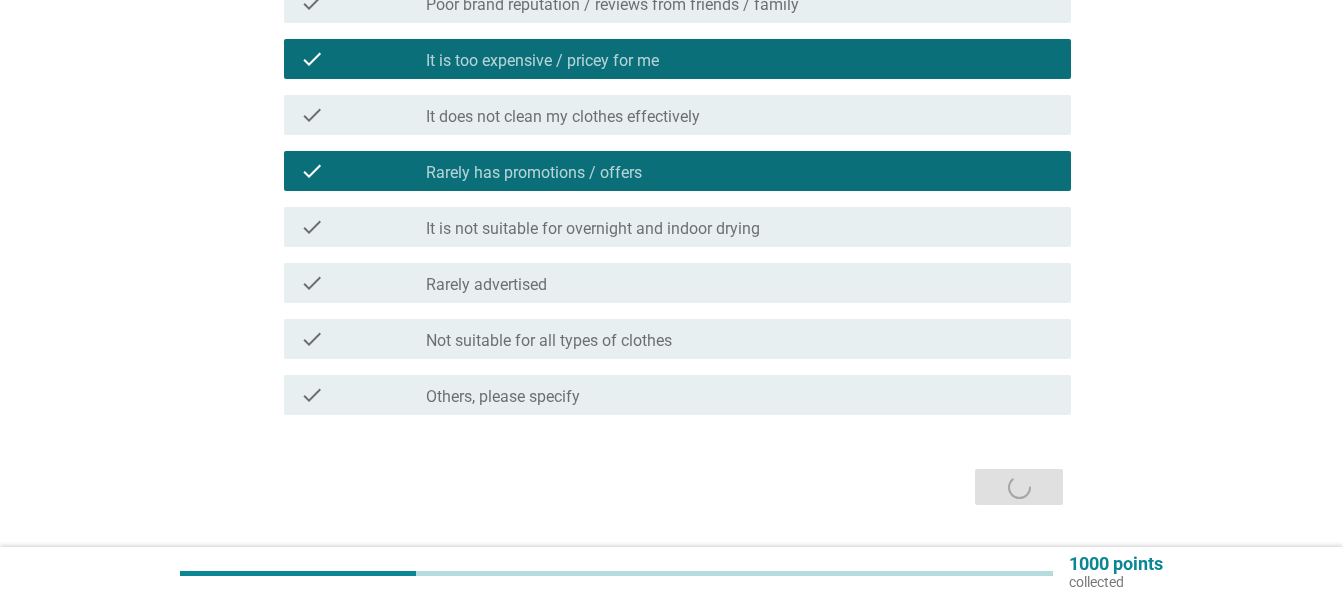 scroll, scrollTop: 0, scrollLeft: 0, axis: both 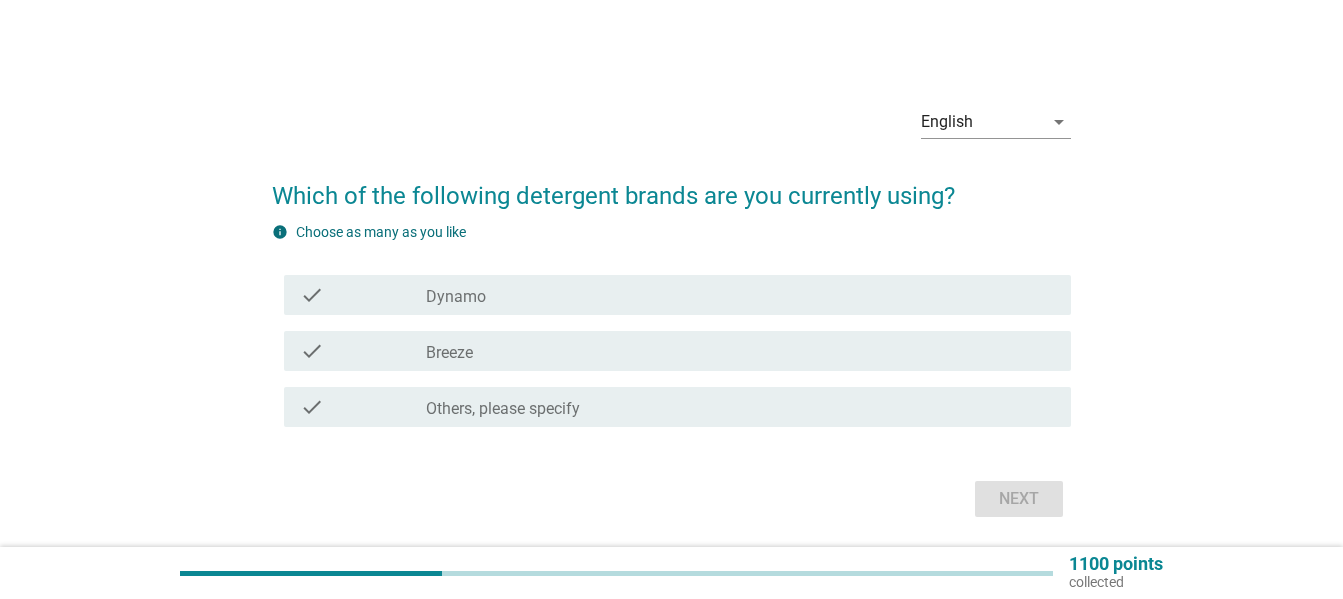 click on "check_box_outline_blank Breeze" at bounding box center (740, 351) 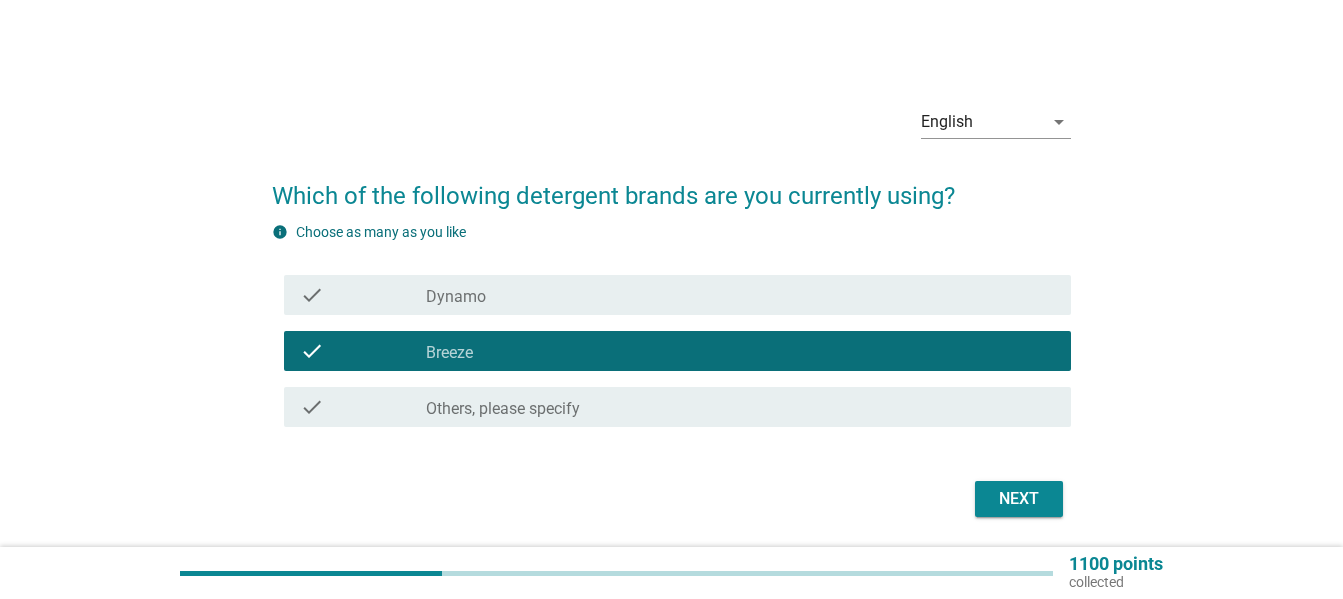 click on "Next" at bounding box center (1019, 499) 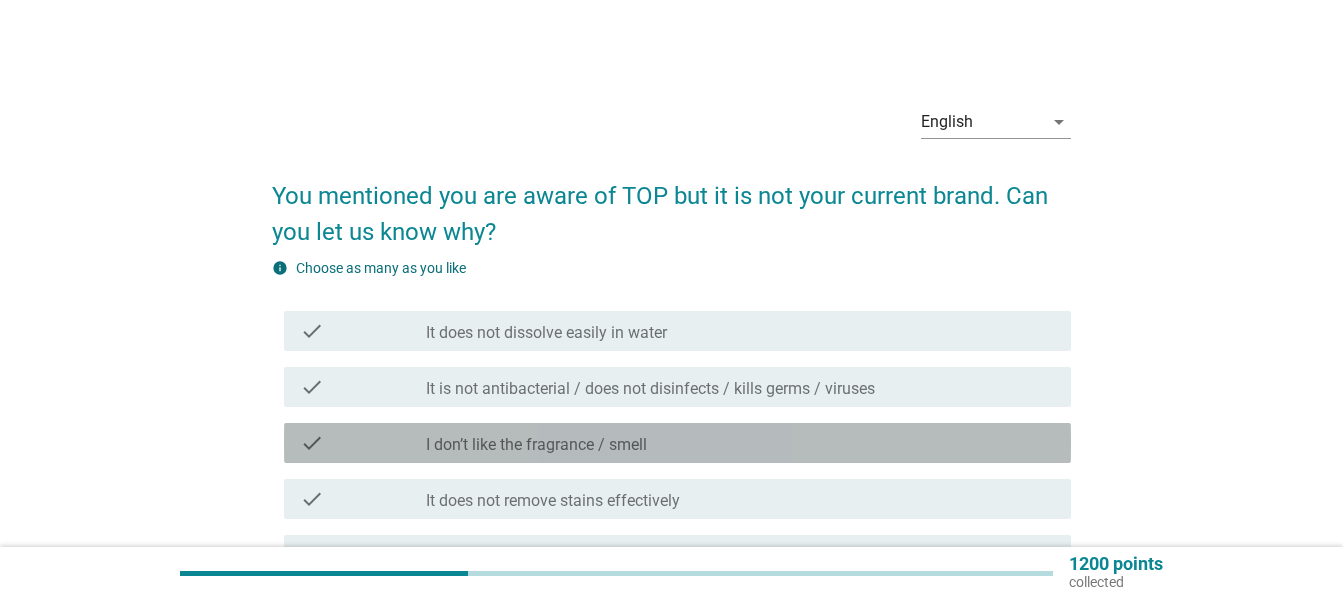 click on "check_box_outline_blank I don’t like the fragrance / smell" at bounding box center [740, 443] 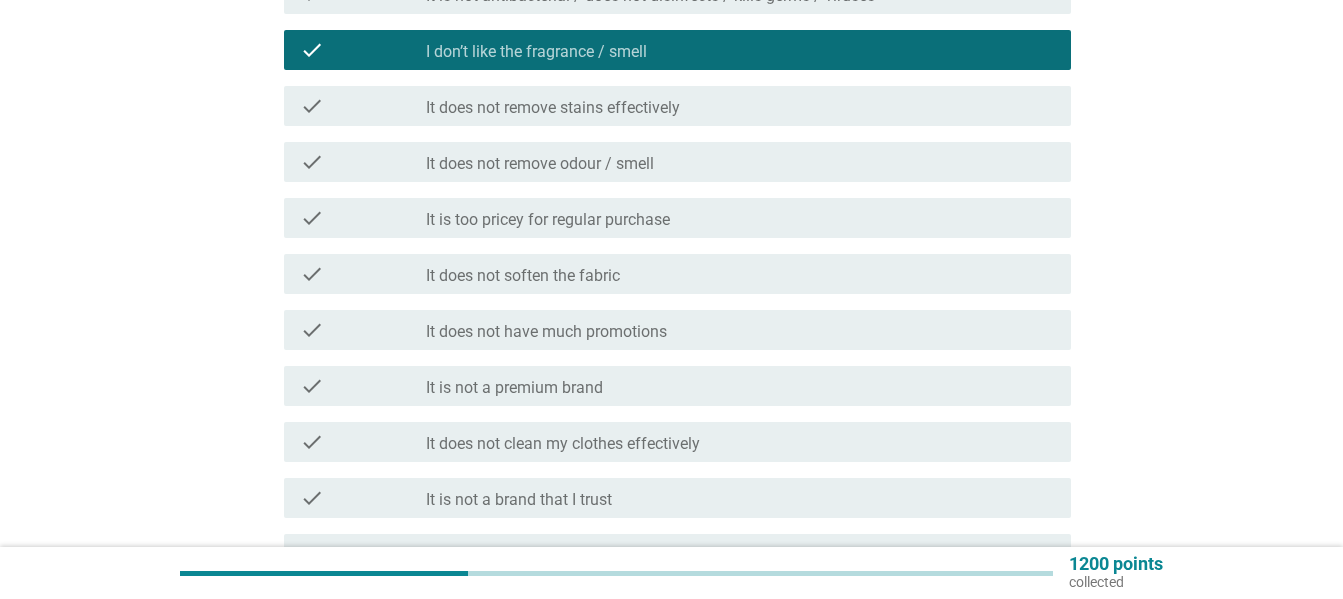 scroll, scrollTop: 400, scrollLeft: 0, axis: vertical 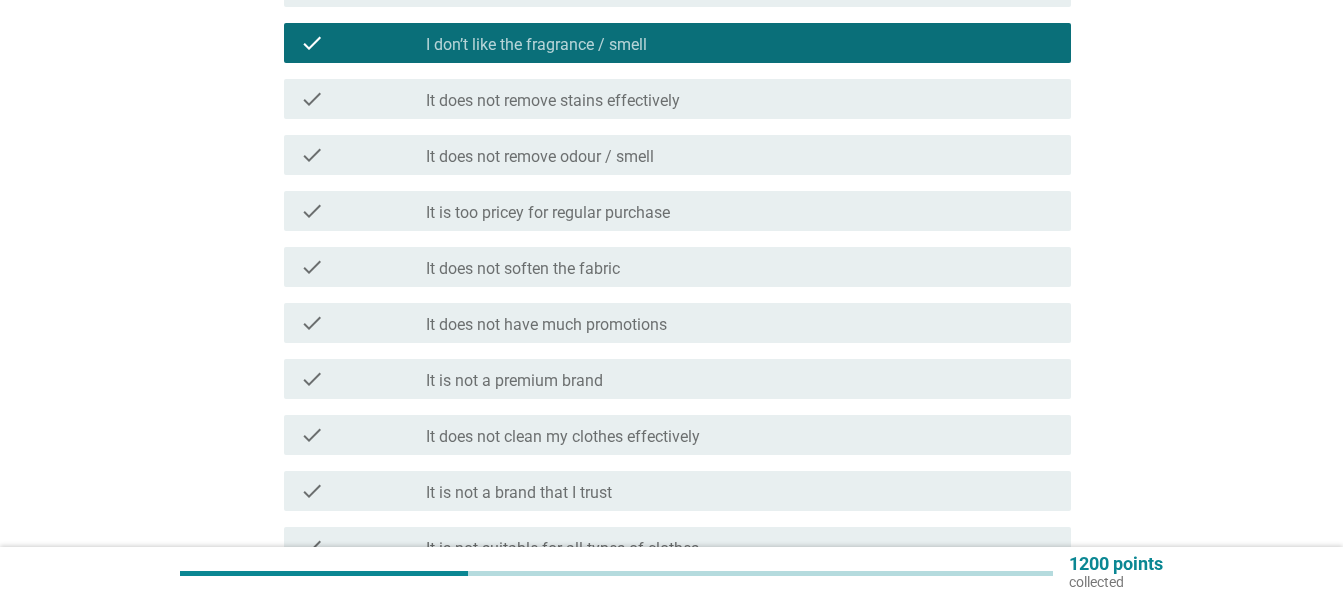 click on "It is too pricey for regular purchase" at bounding box center (548, 213) 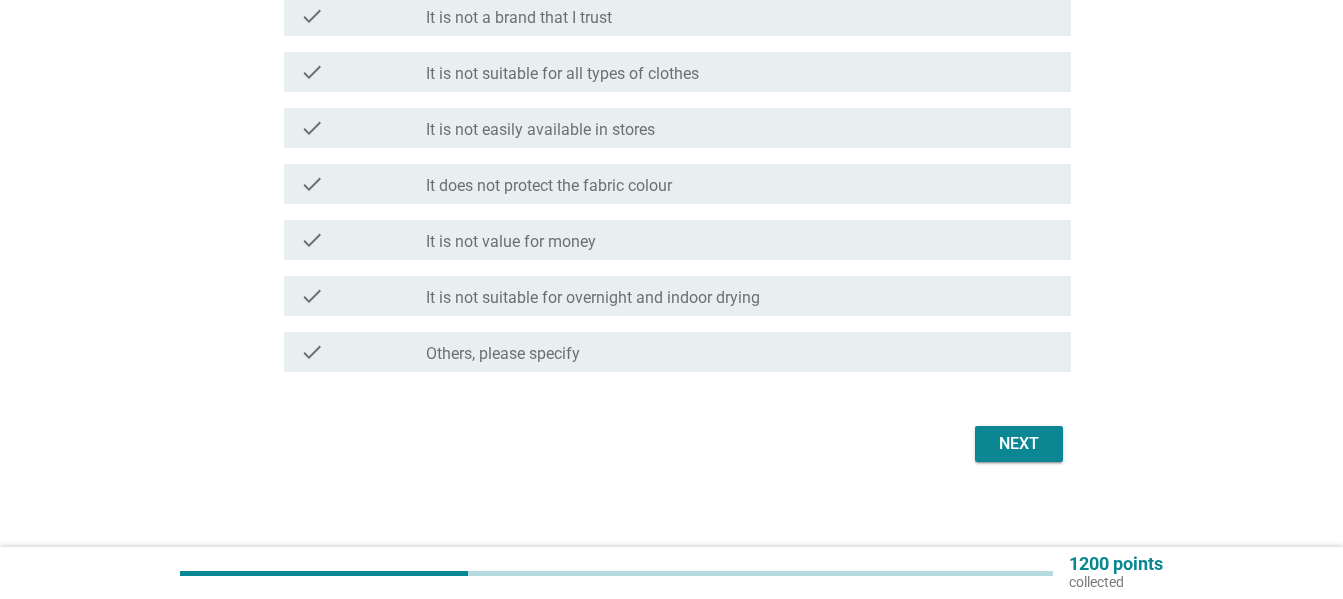 scroll, scrollTop: 886, scrollLeft: 0, axis: vertical 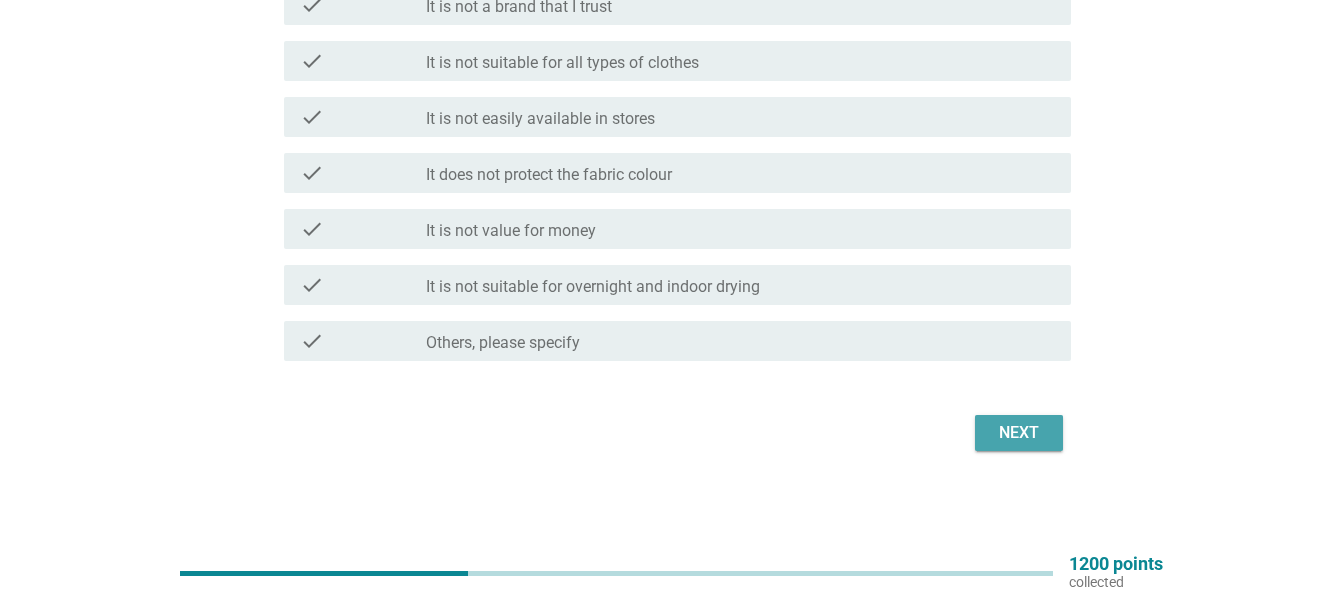 click on "Next" at bounding box center (1019, 433) 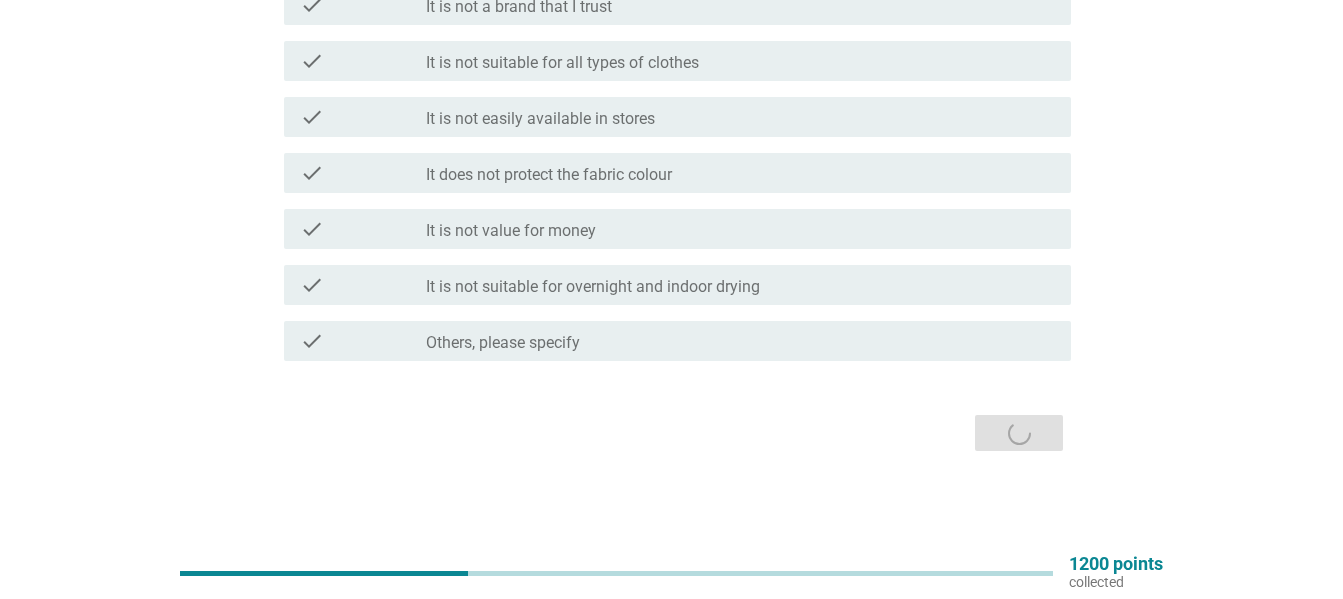 scroll, scrollTop: 0, scrollLeft: 0, axis: both 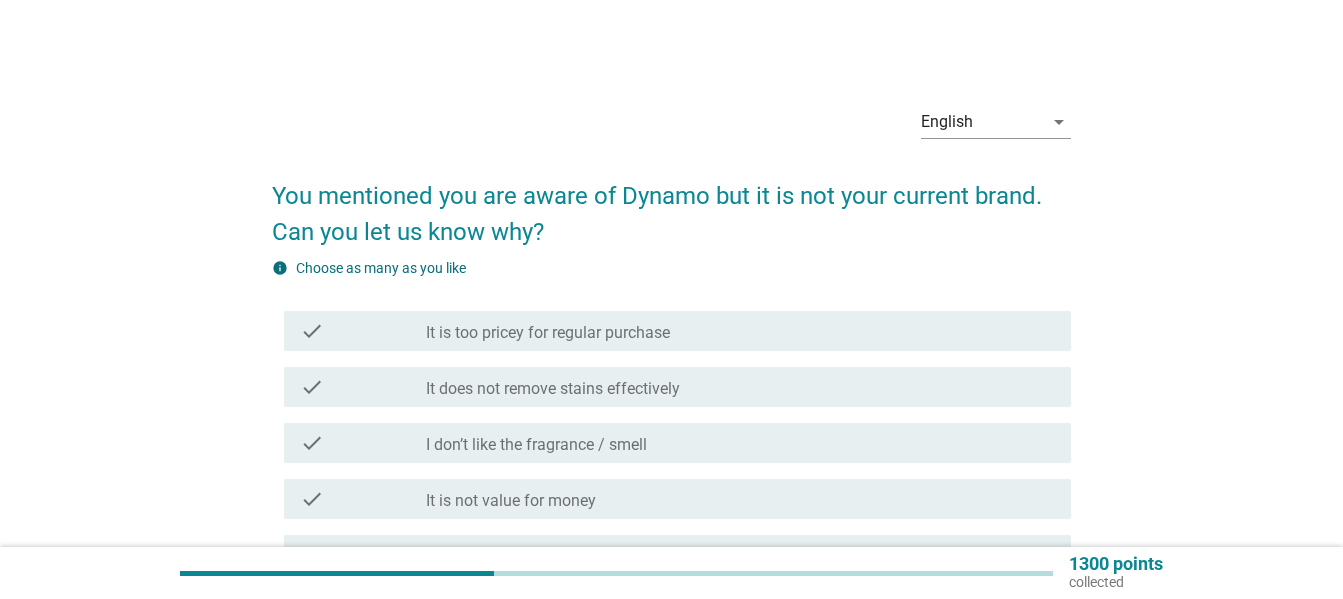 click on "It is too pricey for regular purchase" at bounding box center [548, 333] 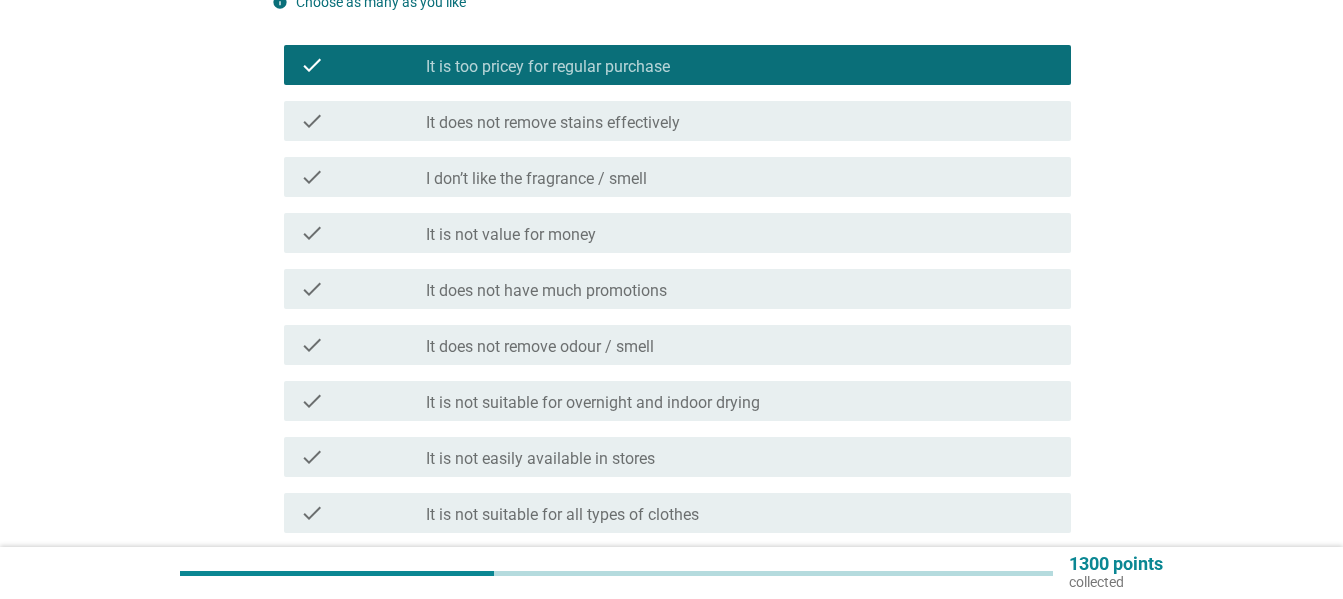 scroll, scrollTop: 300, scrollLeft: 0, axis: vertical 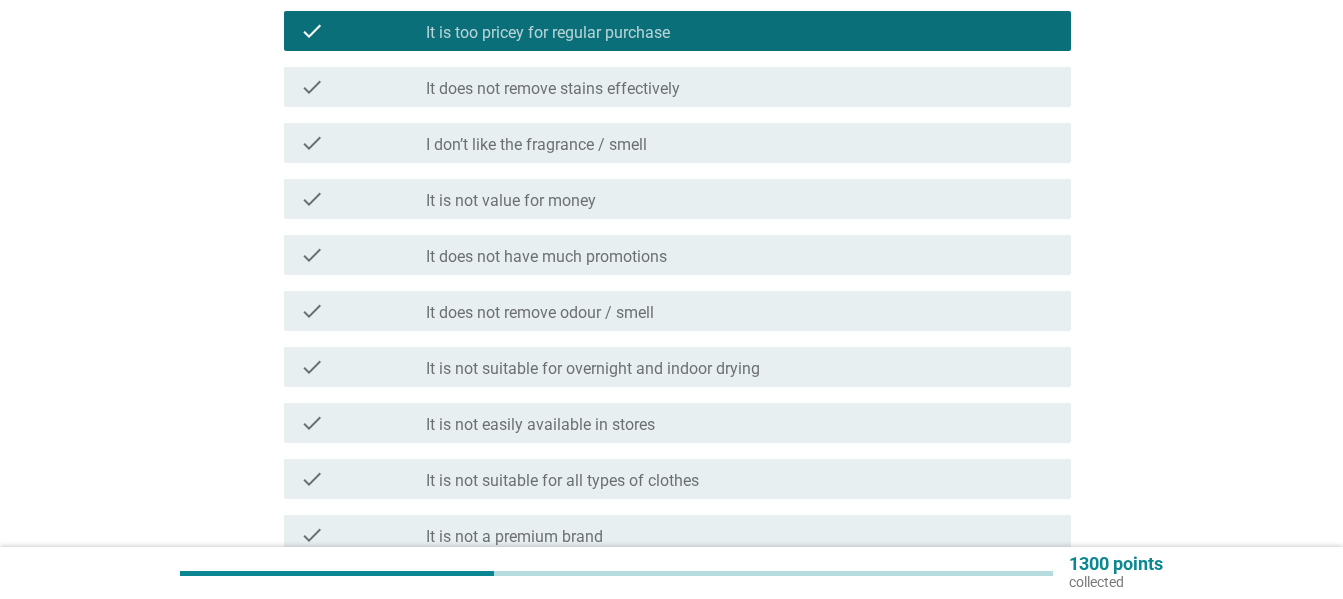 click on "check_box_outline_blank It is not value for money" at bounding box center (740, 199) 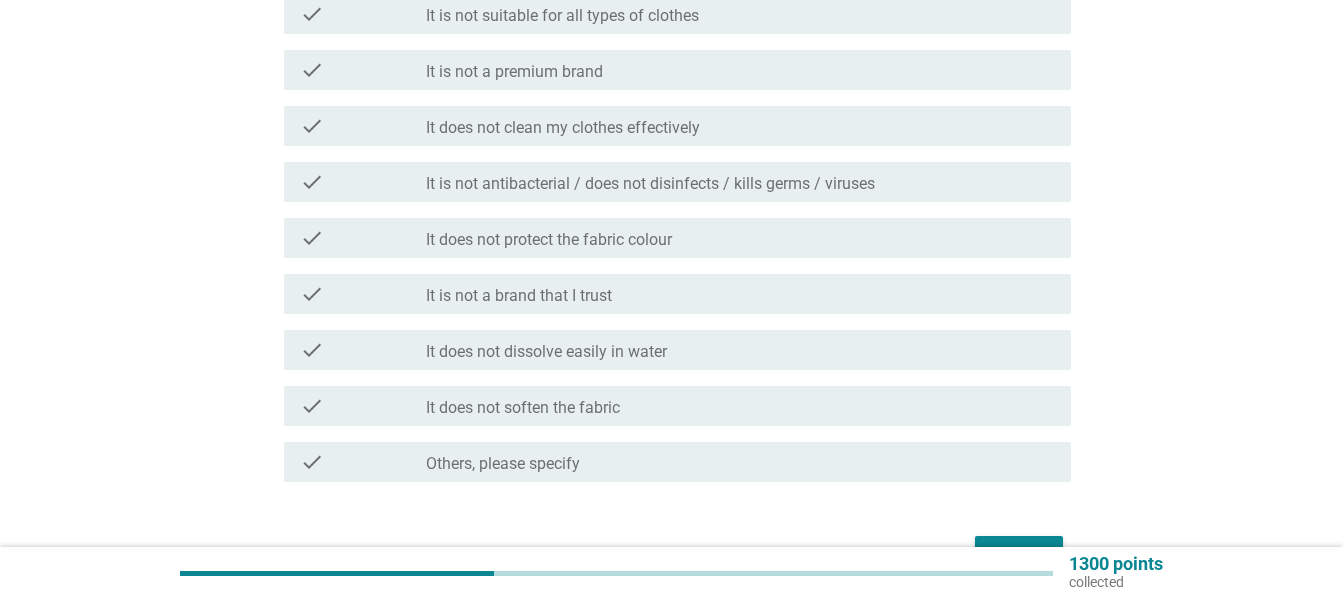 scroll, scrollTop: 800, scrollLeft: 0, axis: vertical 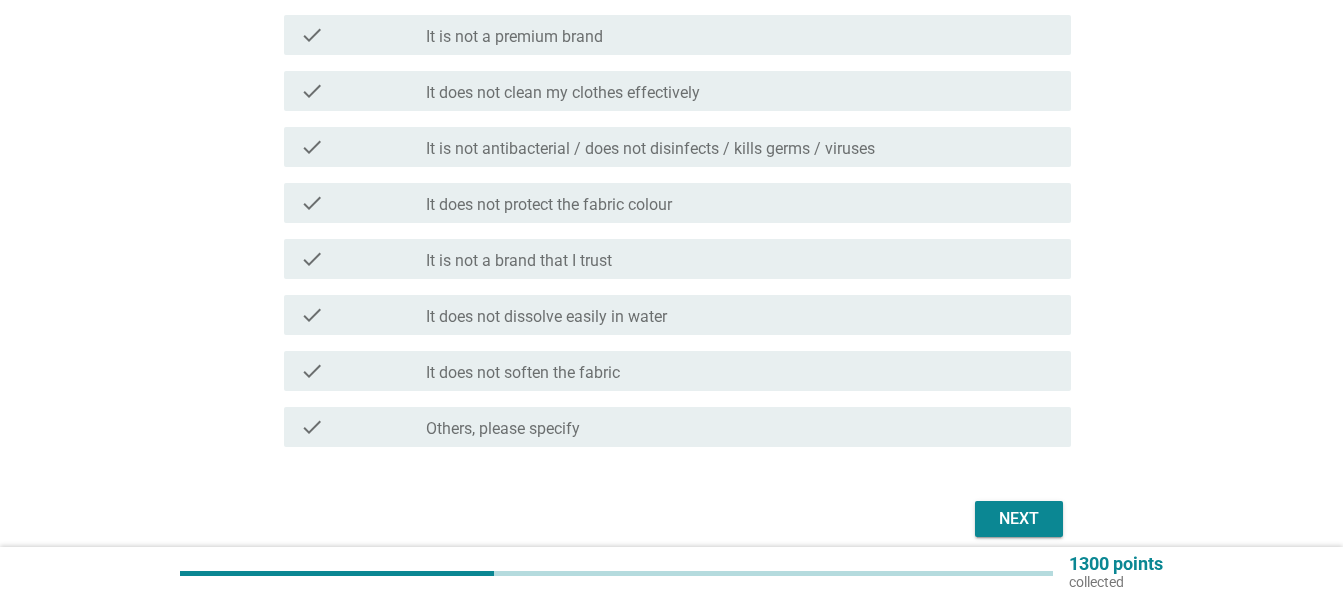 click on "Next" at bounding box center (1019, 519) 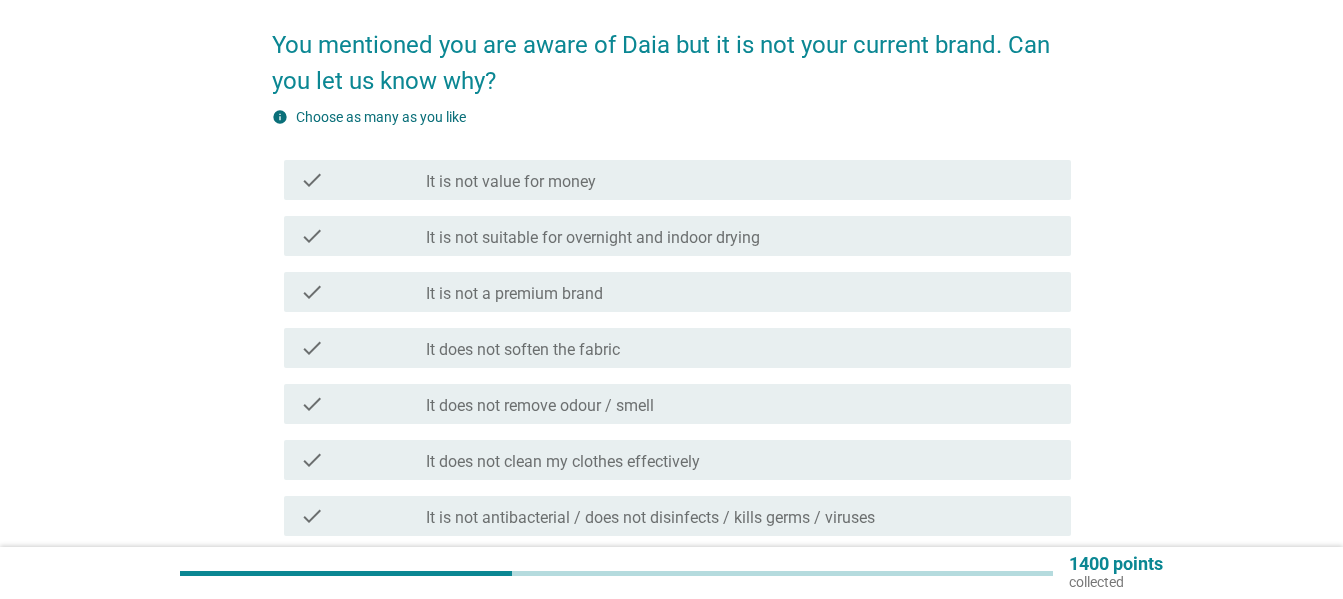scroll, scrollTop: 200, scrollLeft: 0, axis: vertical 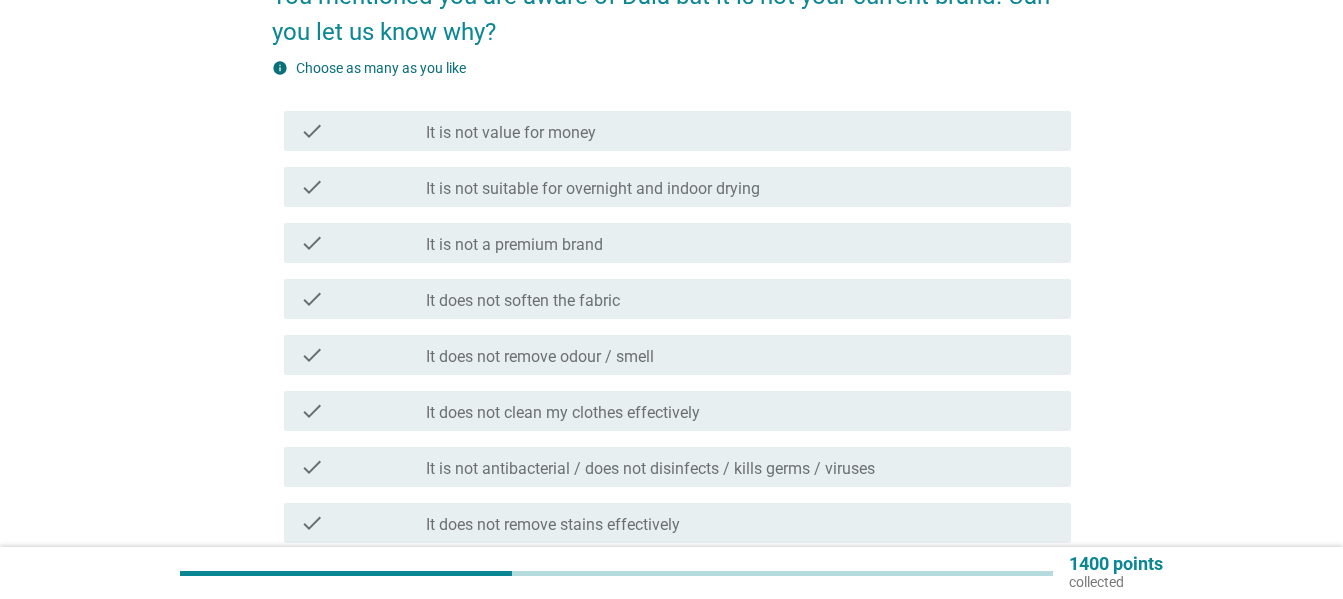 click on "check_box_outline_blank It is not value for money" at bounding box center [740, 131] 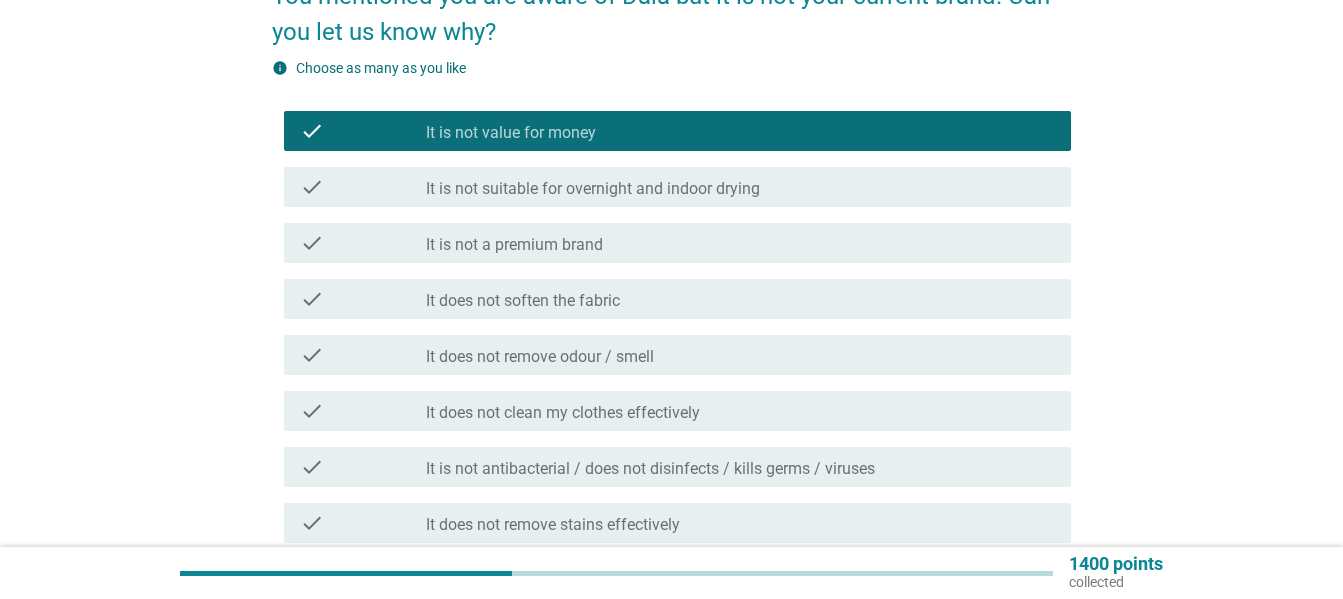 click on "It is not suitable for overnight and indoor drying" at bounding box center (593, 189) 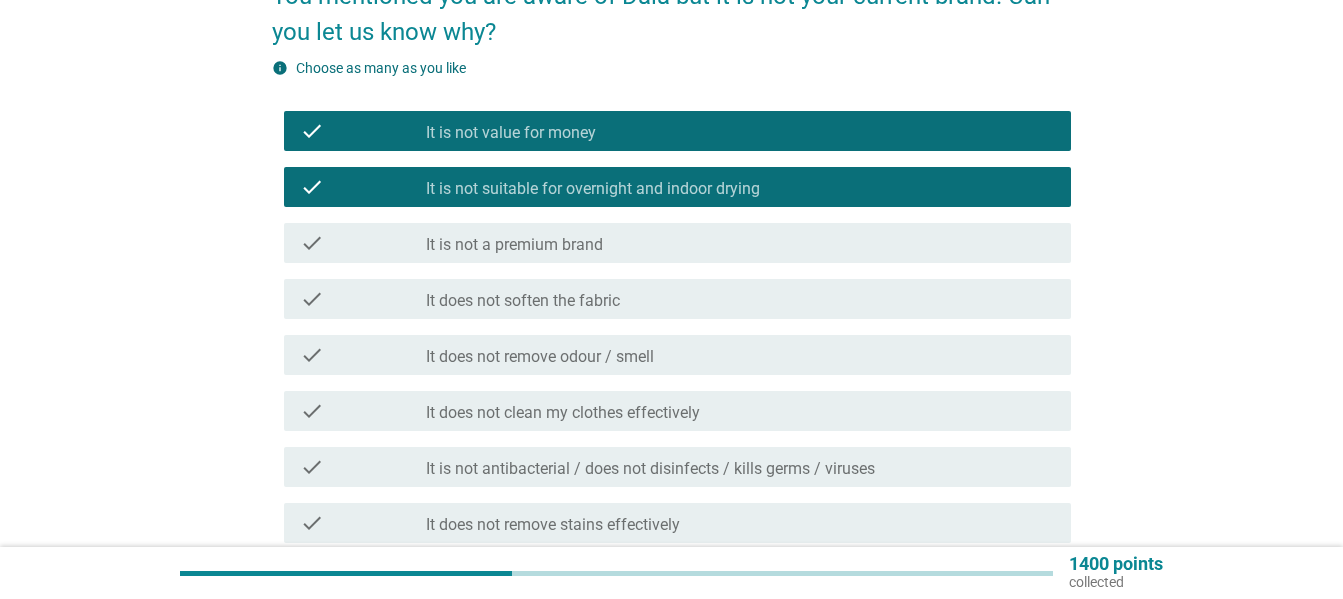 click on "It is not suitable for overnight and indoor drying" at bounding box center (593, 189) 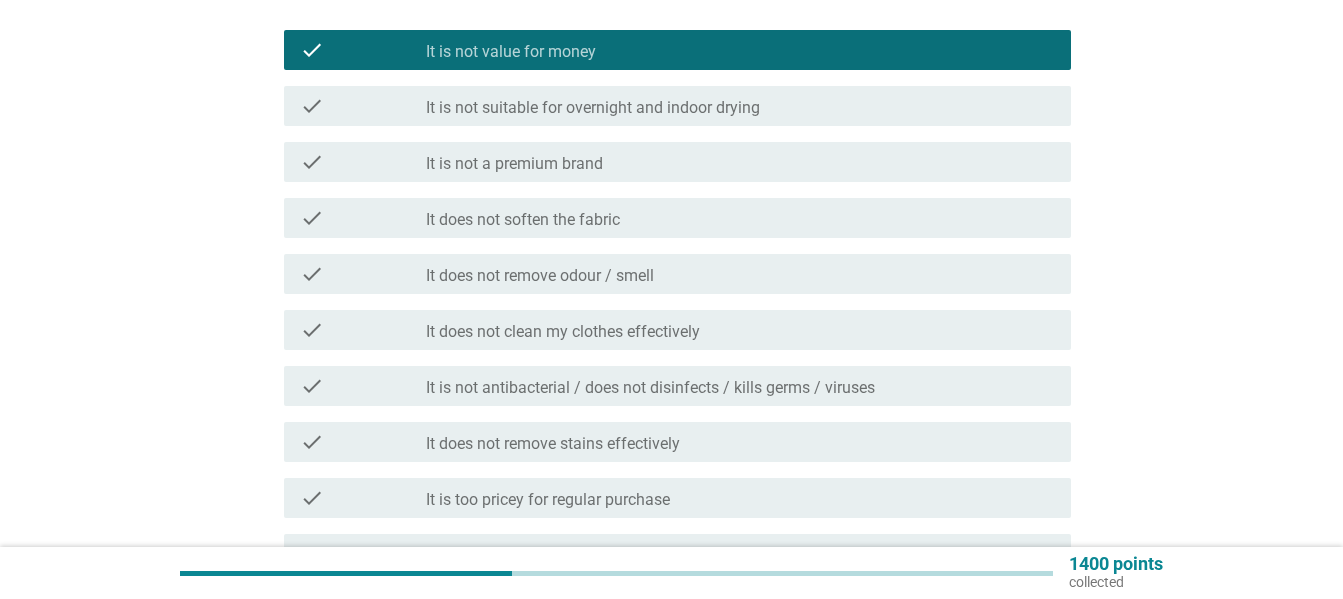 scroll, scrollTop: 400, scrollLeft: 0, axis: vertical 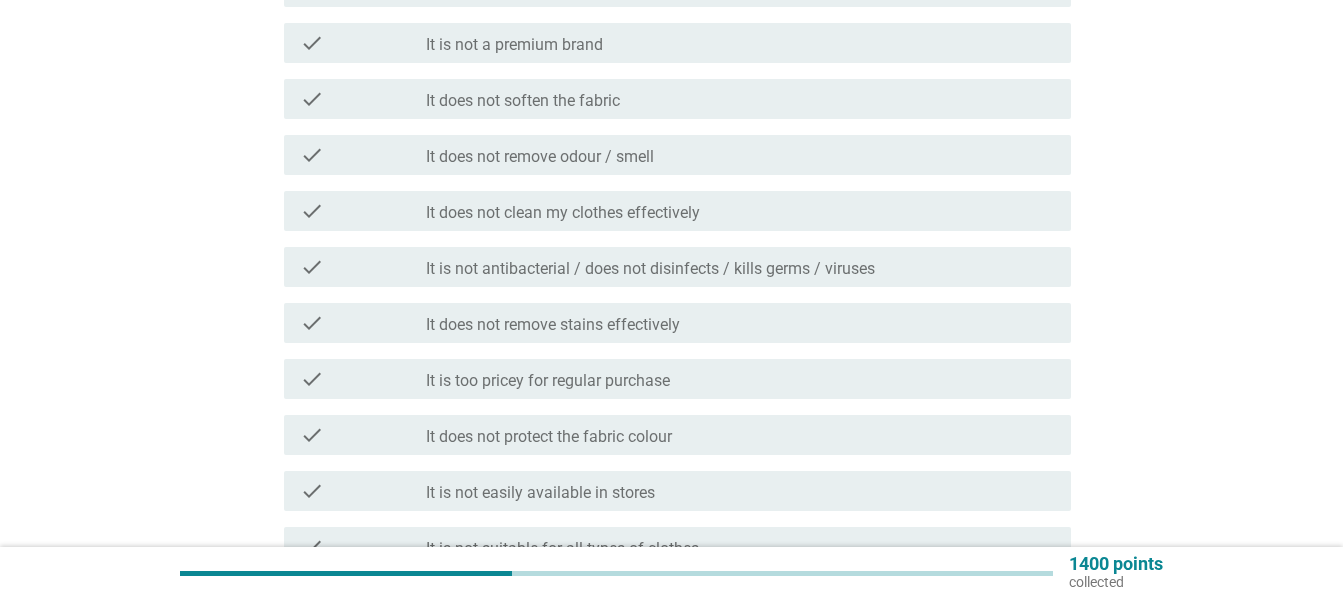 click on "It does not clean my clothes effectively" at bounding box center (563, 213) 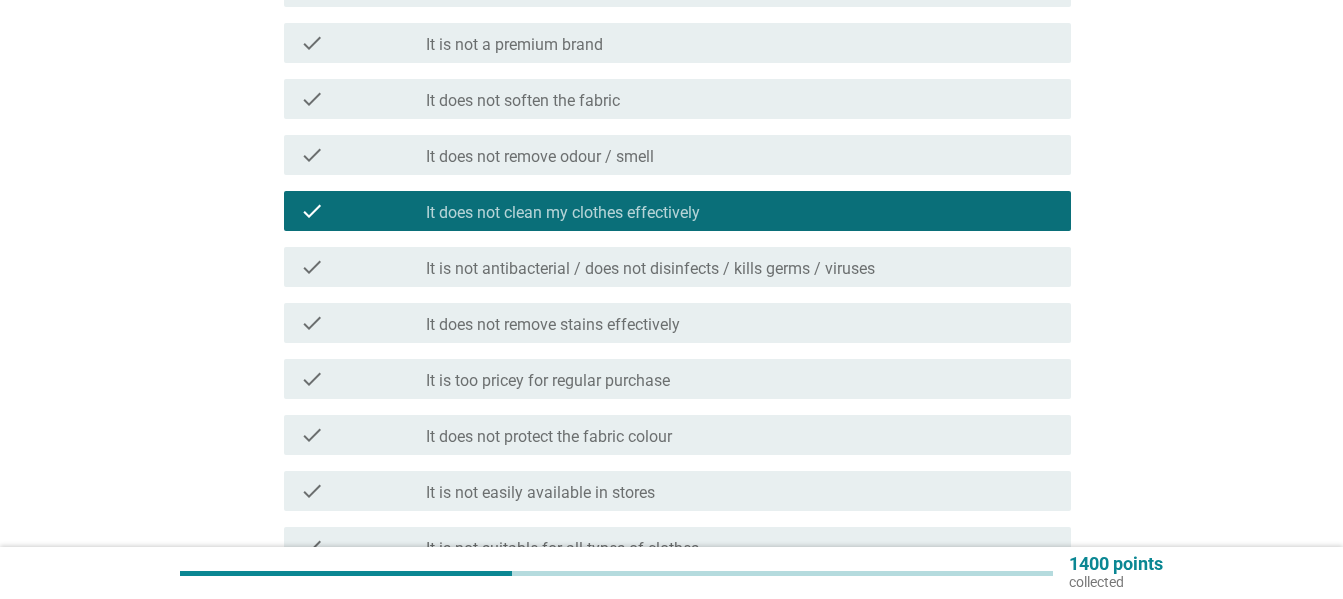 click on "It is not antibacterial / does not disinfects / kills germs / viruses" at bounding box center (650, 269) 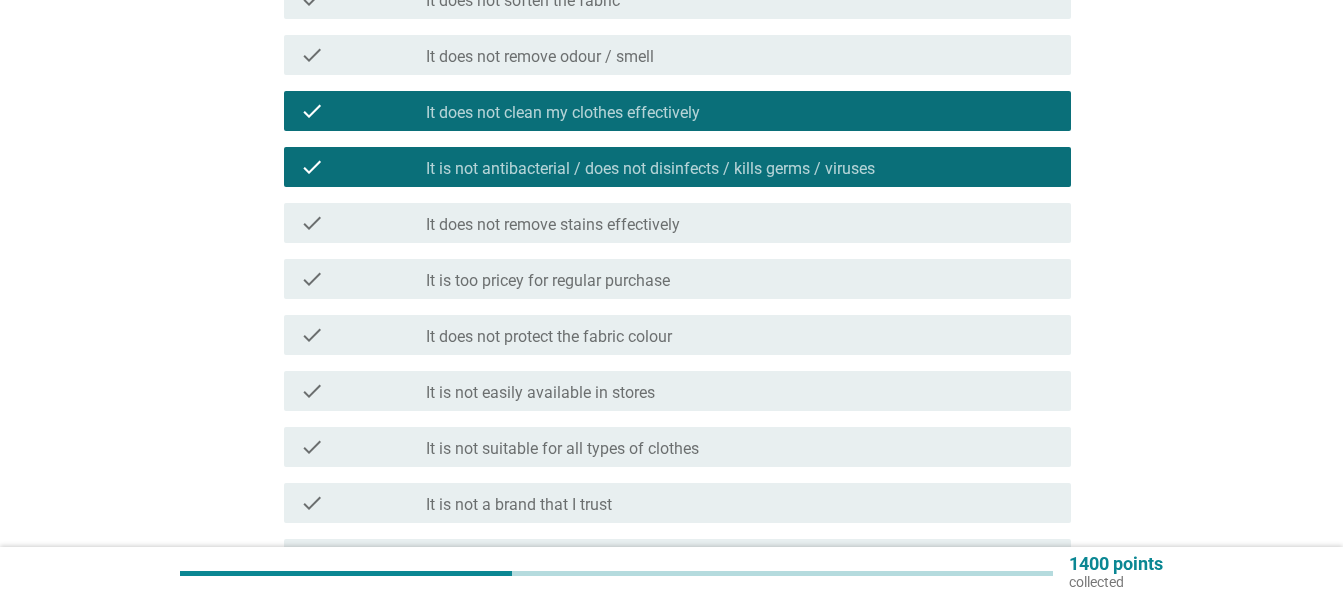 click on "check_box_outline_blank It does not remove stains effectively" at bounding box center [740, 223] 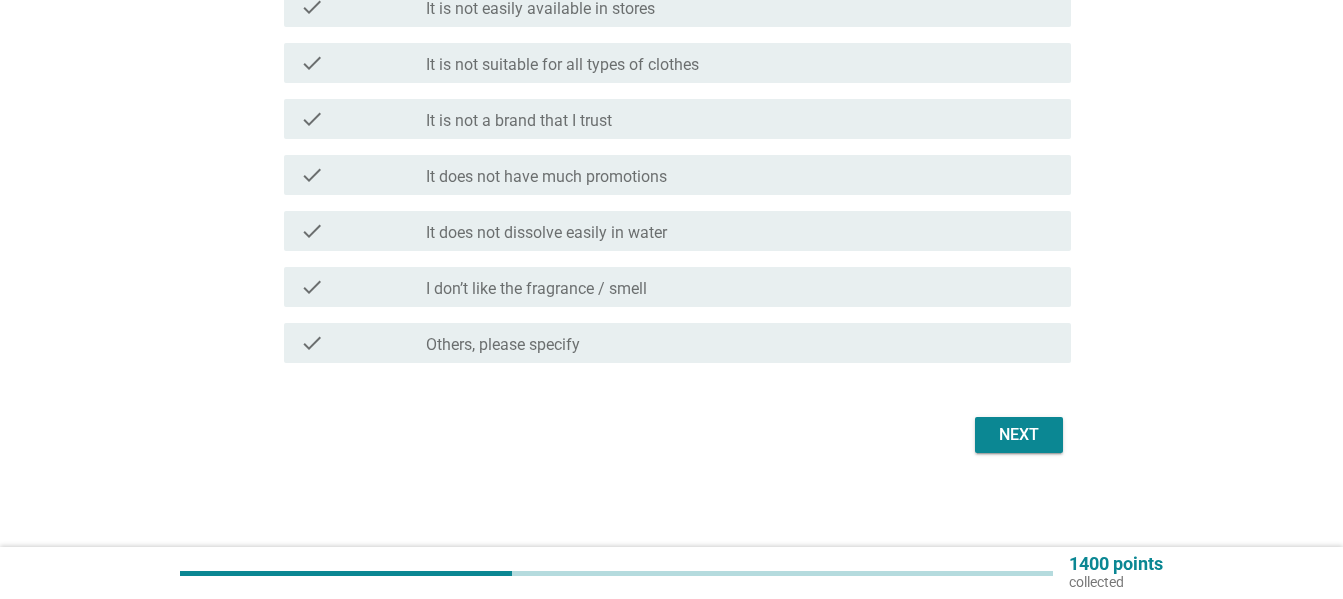 scroll, scrollTop: 886, scrollLeft: 0, axis: vertical 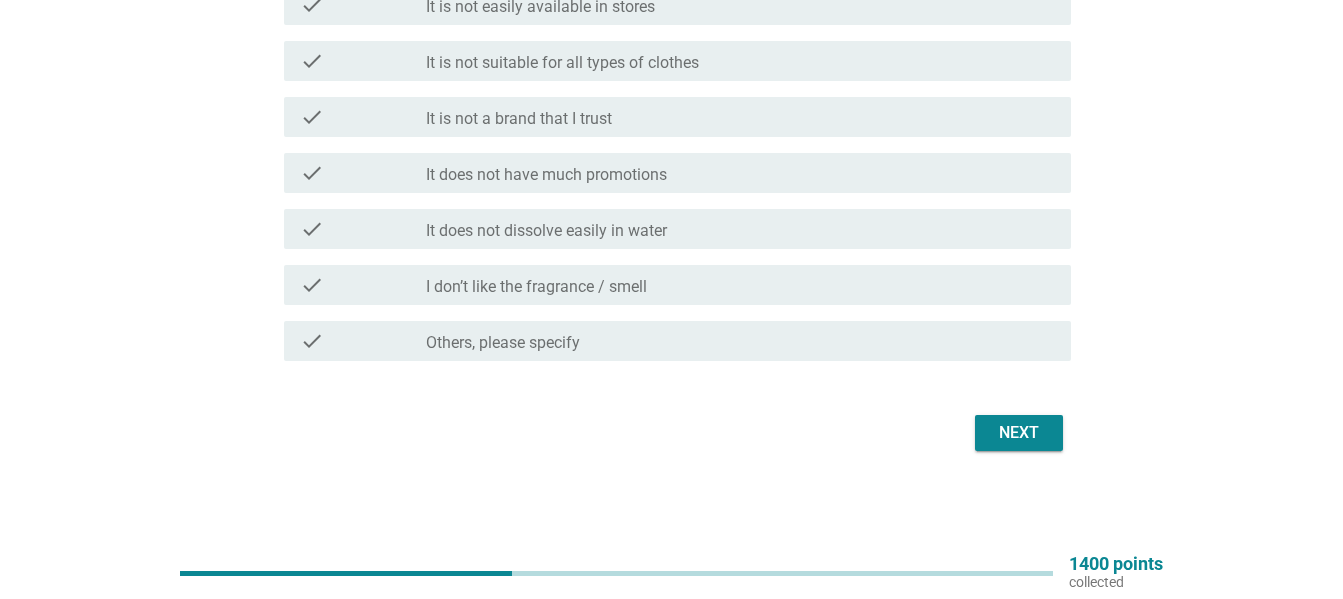 click on "check_box_outline_blank I don’t like the fragrance / smell" at bounding box center [740, 285] 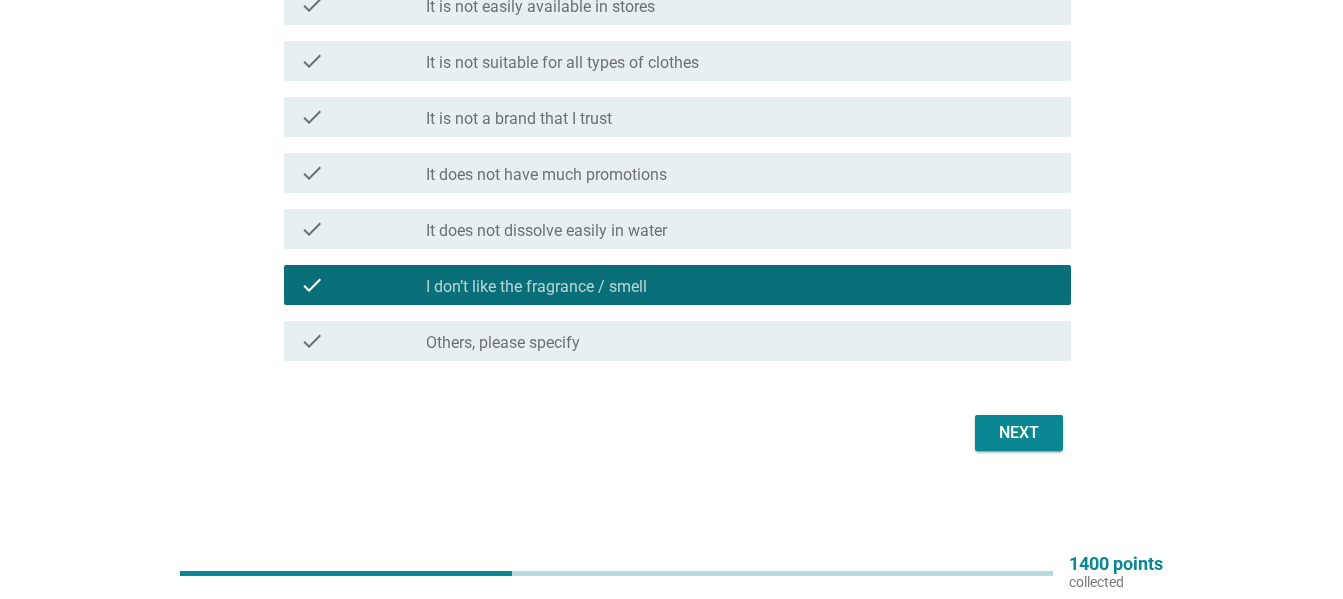 click on "Next" at bounding box center (1019, 433) 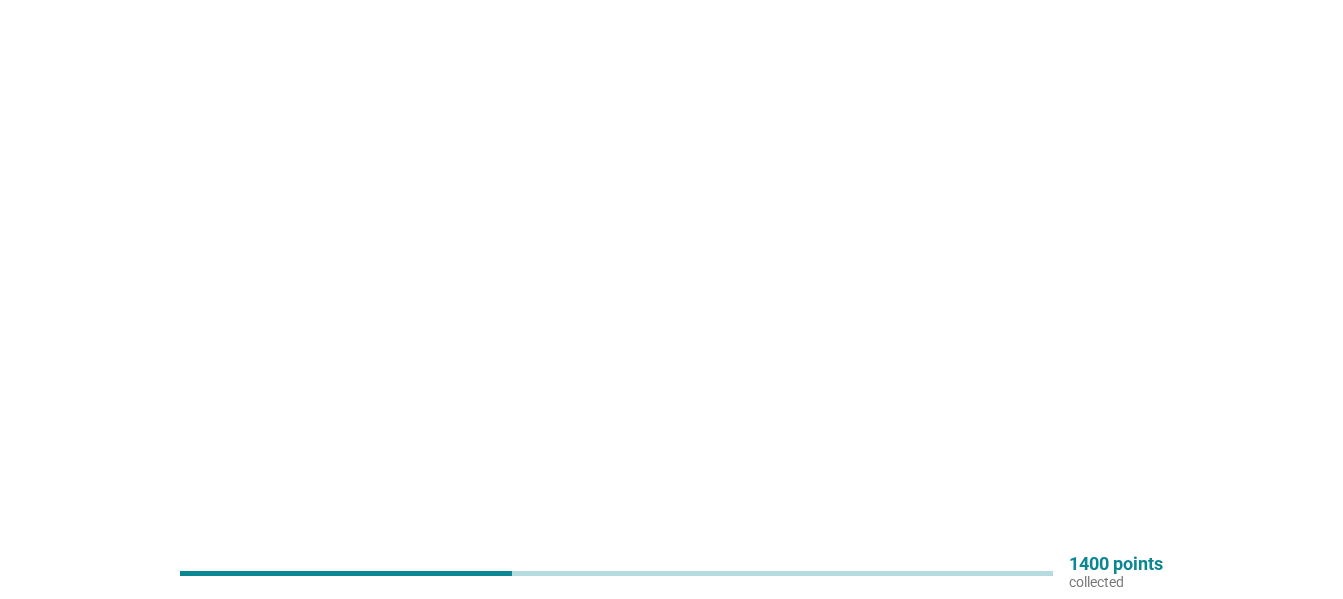 scroll, scrollTop: 0, scrollLeft: 0, axis: both 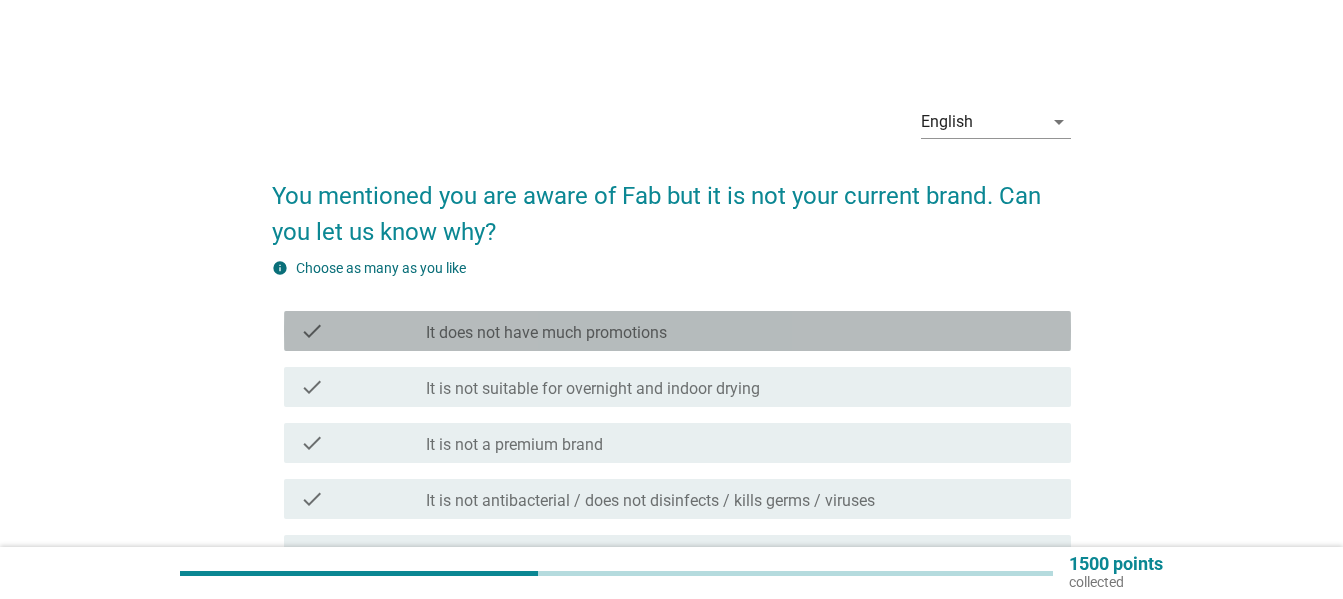 click on "It does not have much promotions" at bounding box center (546, 333) 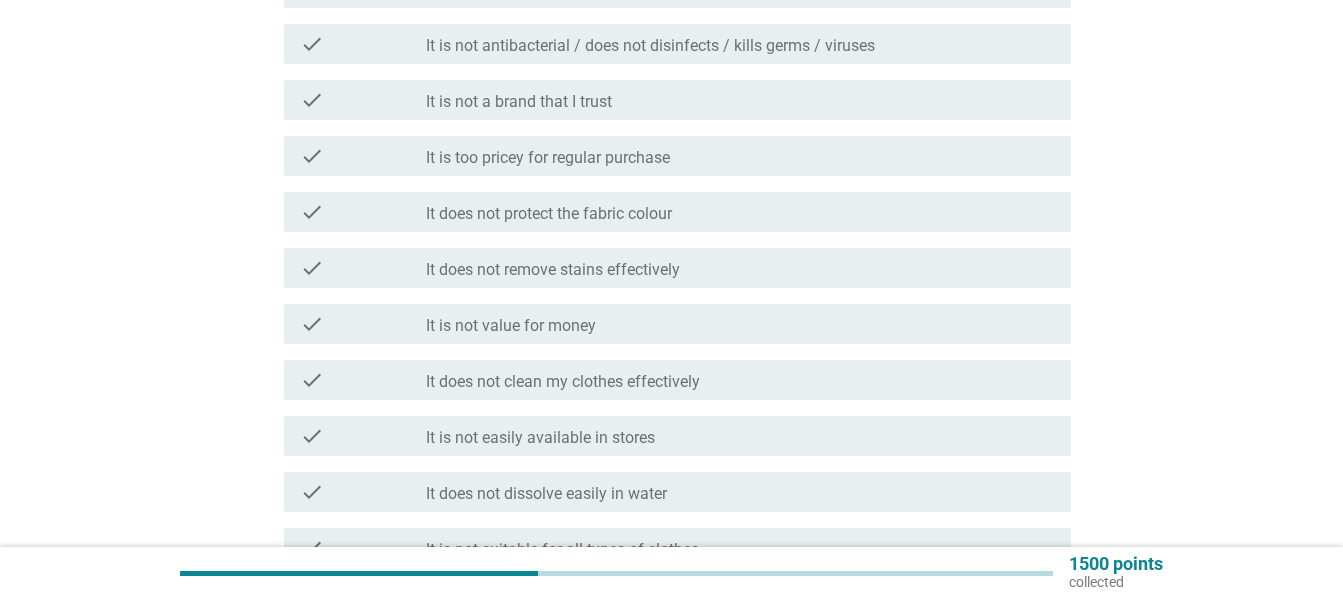 scroll, scrollTop: 500, scrollLeft: 0, axis: vertical 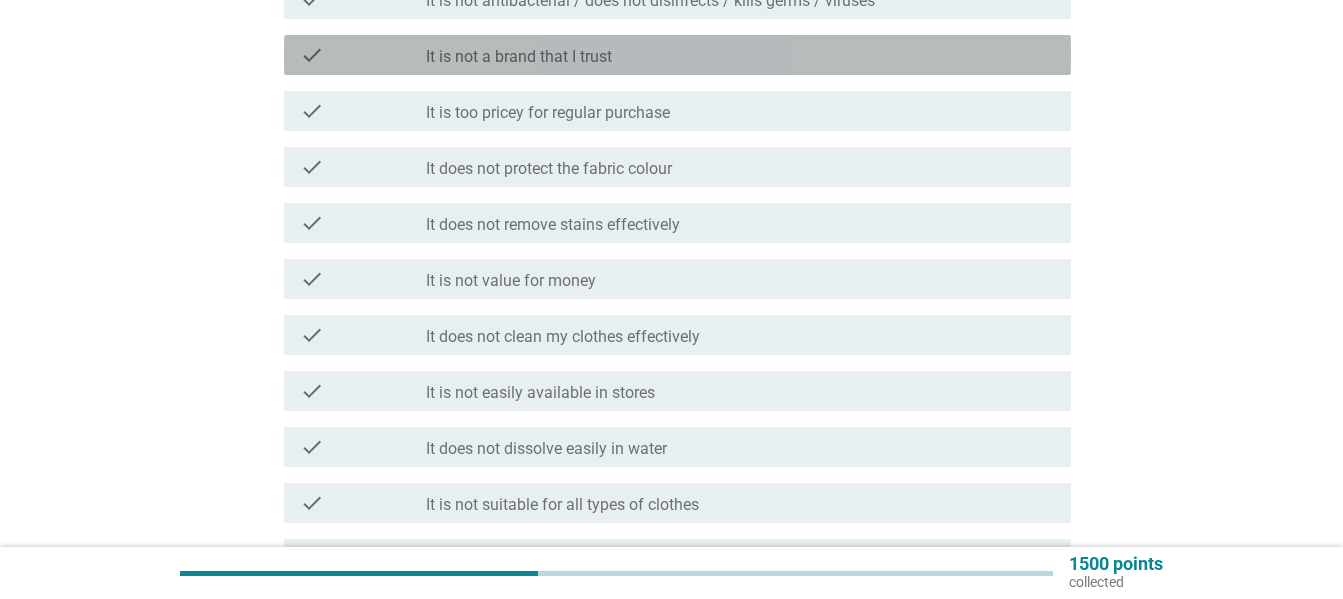 click on "check_box_outline_blank It is not a brand that I trust" at bounding box center [740, 55] 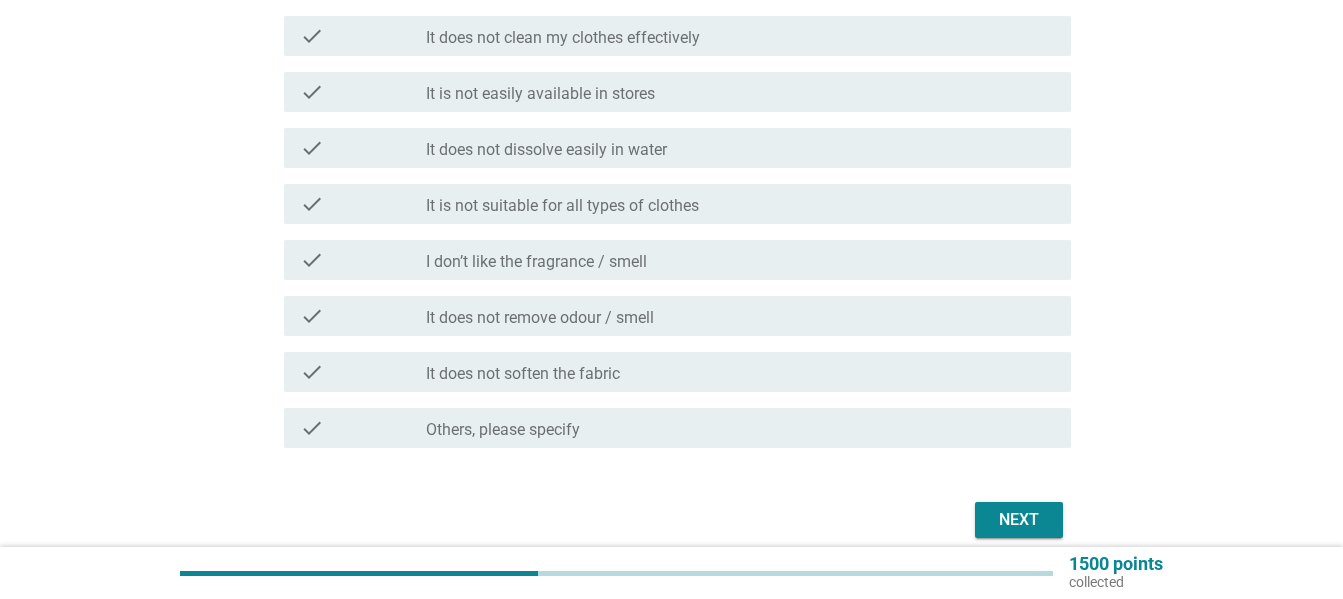 scroll, scrollTop: 800, scrollLeft: 0, axis: vertical 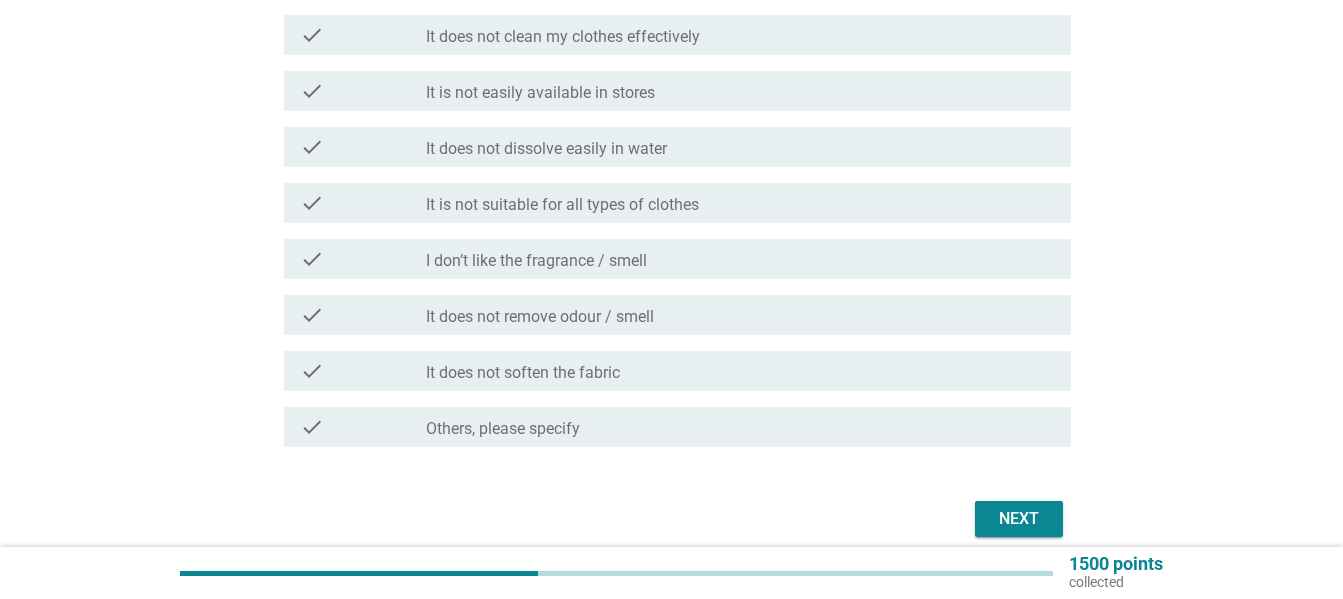 click on "Next" at bounding box center (1019, 519) 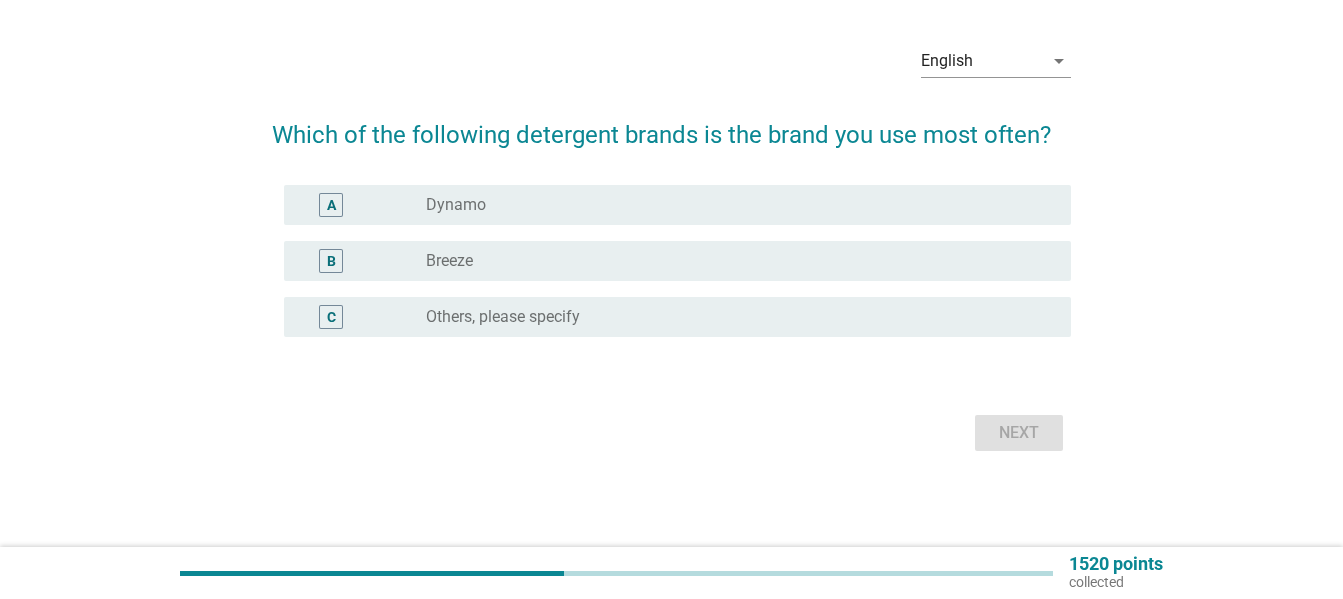 scroll, scrollTop: 0, scrollLeft: 0, axis: both 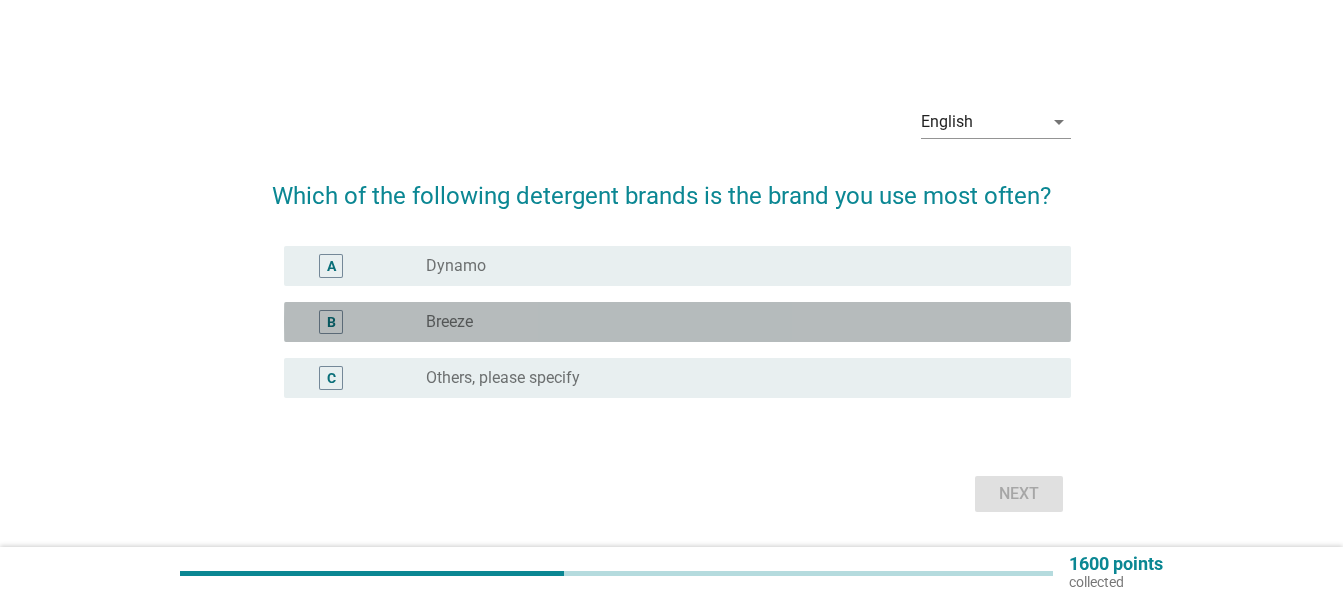 click on "radio_button_unchecked Breeze" at bounding box center [732, 322] 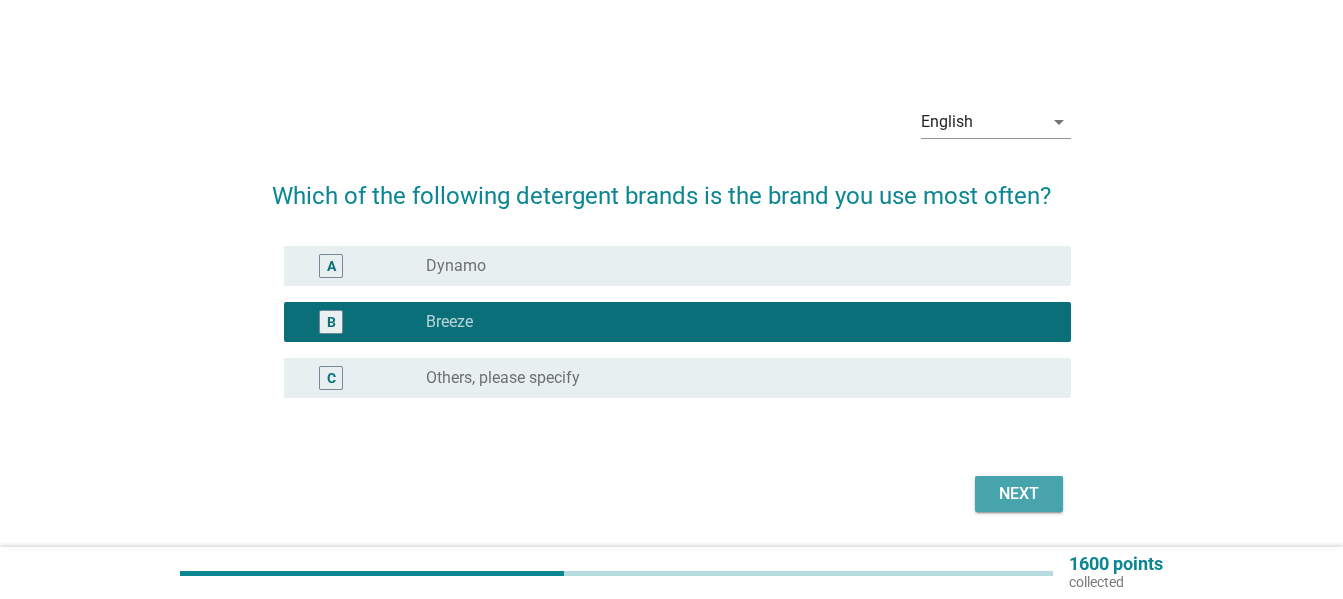 click on "Next" at bounding box center (1019, 494) 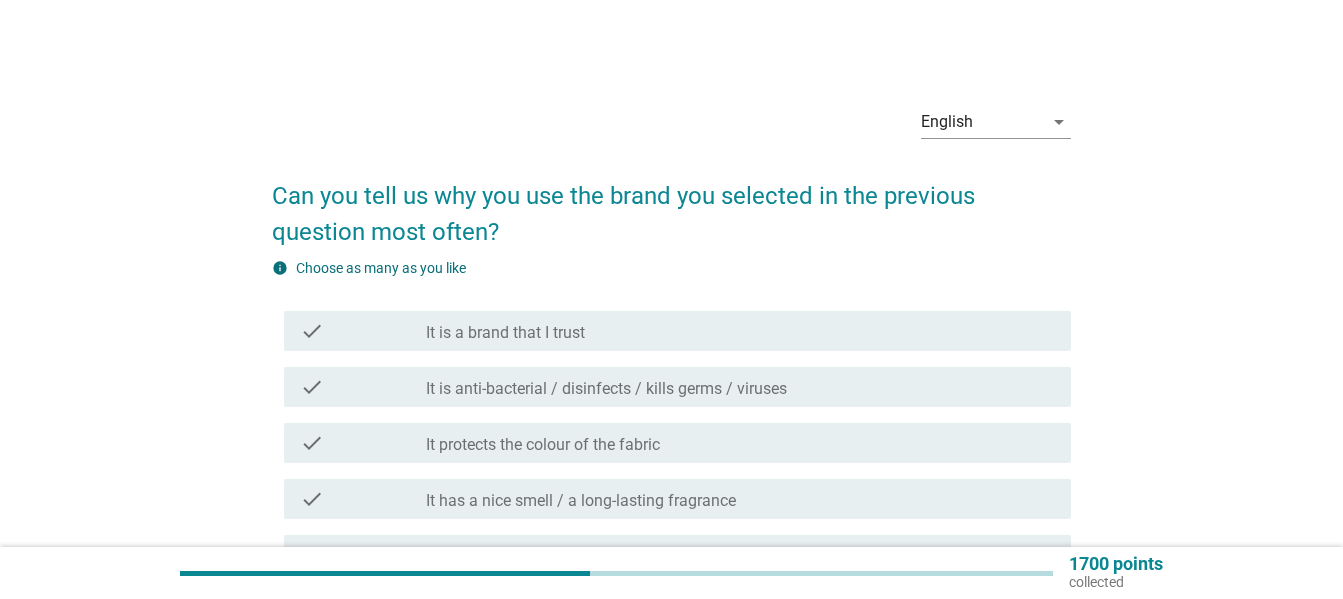 click on "It is a brand that I trust" at bounding box center (505, 333) 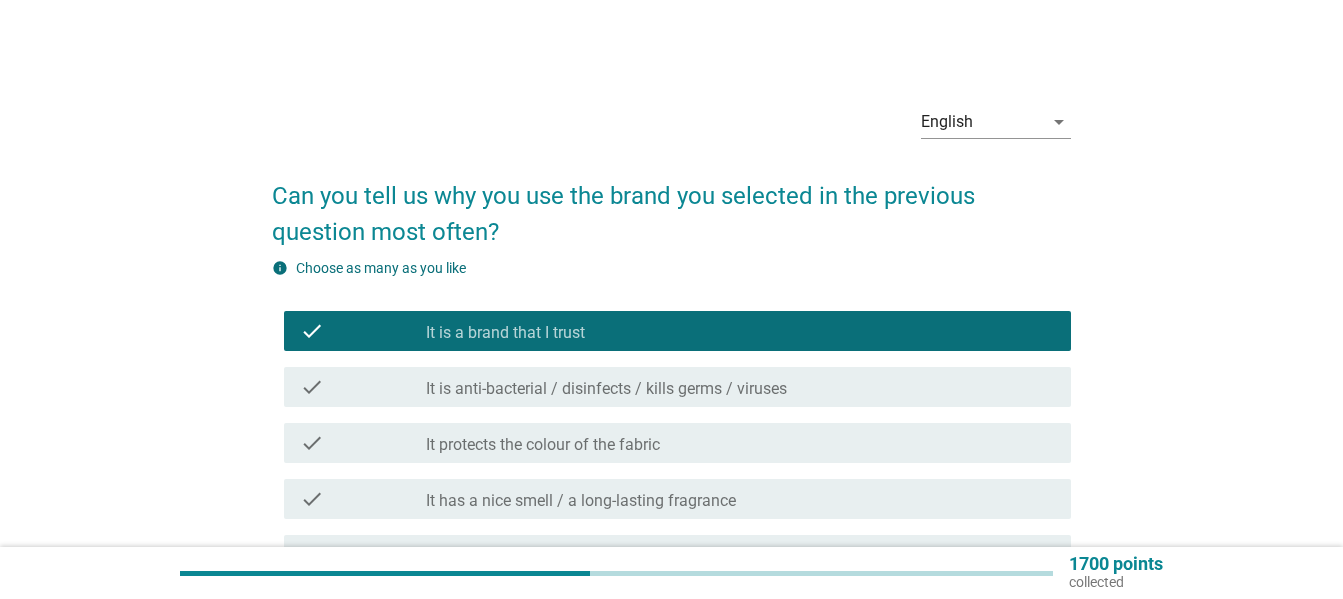 click on "It is anti-bacterial / disinfects / kills germs / viruses" at bounding box center [606, 389] 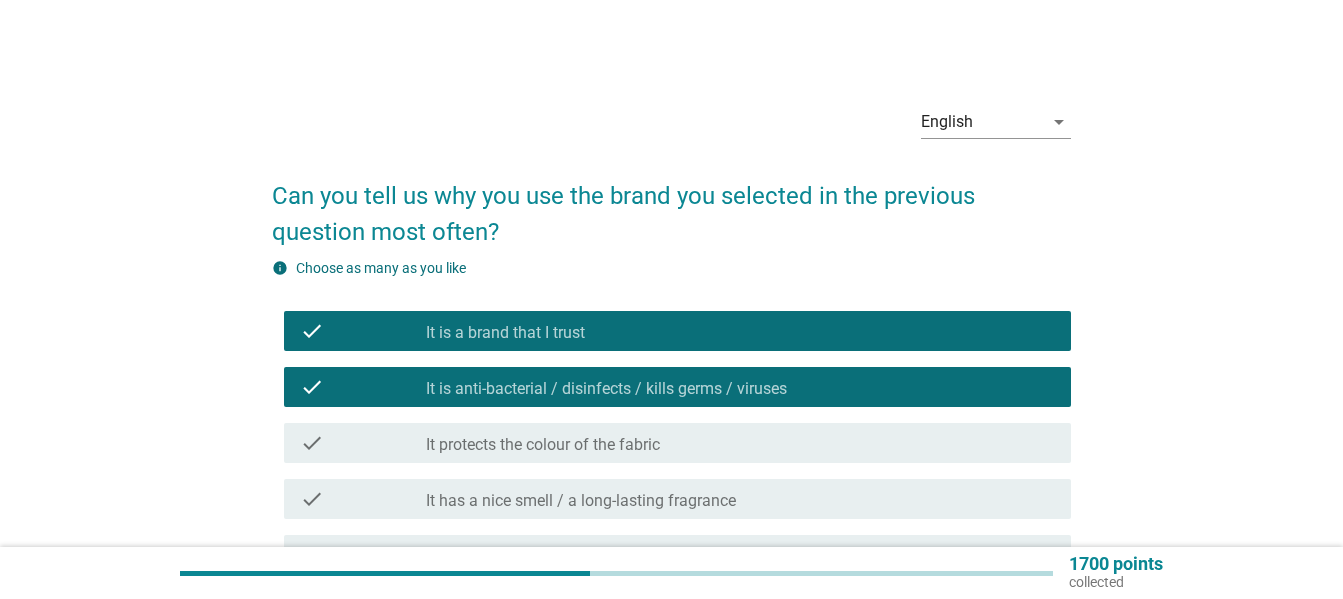 click on "It protects the colour of the fabric" at bounding box center [543, 445] 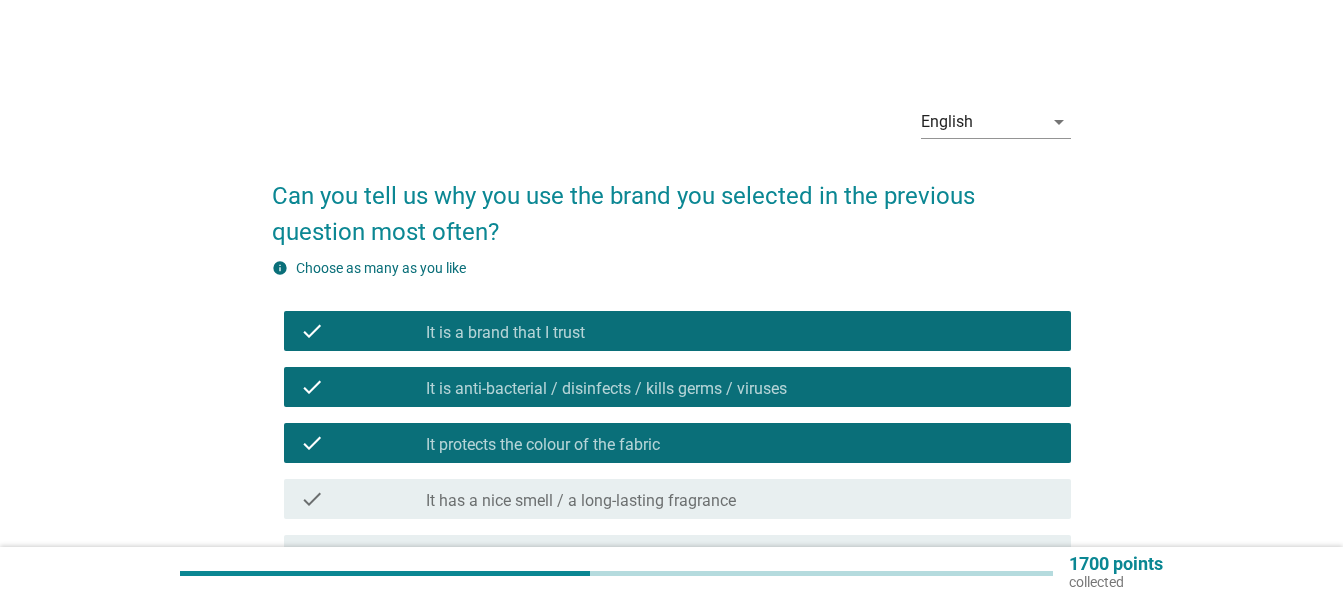 click on "check_box_outline_blank It has a nice smell / a long-lasting fragrance" at bounding box center (740, 499) 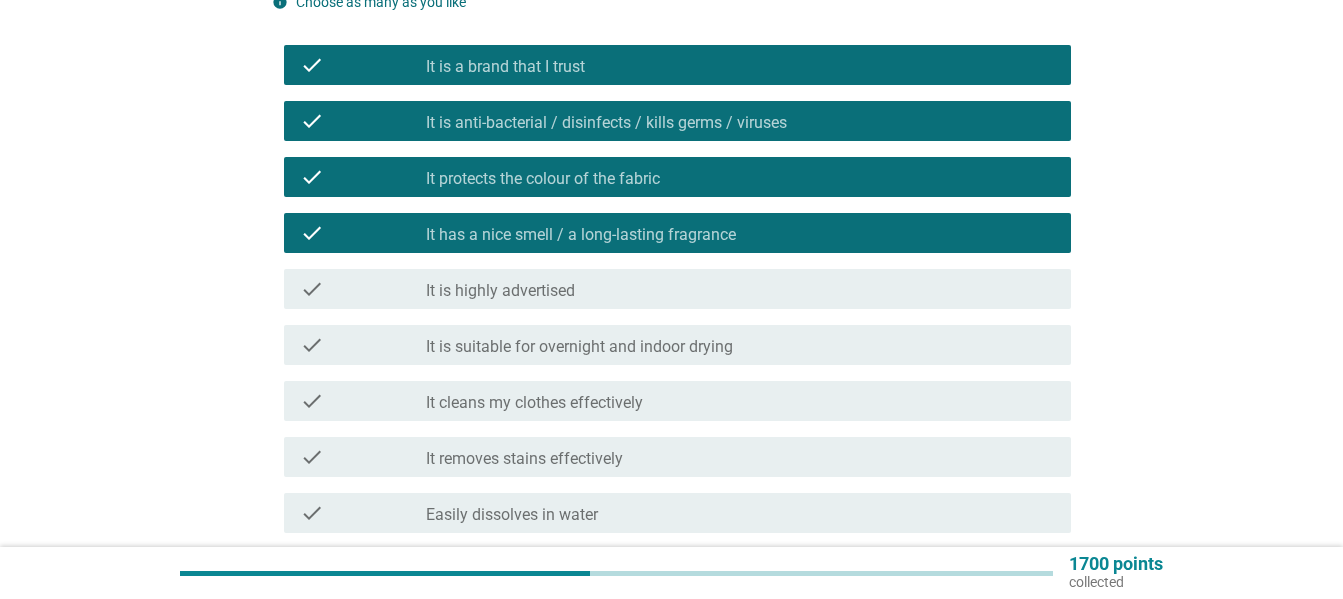 scroll, scrollTop: 300, scrollLeft: 0, axis: vertical 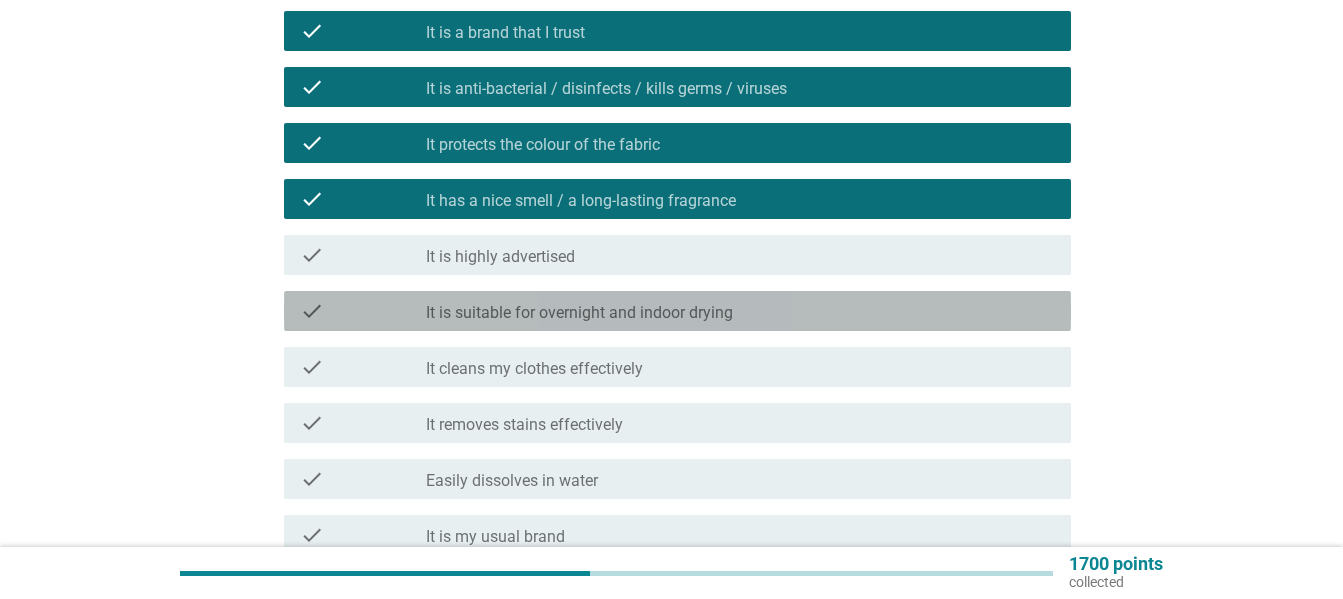 click on "check     check_box_outline_blank It is suitable for overnight and indoor drying" at bounding box center [677, 311] 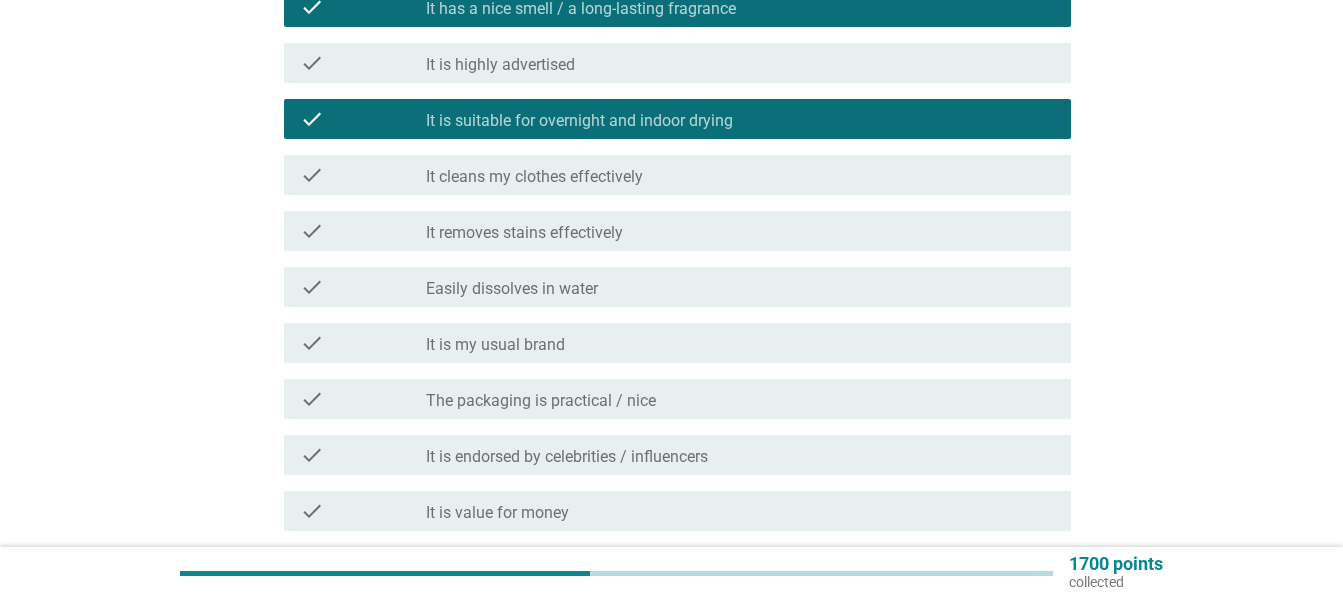 scroll, scrollTop: 500, scrollLeft: 0, axis: vertical 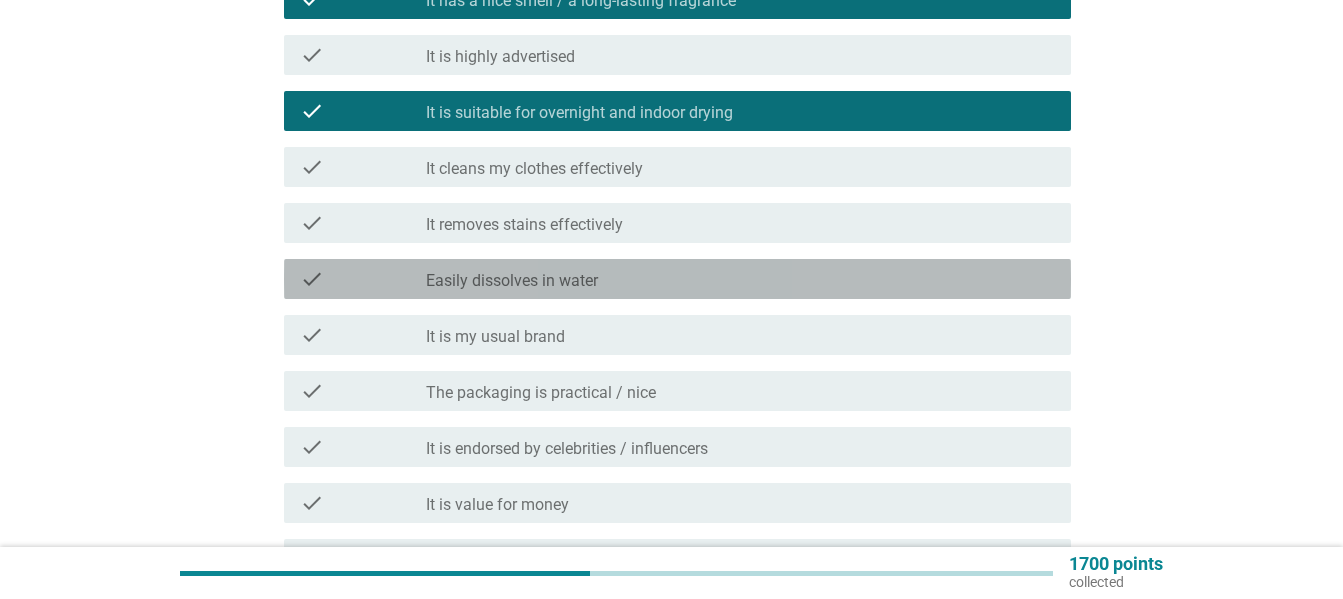 click on "Easily dissolves in water" at bounding box center (512, 281) 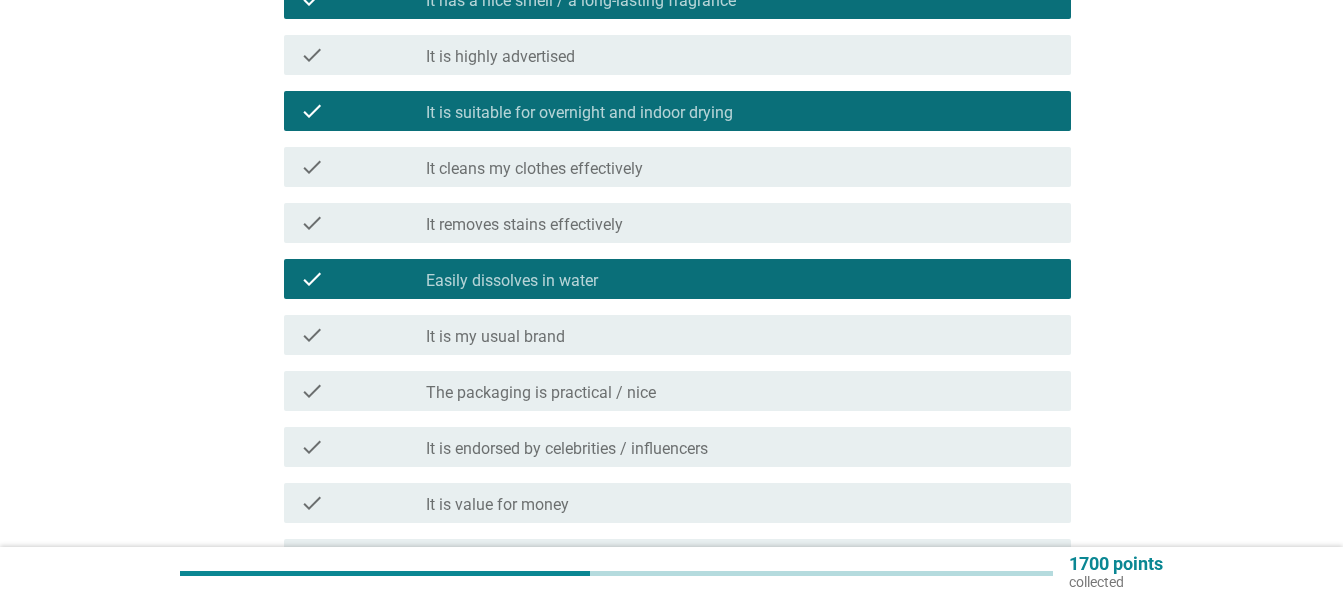 click on "check_box_outline_blank It is my usual brand" at bounding box center [740, 335] 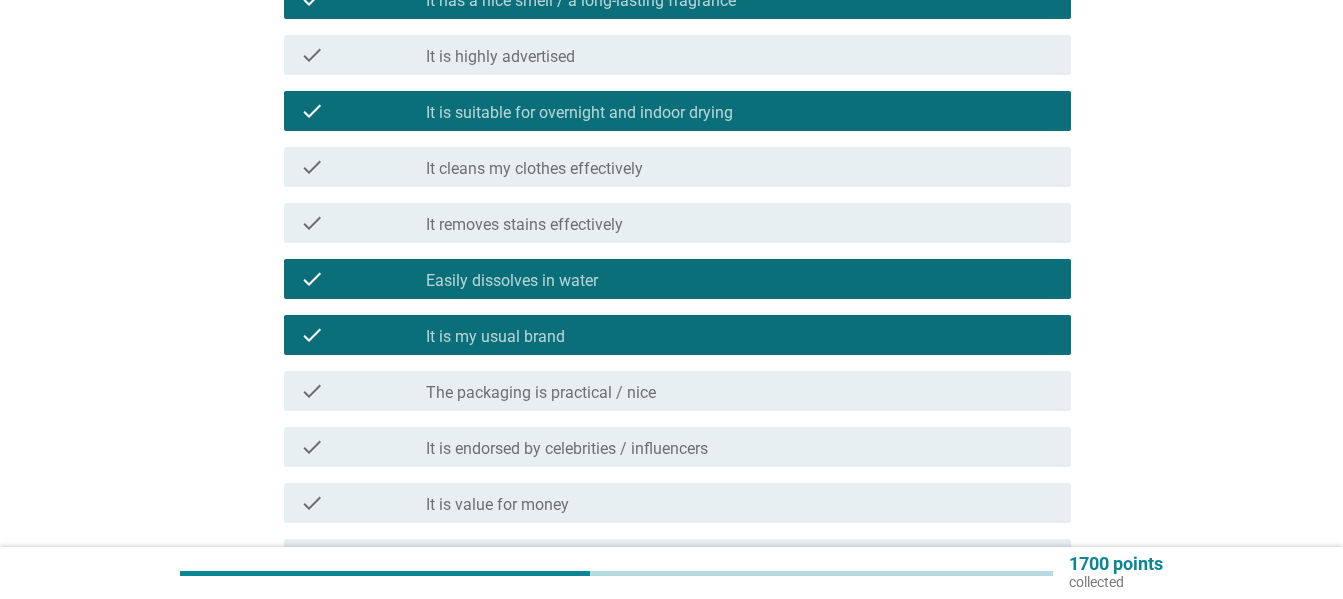 click on "check_box_outline_blank The packaging is practical / nice" at bounding box center (740, 391) 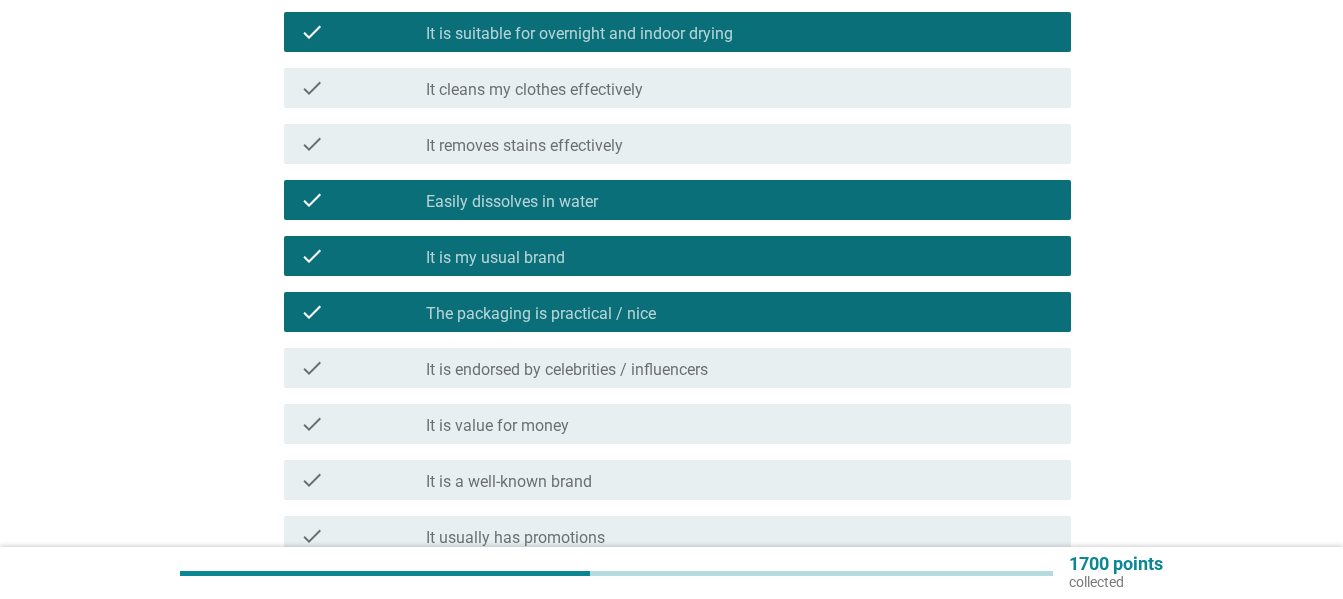 scroll, scrollTop: 700, scrollLeft: 0, axis: vertical 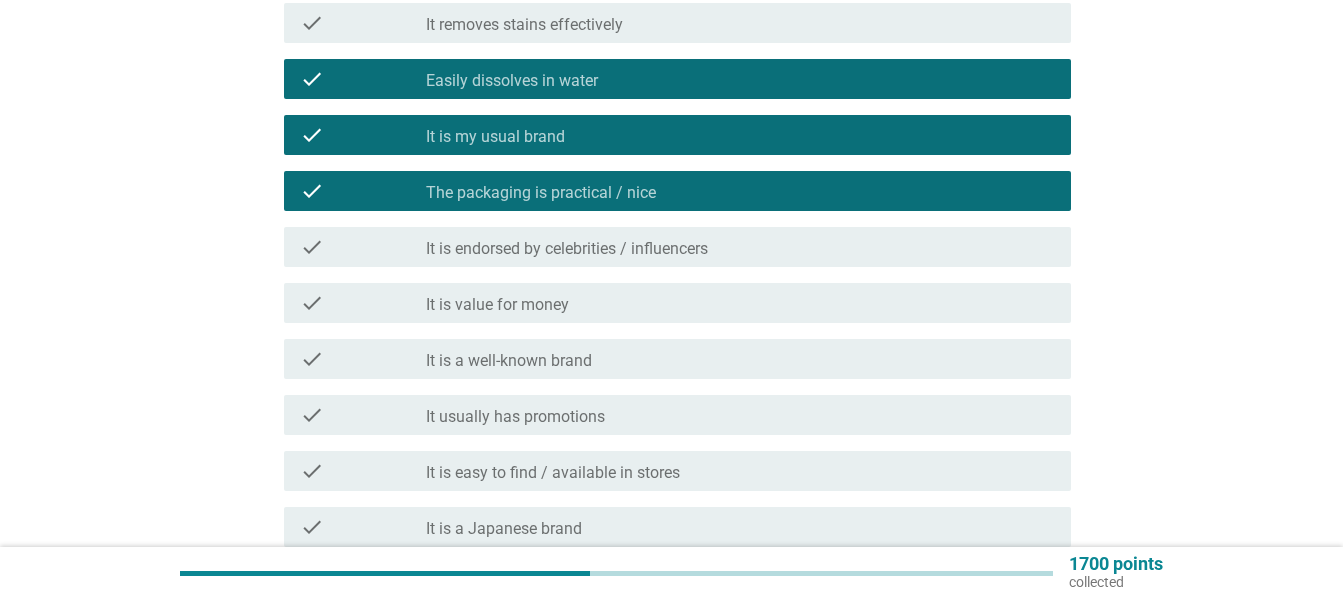 click on "check_box_outline_blank It is value for money" at bounding box center [740, 303] 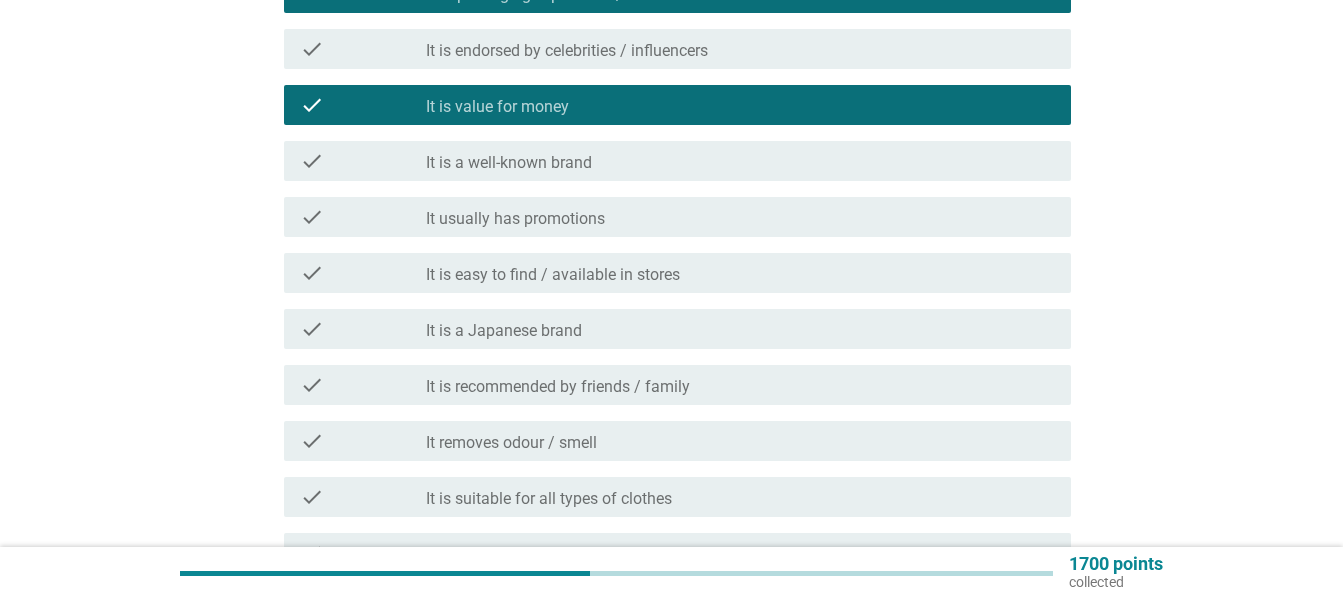scroll, scrollTop: 900, scrollLeft: 0, axis: vertical 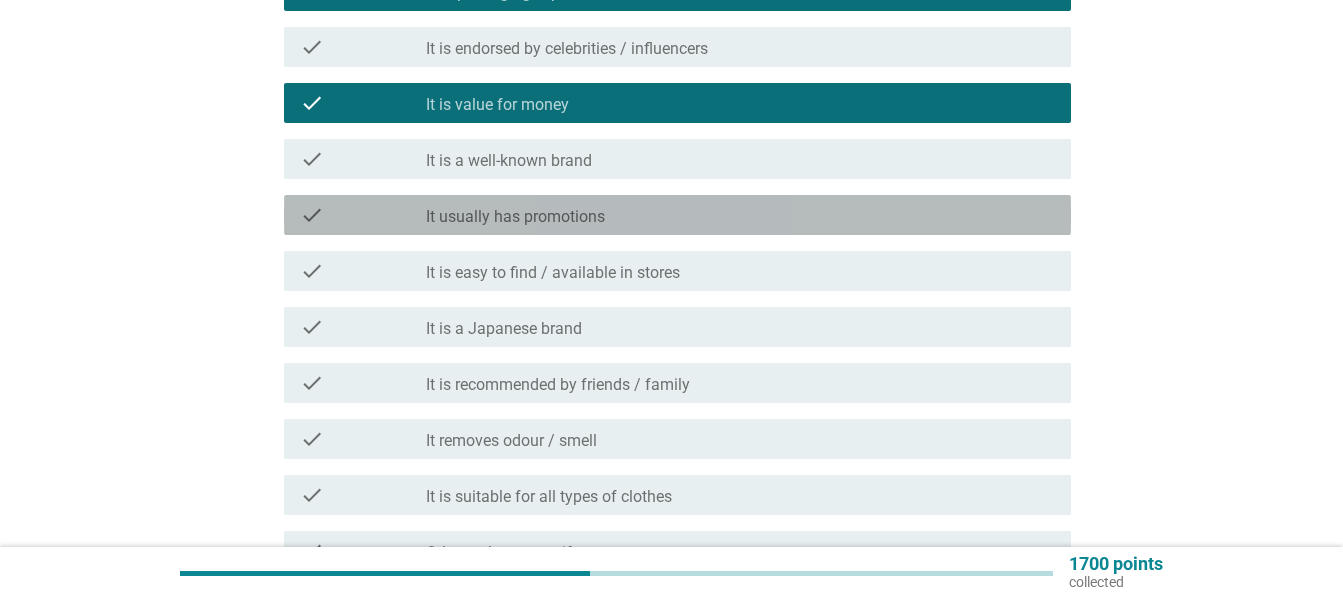 click on "check_box_outline_blank It usually has promotions" at bounding box center (740, 215) 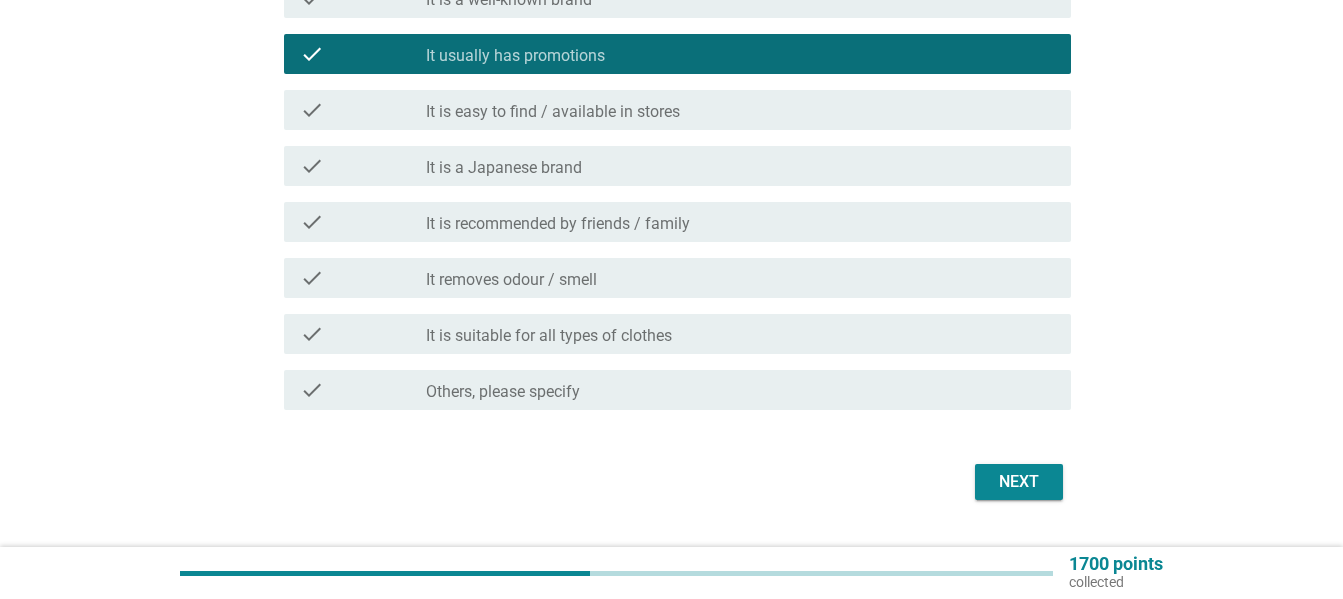 scroll, scrollTop: 1100, scrollLeft: 0, axis: vertical 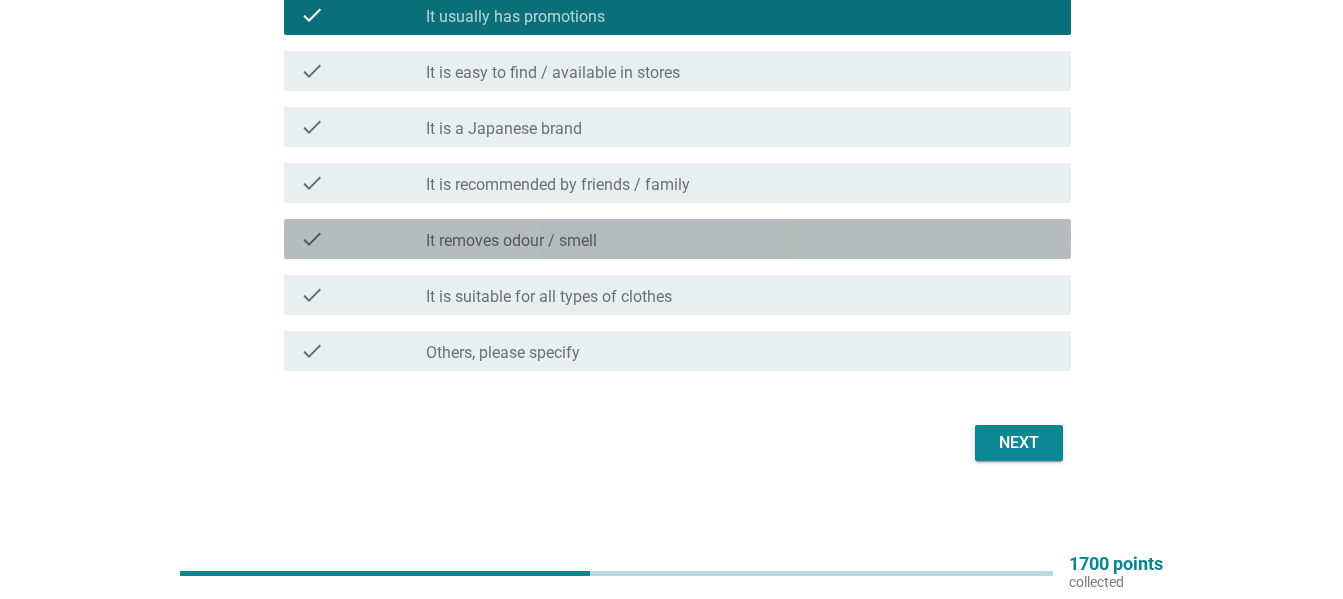 click on "check     check_box_outline_blank It removes odour / smell" at bounding box center (677, 239) 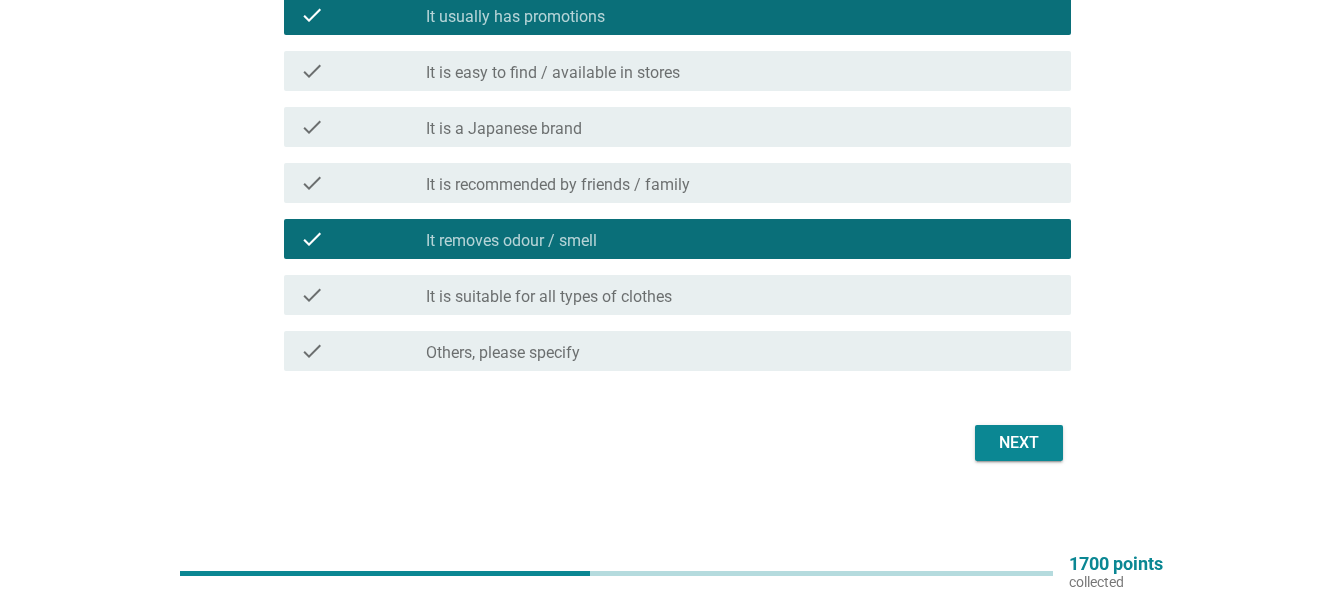 click on "check_box_outline_blank It is suitable for all types of clothes" at bounding box center [740, 295] 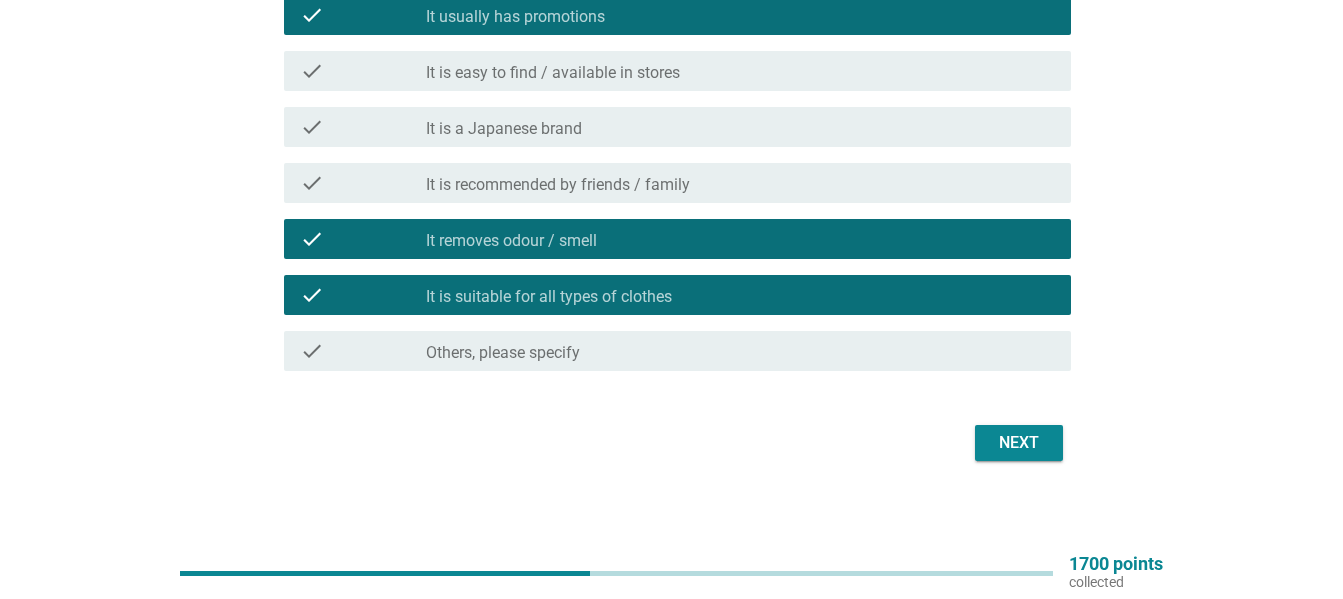 click on "Next" at bounding box center (1019, 443) 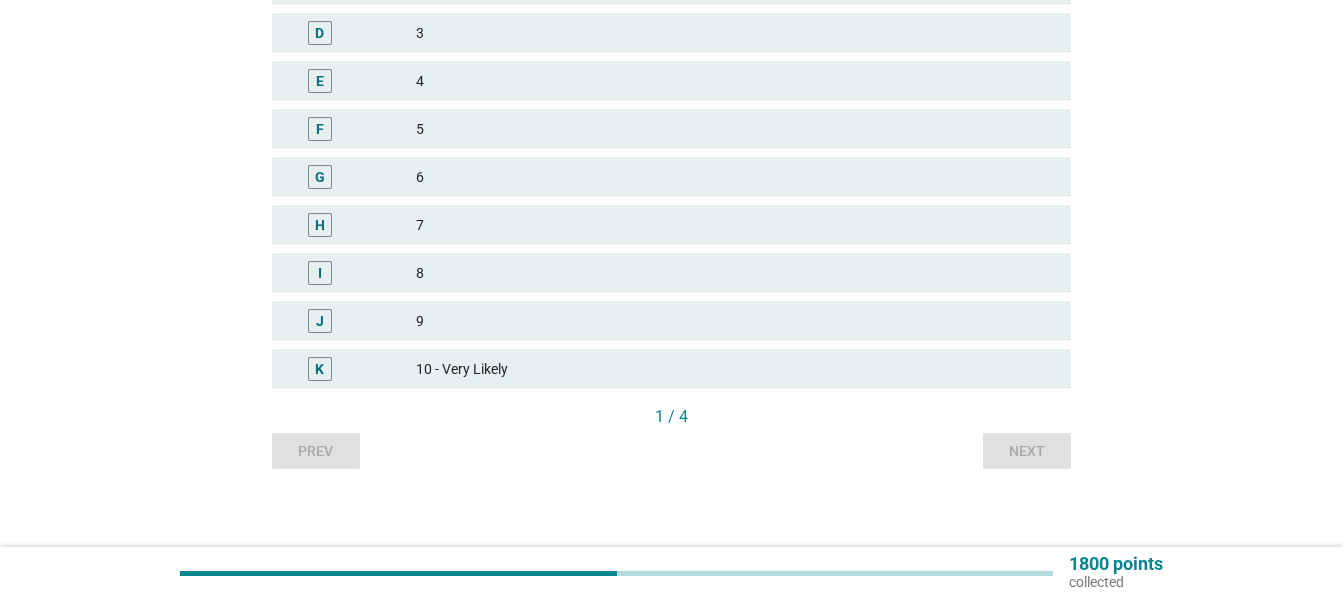scroll, scrollTop: 504, scrollLeft: 0, axis: vertical 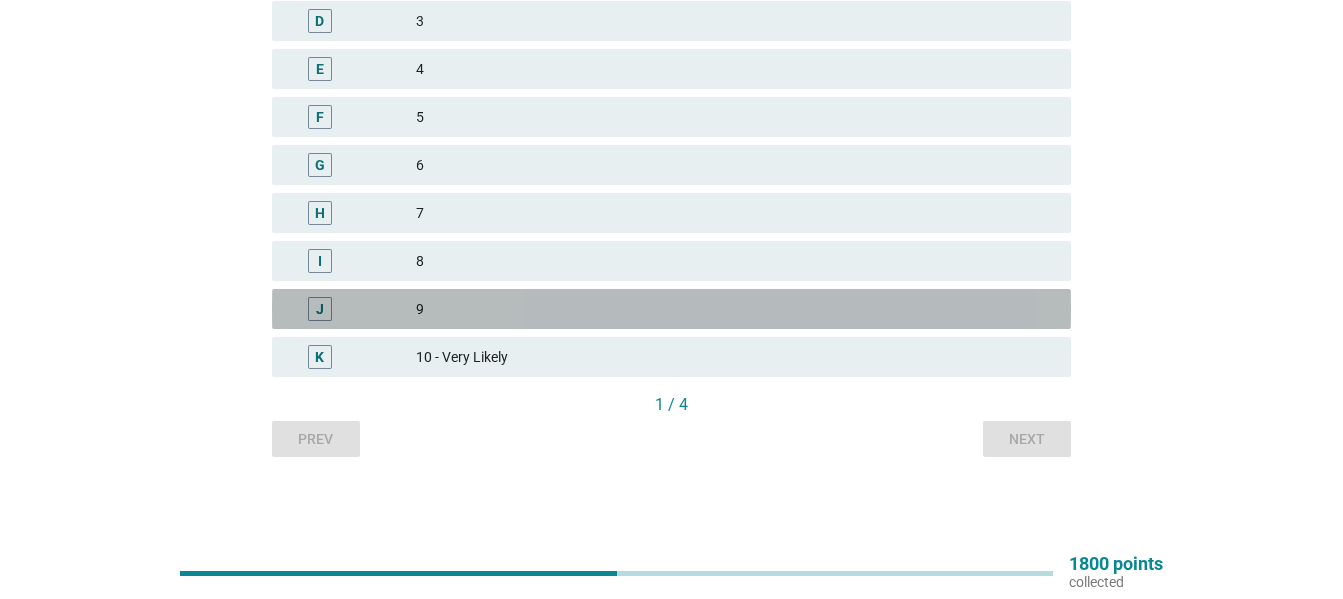 click on "9" at bounding box center (735, 309) 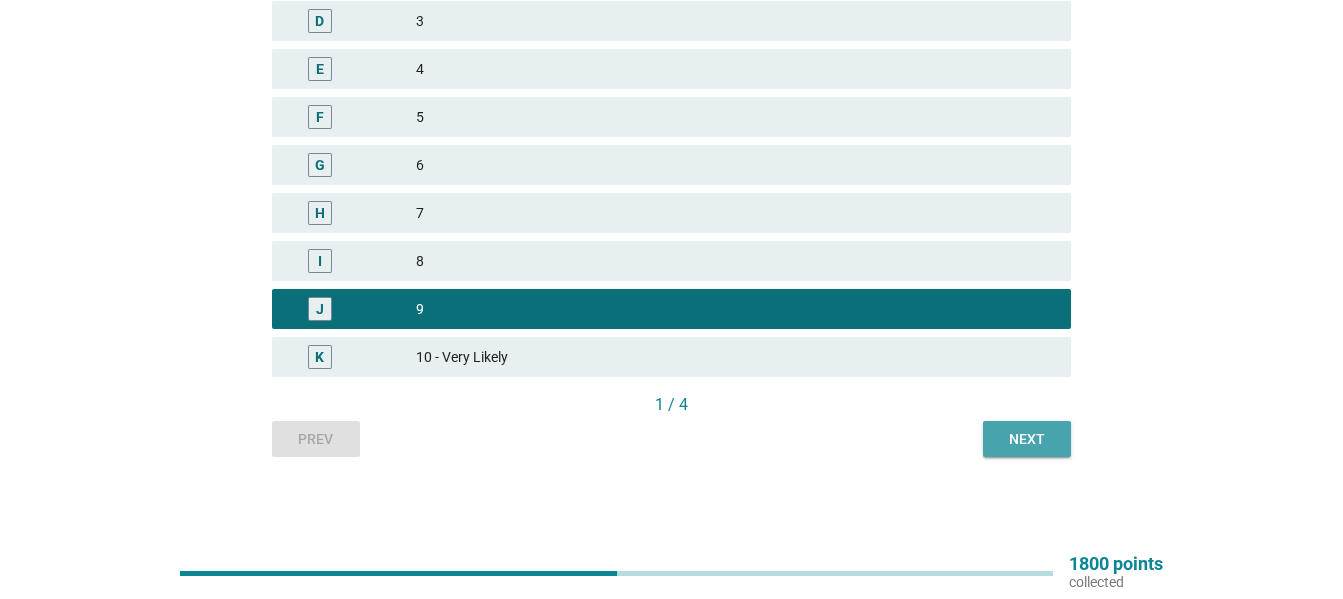 click on "Next" at bounding box center [1027, 439] 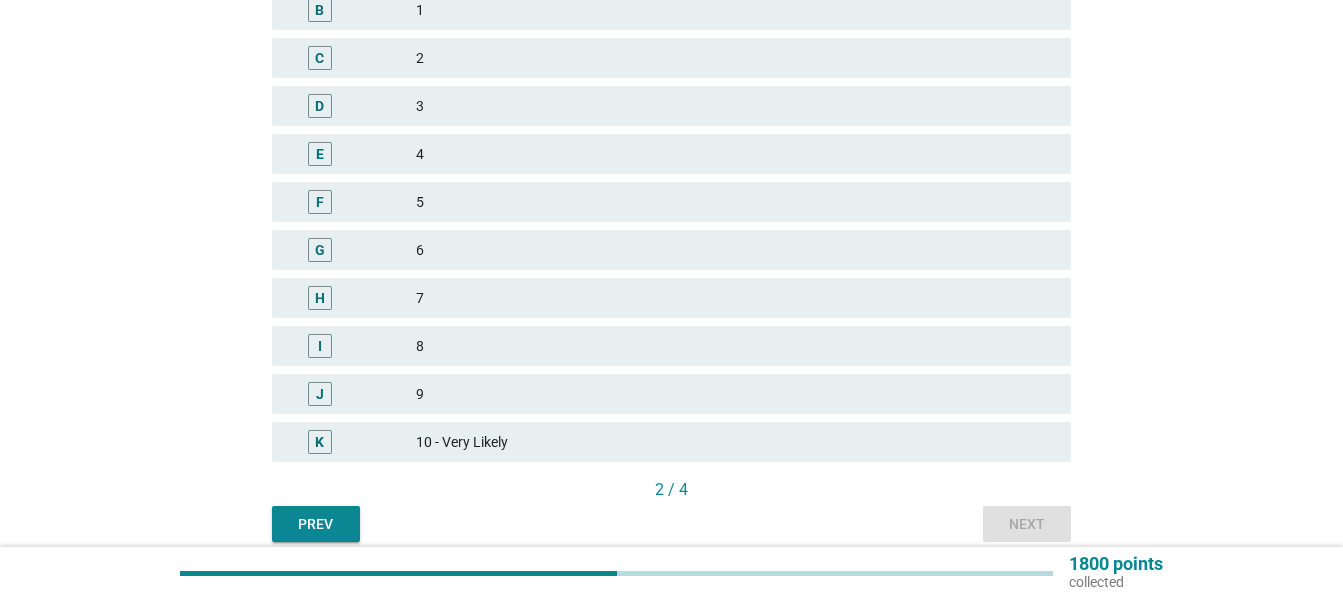scroll, scrollTop: 500, scrollLeft: 0, axis: vertical 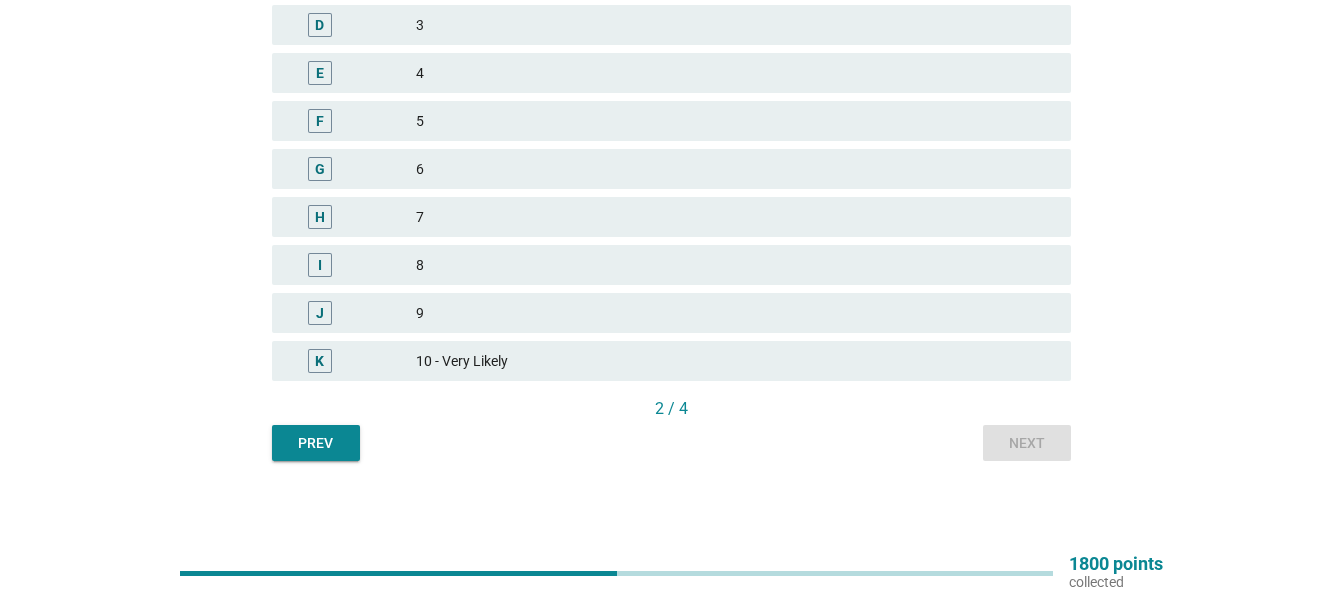 click on "10 - Very Likely" at bounding box center (735, 361) 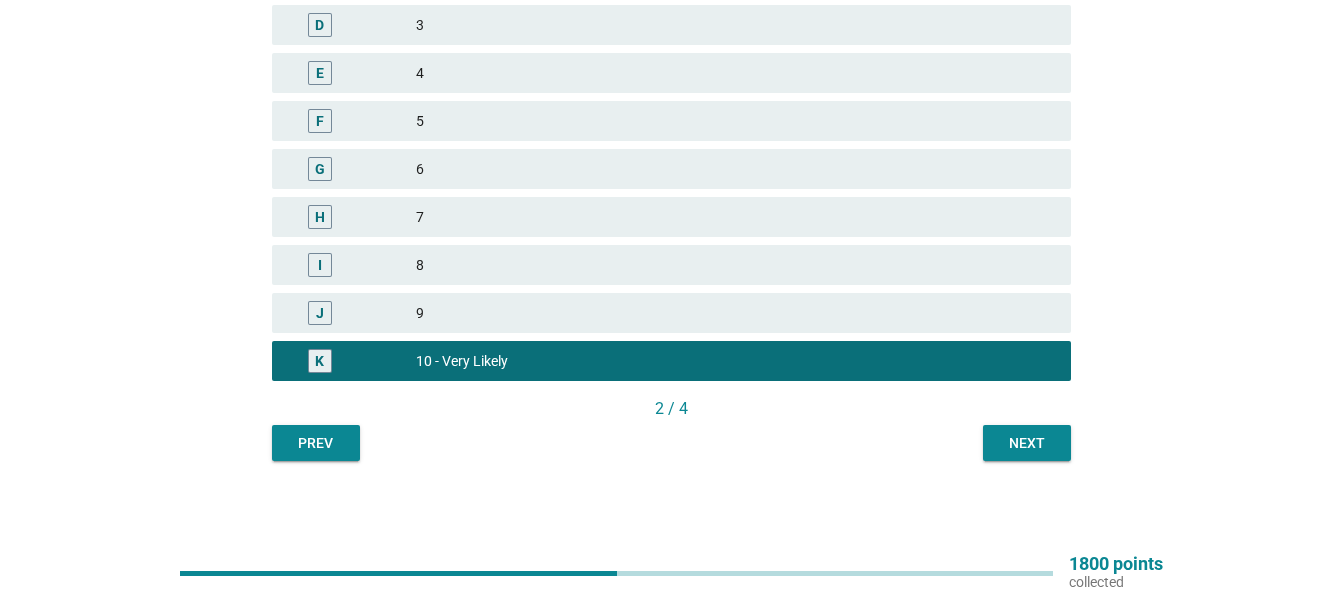 click on "Next" at bounding box center (1027, 443) 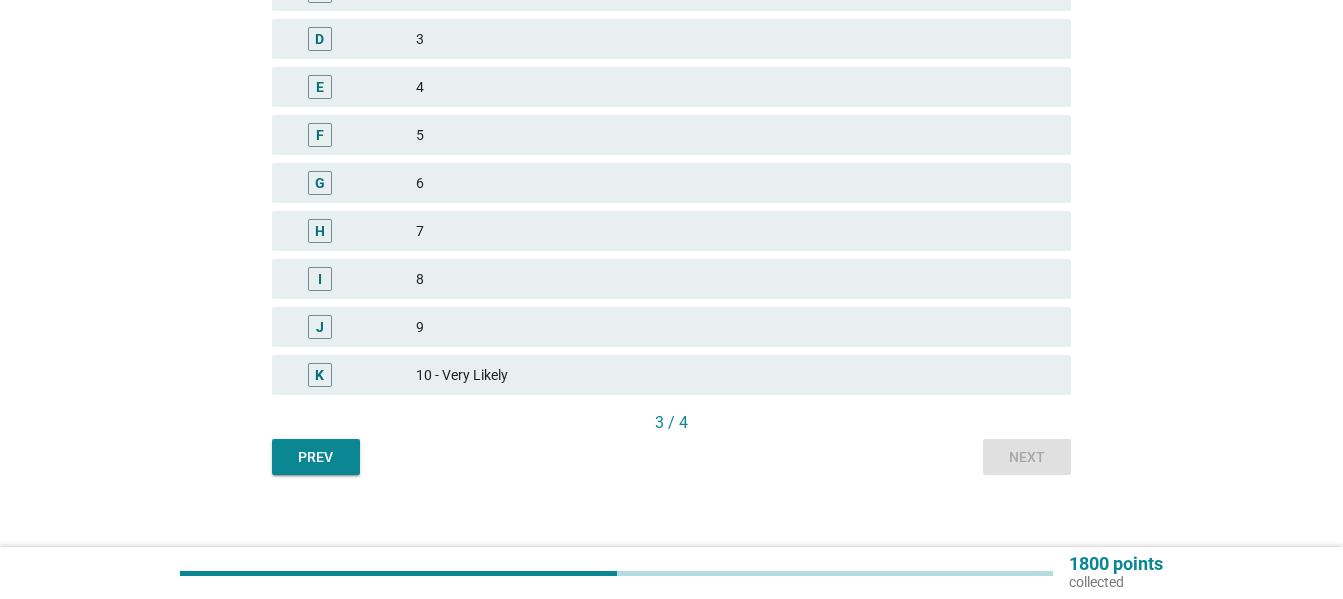 scroll, scrollTop: 504, scrollLeft: 0, axis: vertical 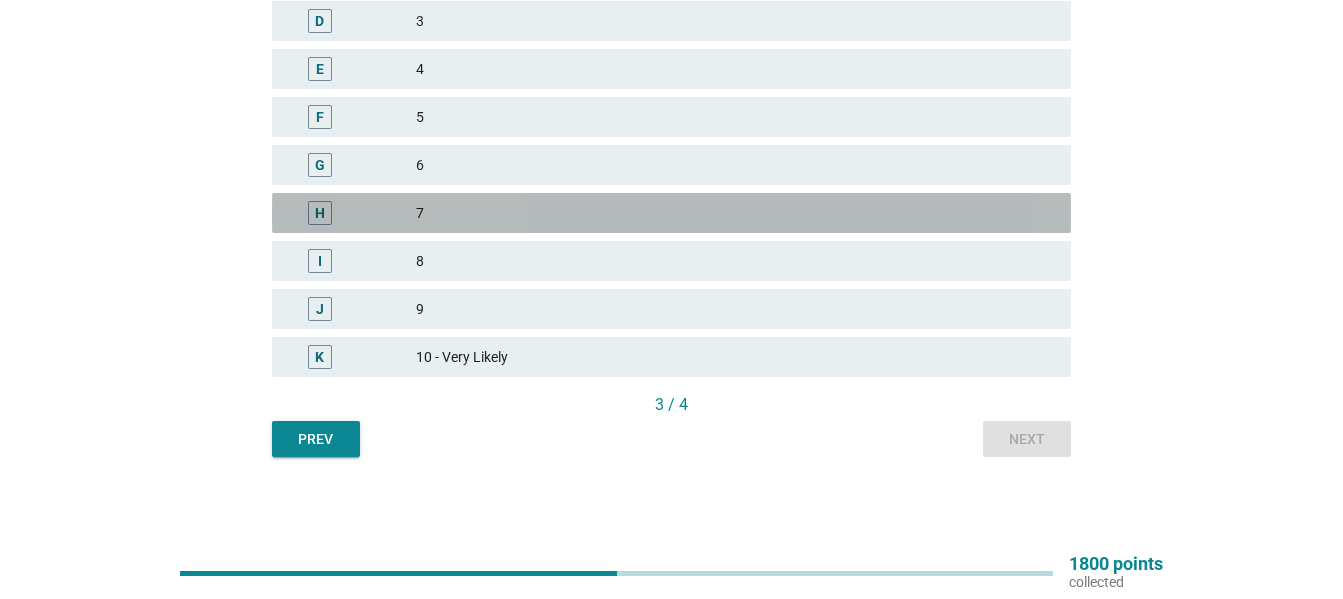 click on "7" at bounding box center (735, 213) 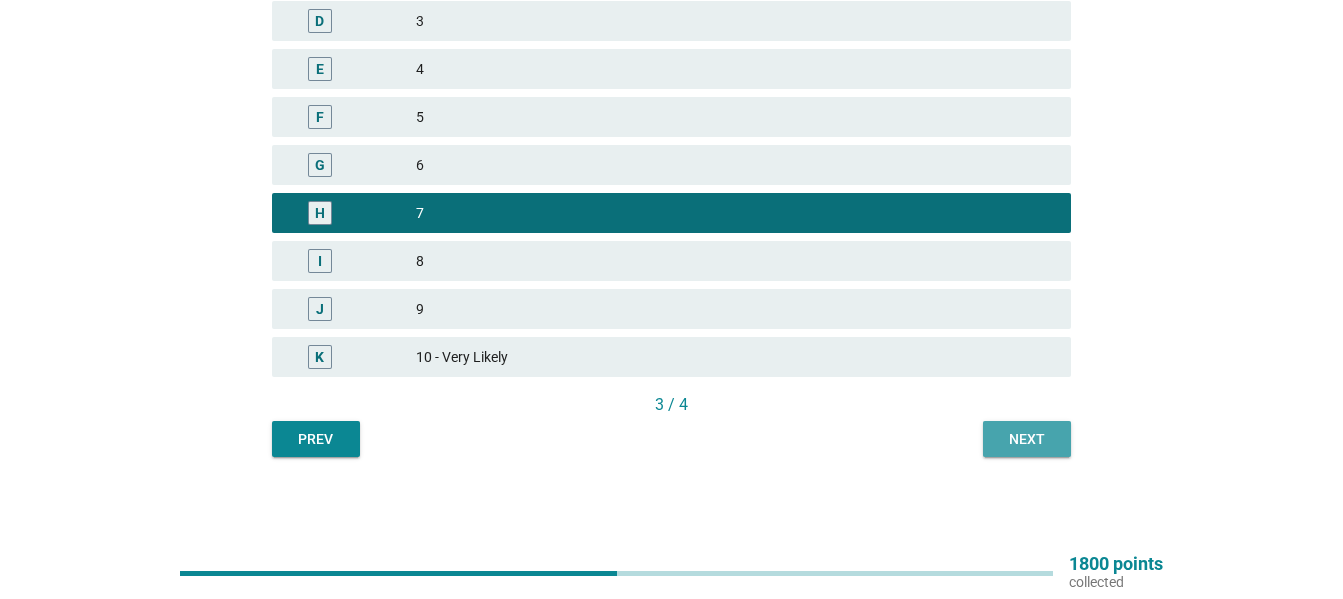 click on "Next" at bounding box center (1027, 439) 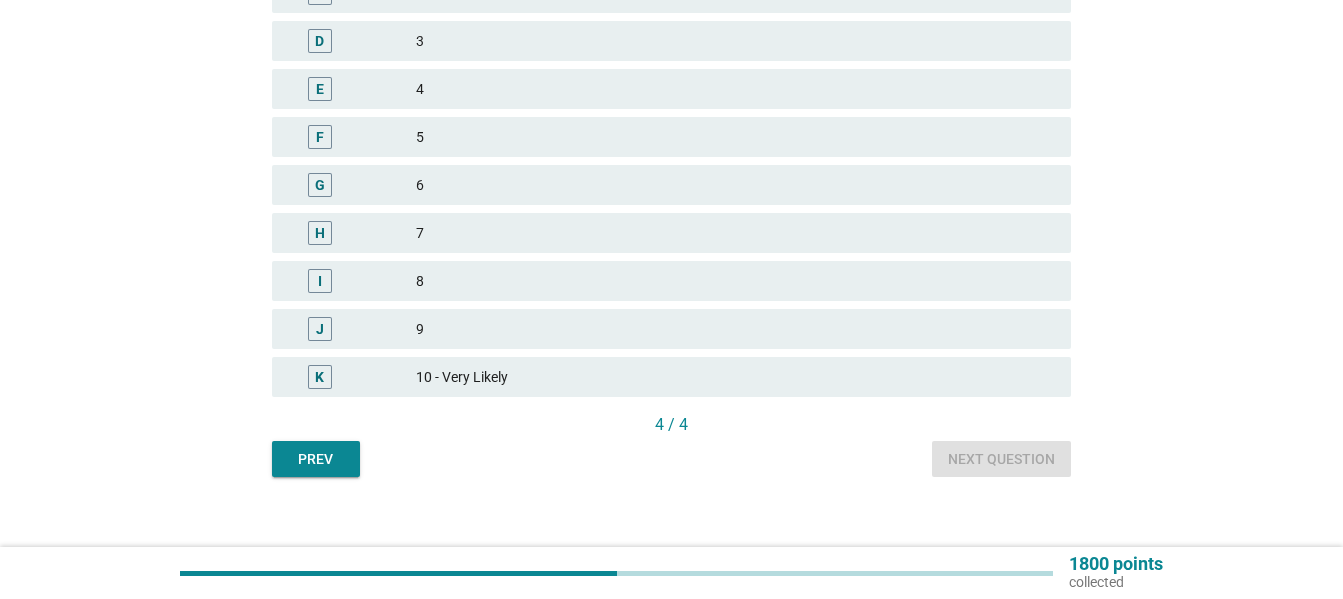 scroll, scrollTop: 504, scrollLeft: 0, axis: vertical 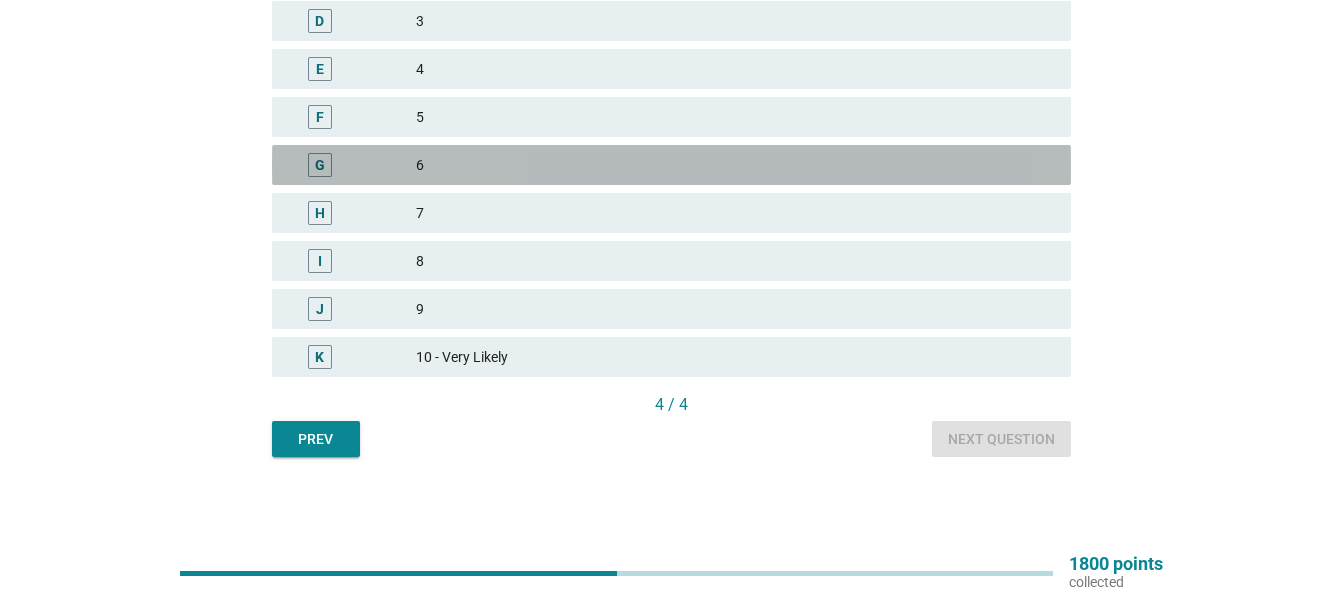 click on "6" at bounding box center (735, 165) 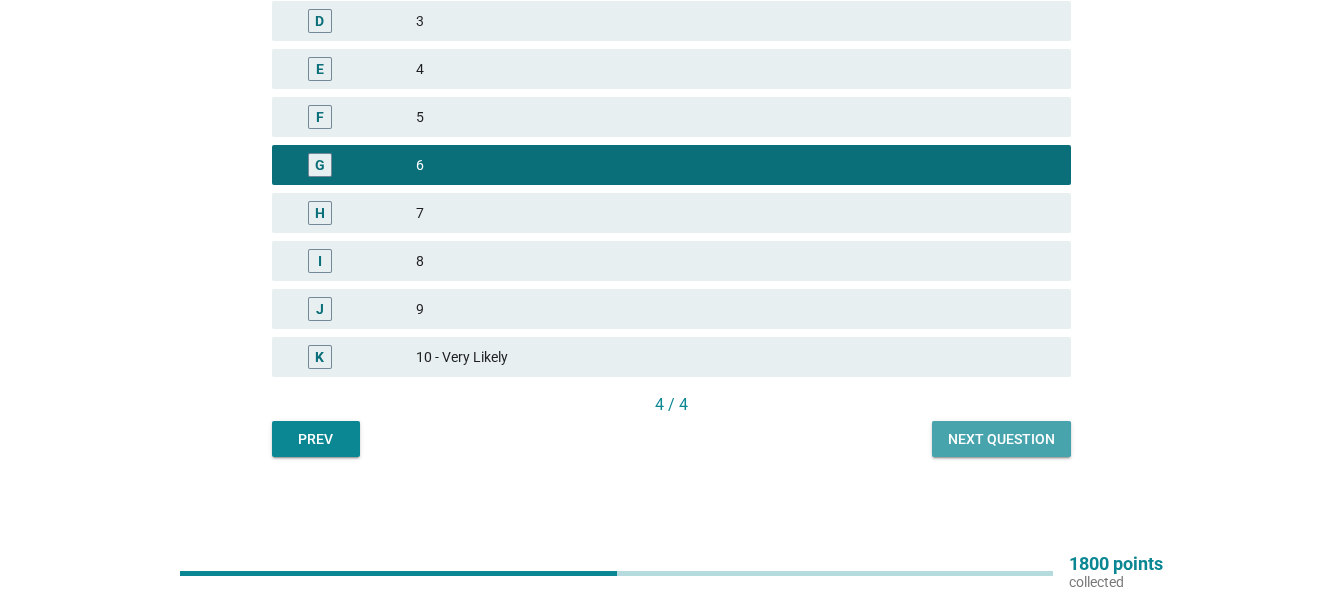 click on "Next question" at bounding box center (1001, 439) 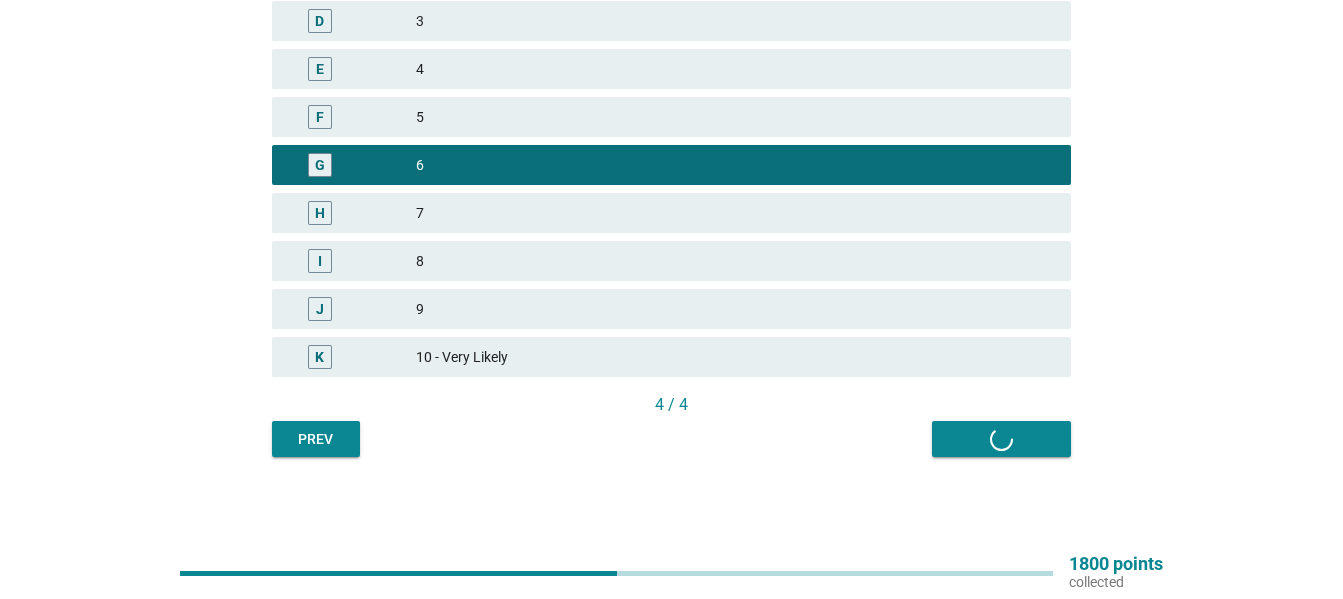 scroll, scrollTop: 0, scrollLeft: 0, axis: both 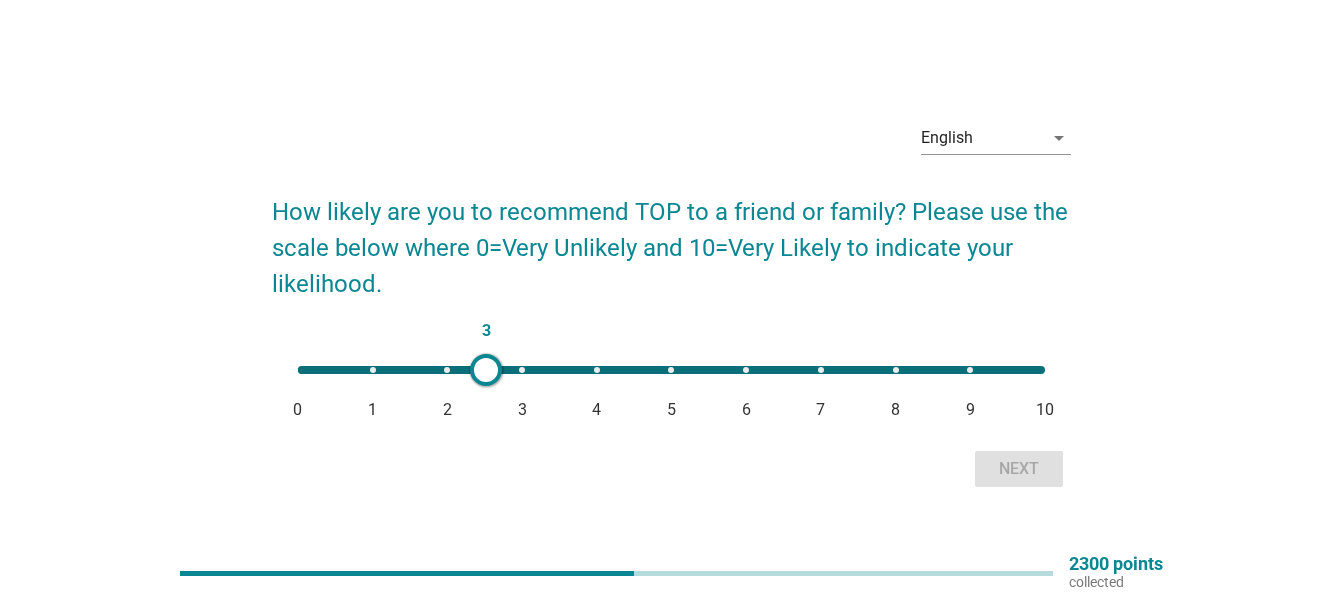 type on "5" 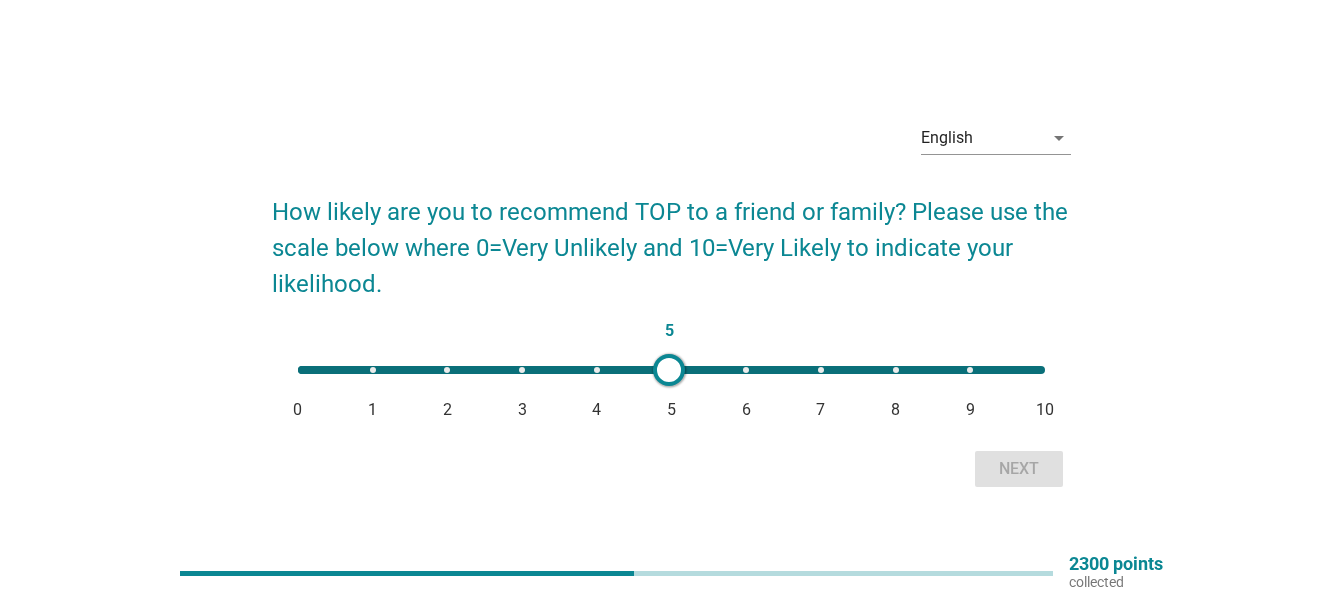 drag, startPoint x: 295, startPoint y: 365, endPoint x: 669, endPoint y: 379, distance: 374.26193 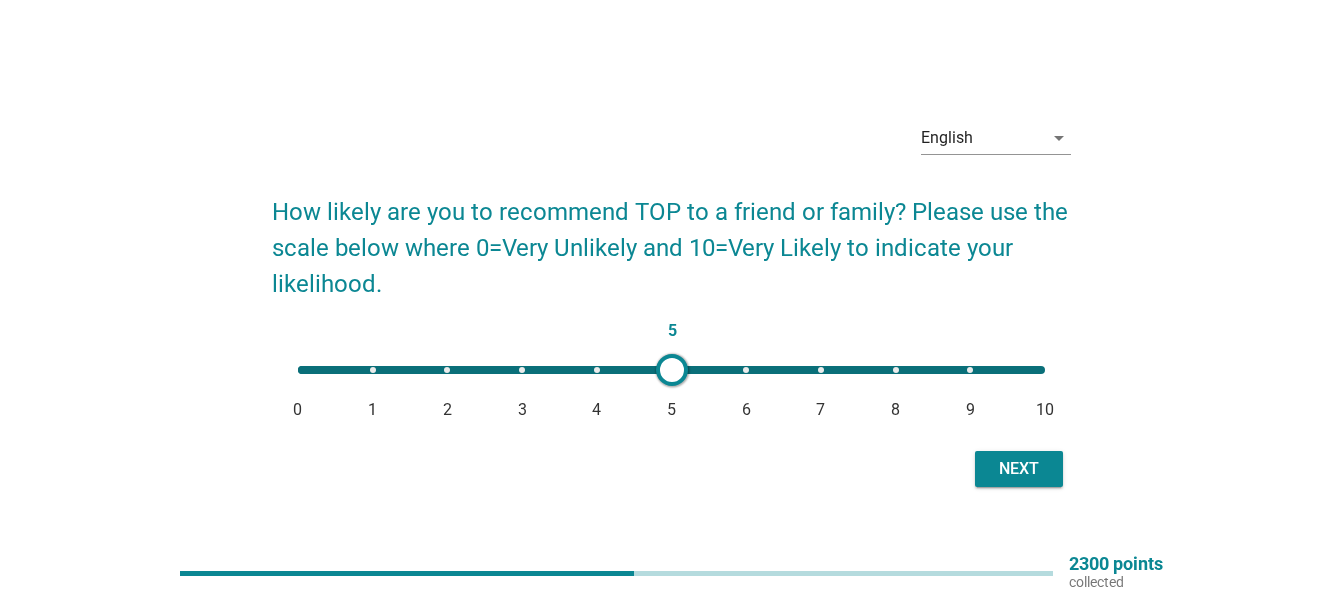 click on "Next" at bounding box center (1019, 469) 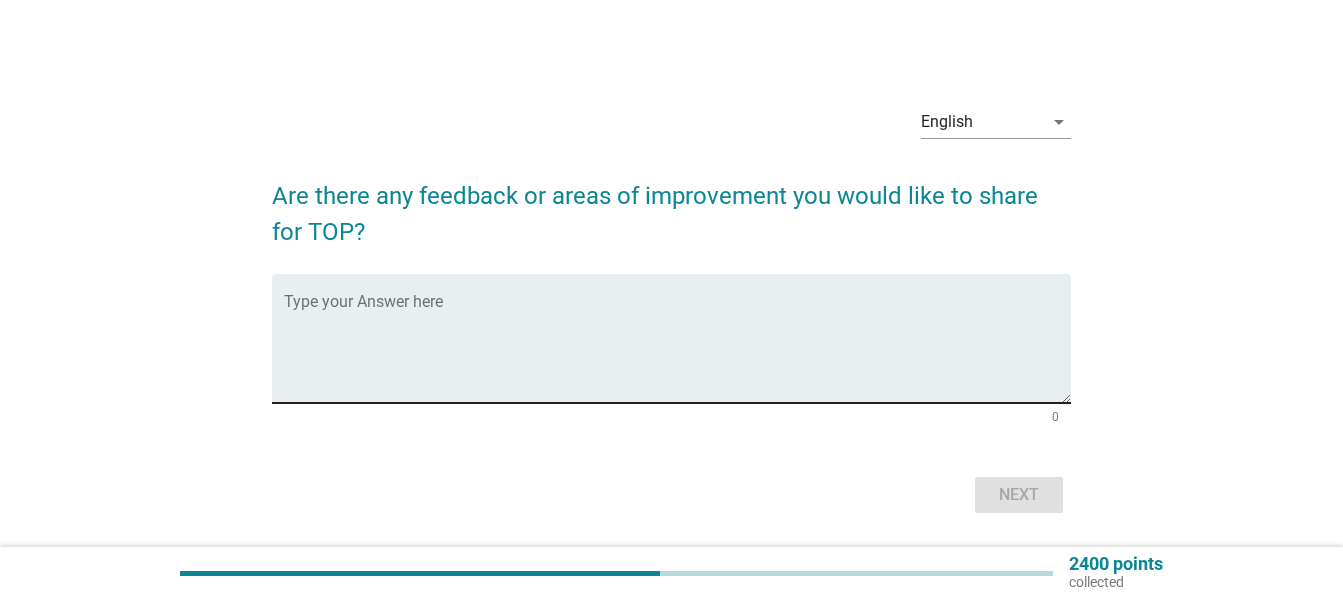 drag, startPoint x: 429, startPoint y: 257, endPoint x: 436, endPoint y: 294, distance: 37.65634 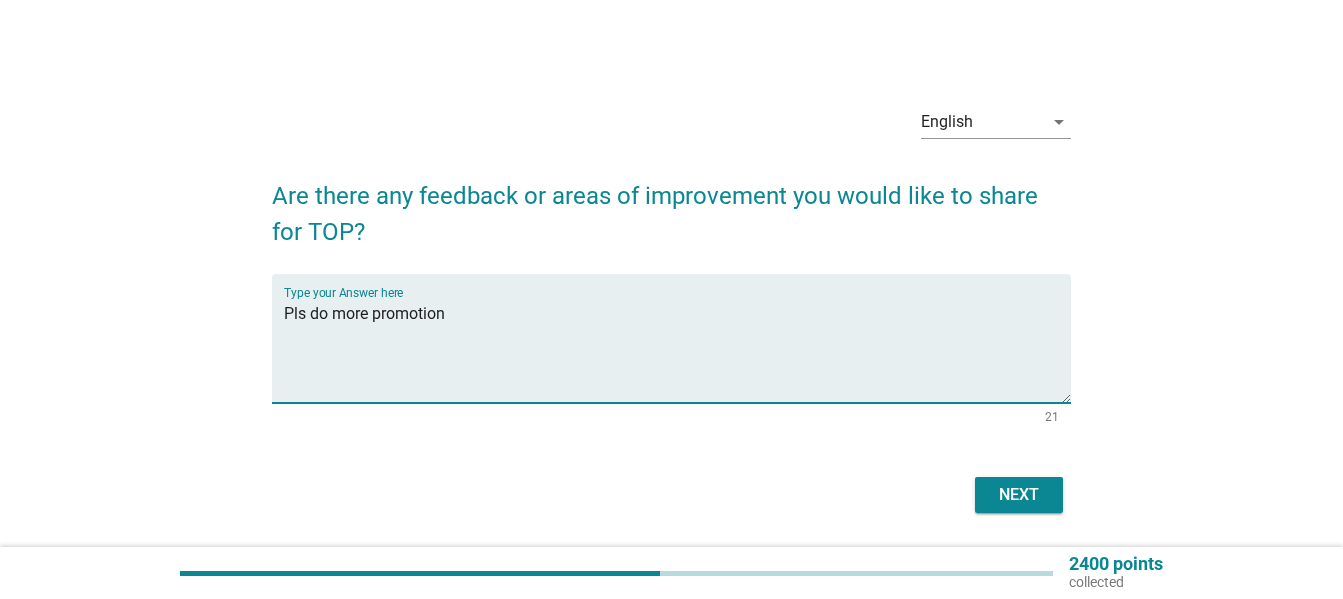 type on "Pls do more promotion" 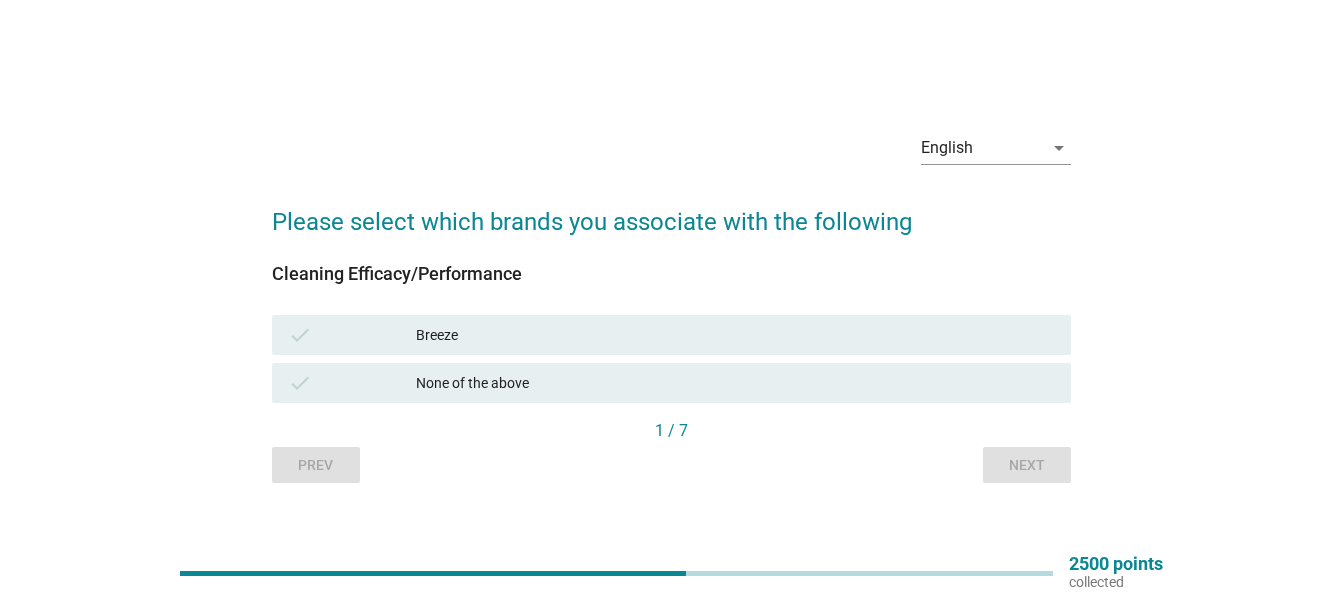 click on "Breeze" at bounding box center [735, 335] 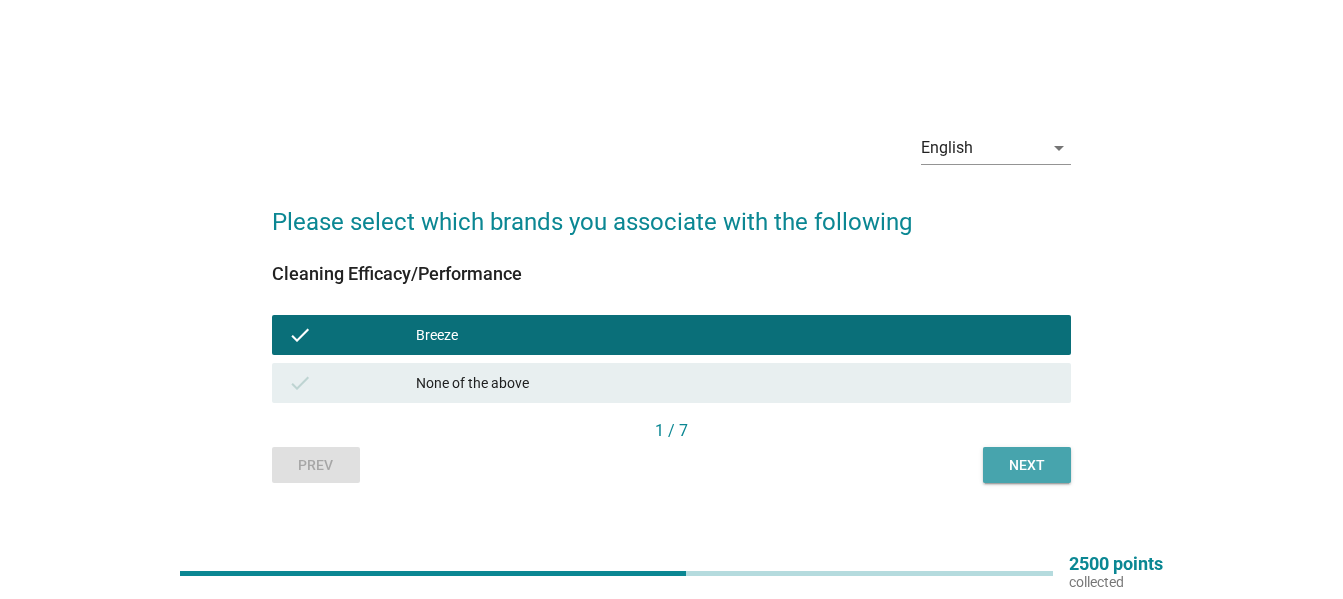 click on "Next" at bounding box center (1027, 465) 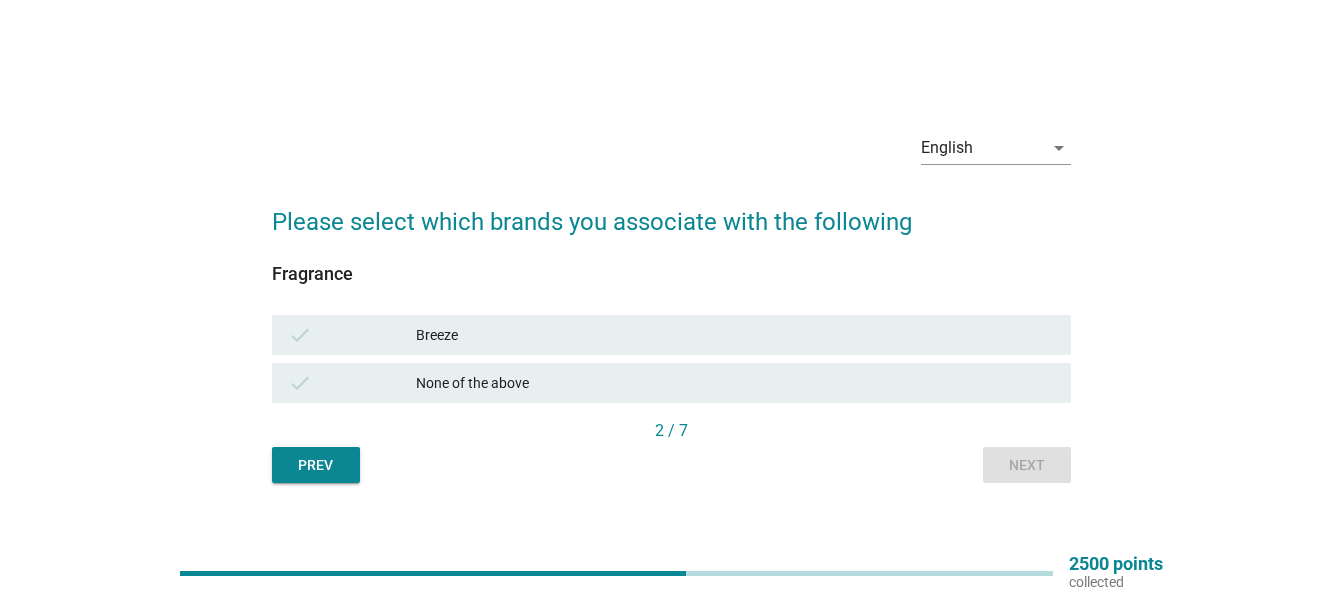 click on "Breeze" at bounding box center [735, 335] 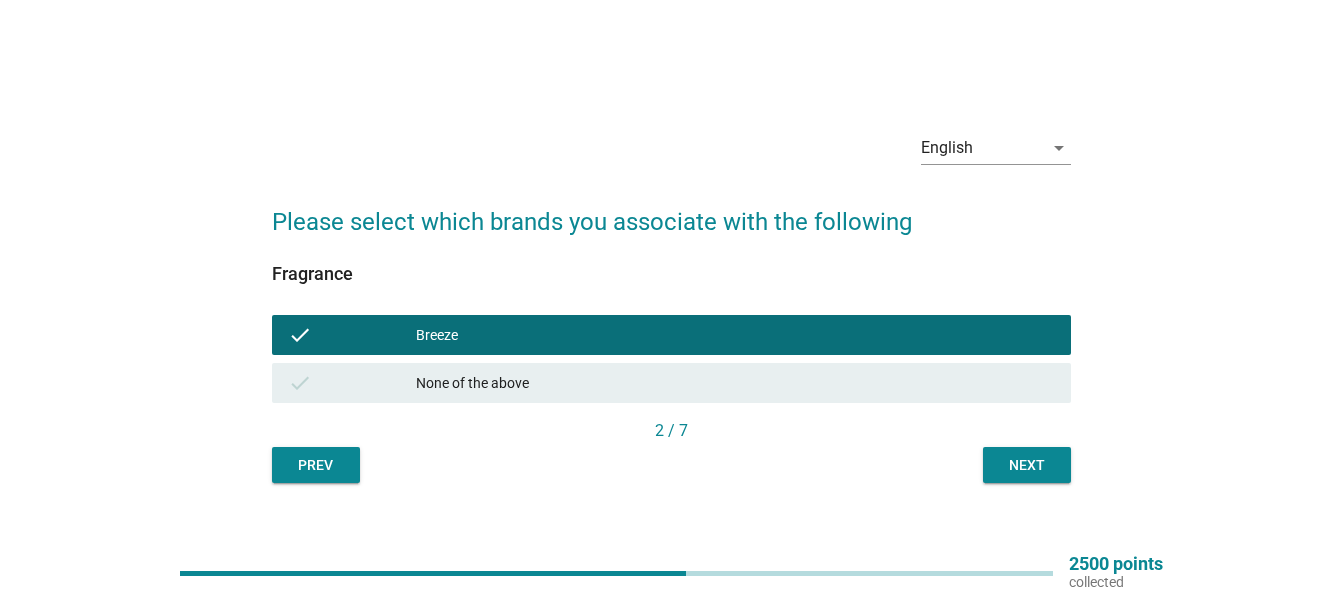 click on "Next" at bounding box center [1027, 465] 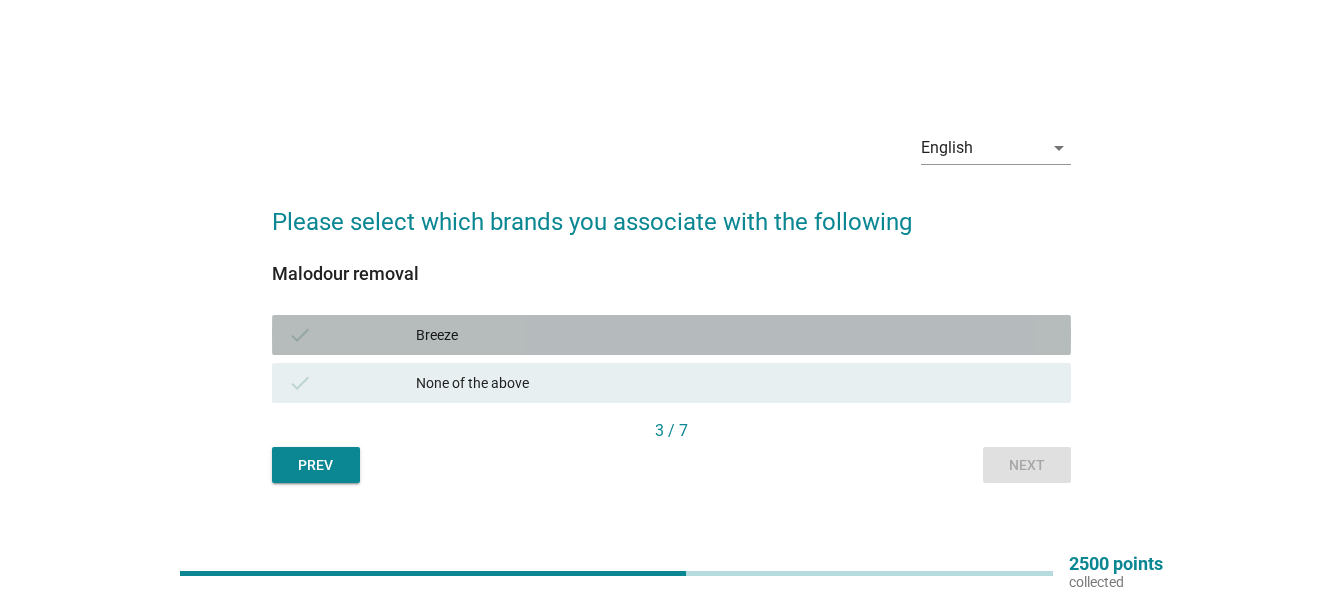 click on "Breeze" at bounding box center [735, 335] 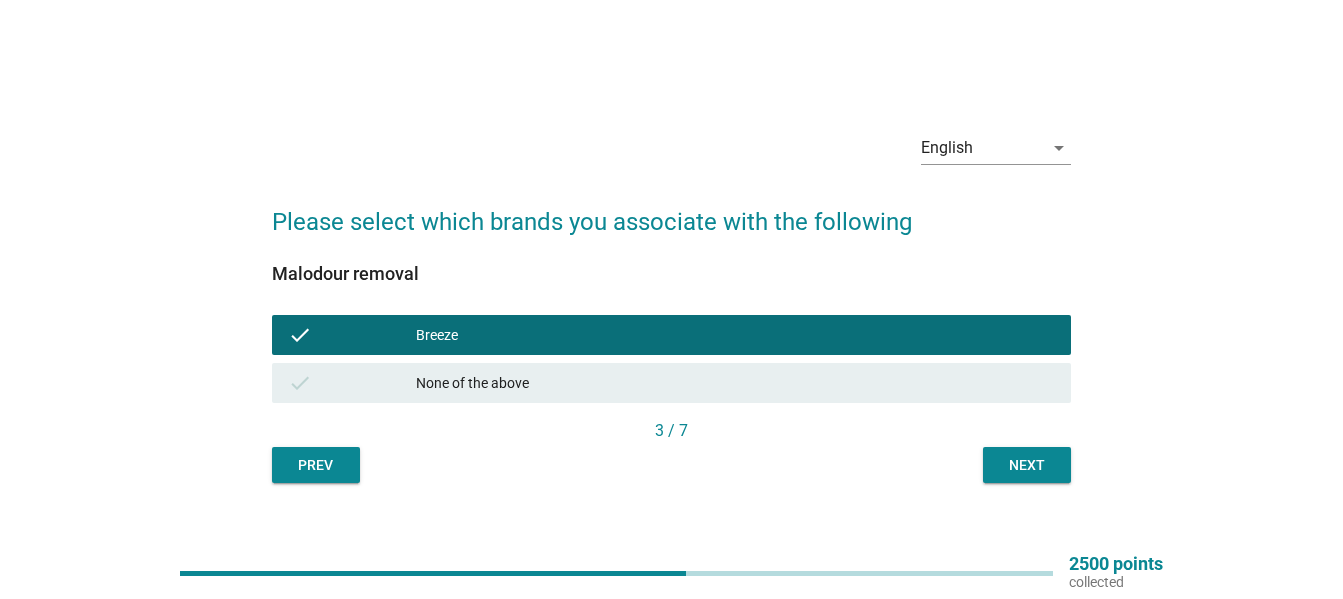 click on "Next" at bounding box center (1027, 465) 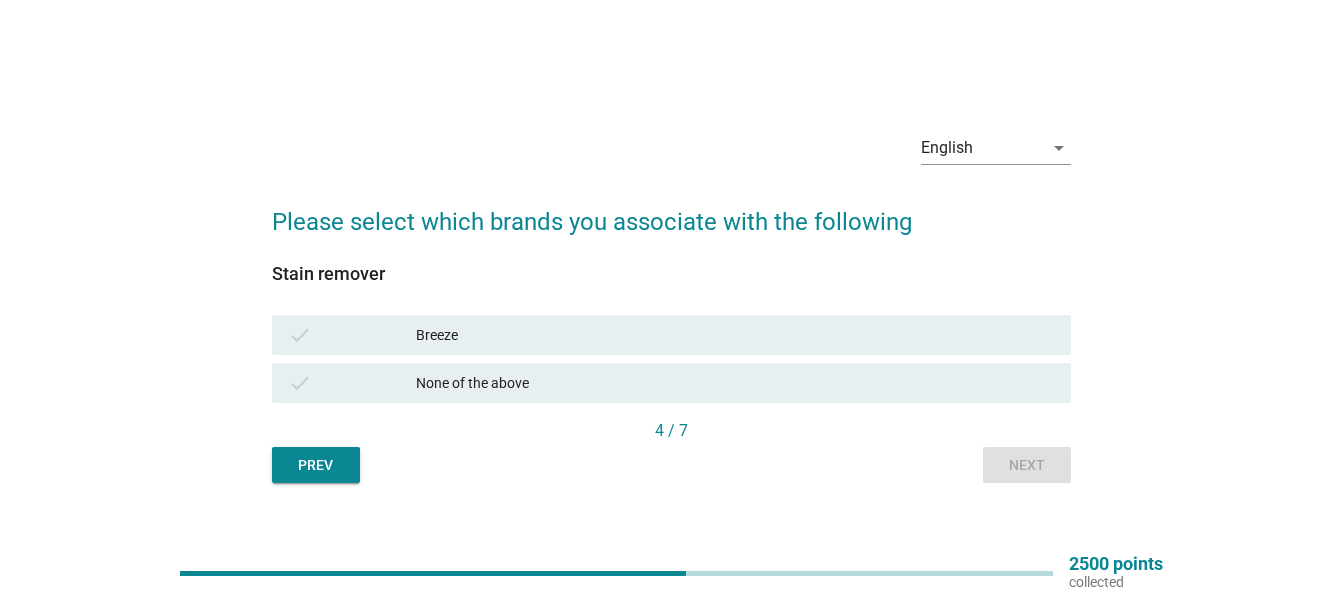 click on "Breeze" at bounding box center (735, 335) 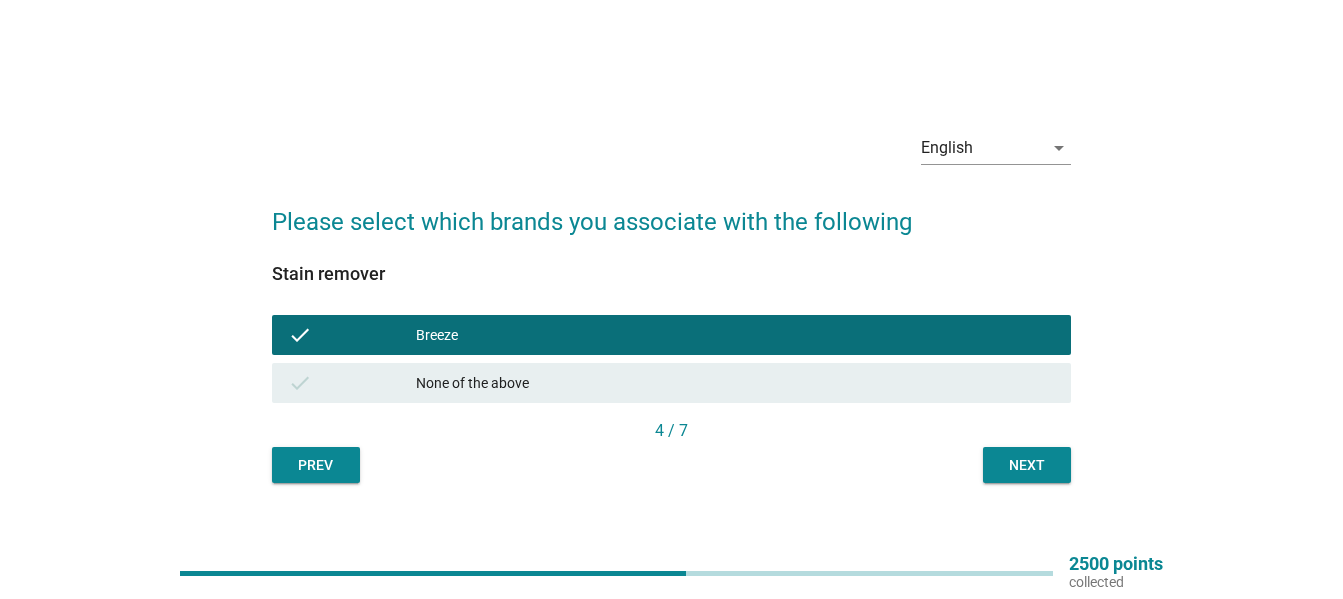 click on "Next" at bounding box center [1027, 465] 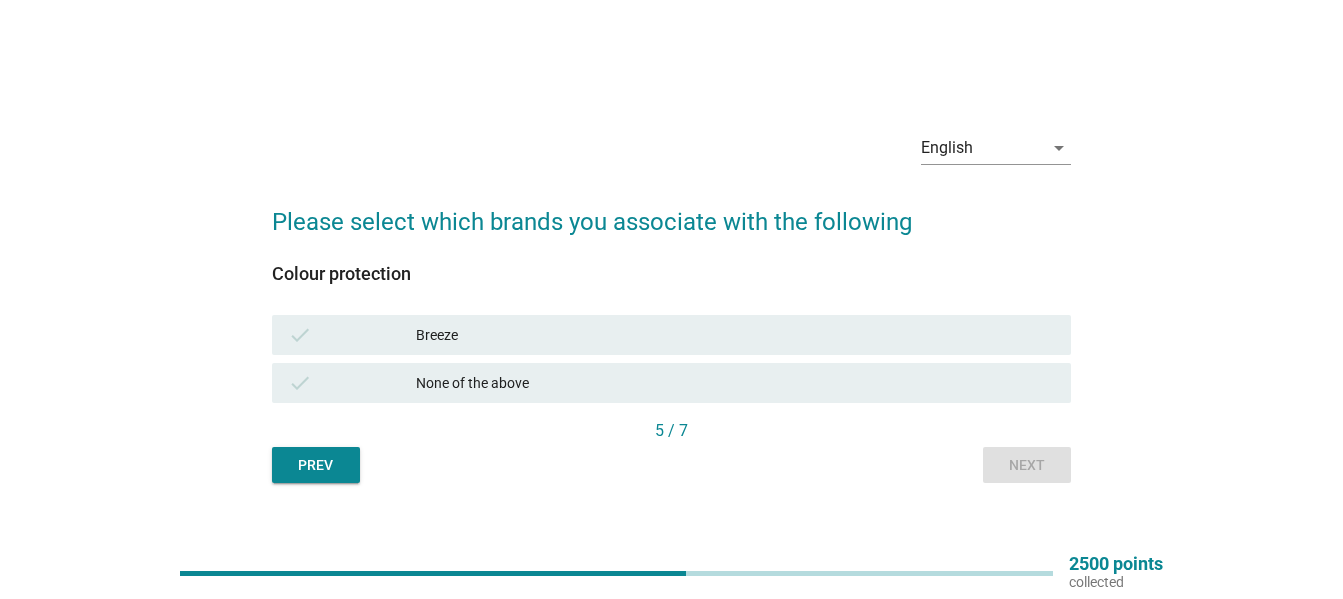 click on "Breeze" at bounding box center [735, 335] 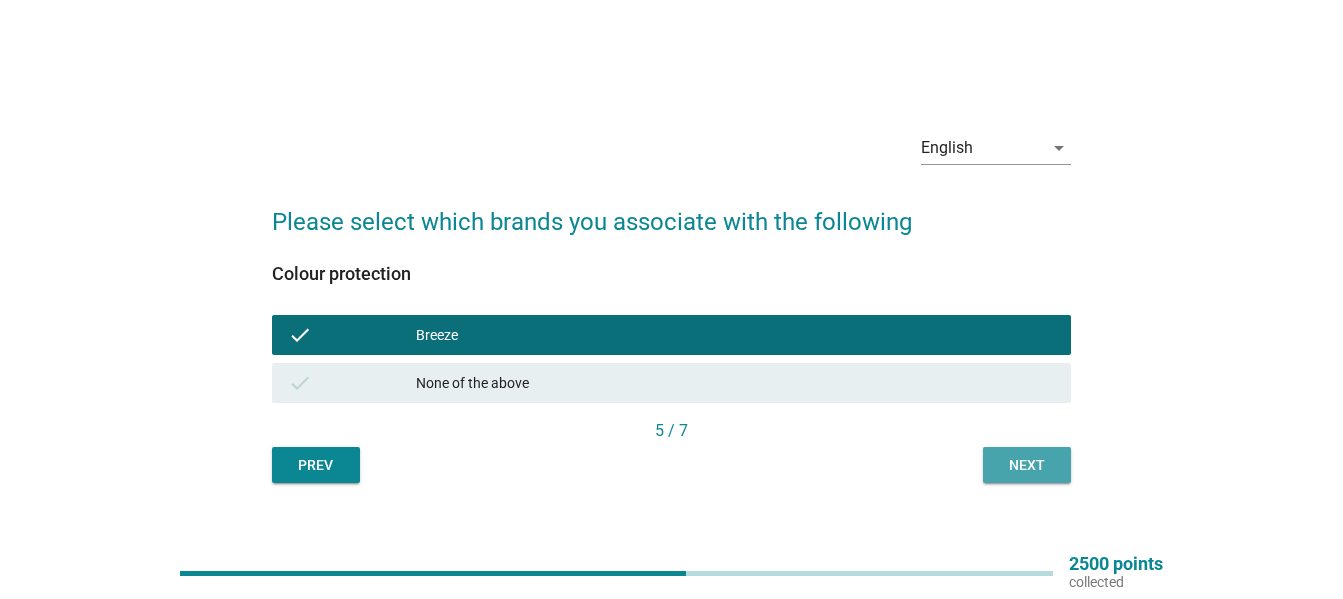 click on "Next" at bounding box center [1027, 465] 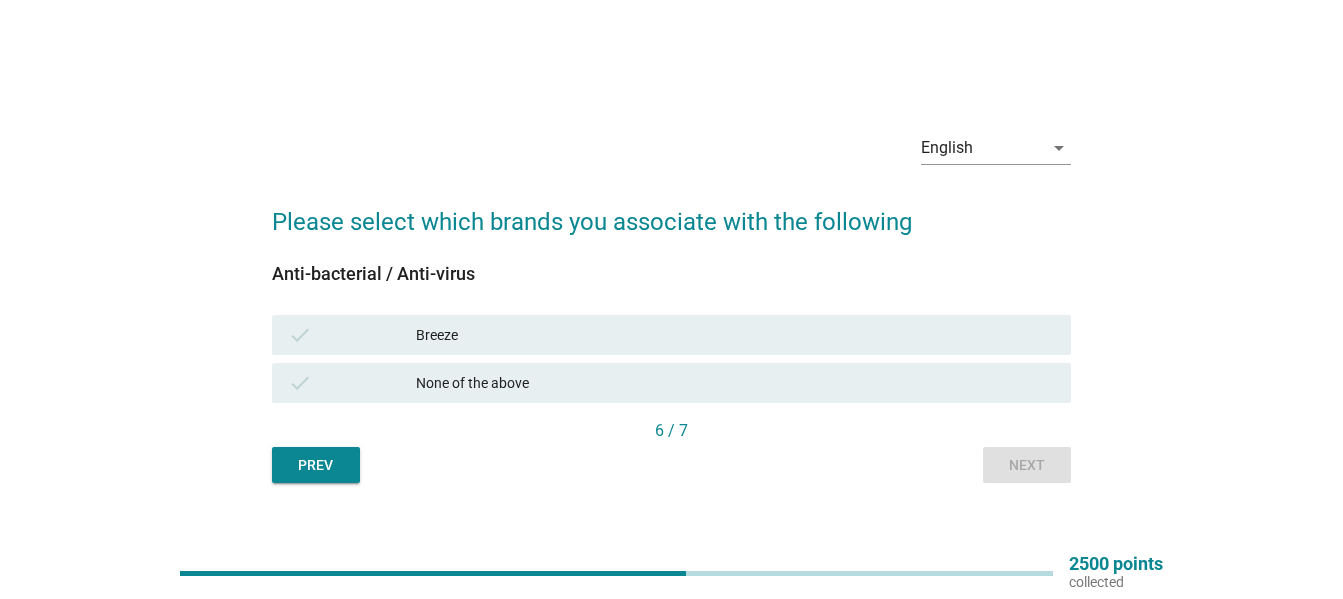 click on "check   Breeze" at bounding box center (671, 335) 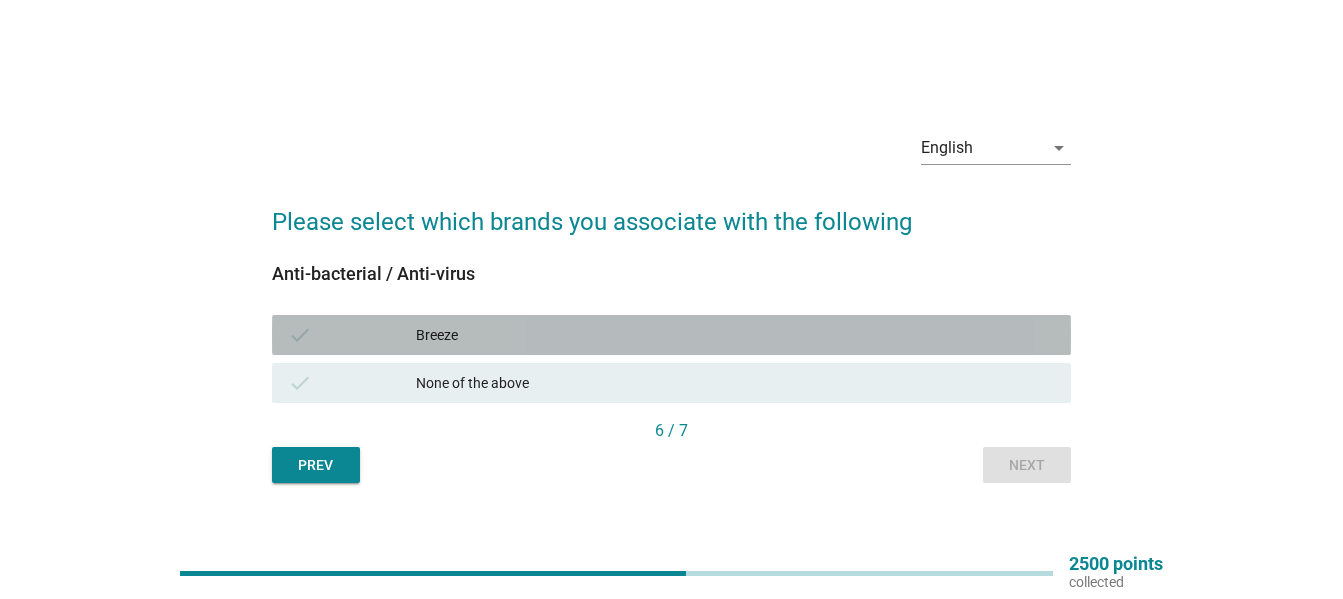 click on "Breeze" at bounding box center (735, 335) 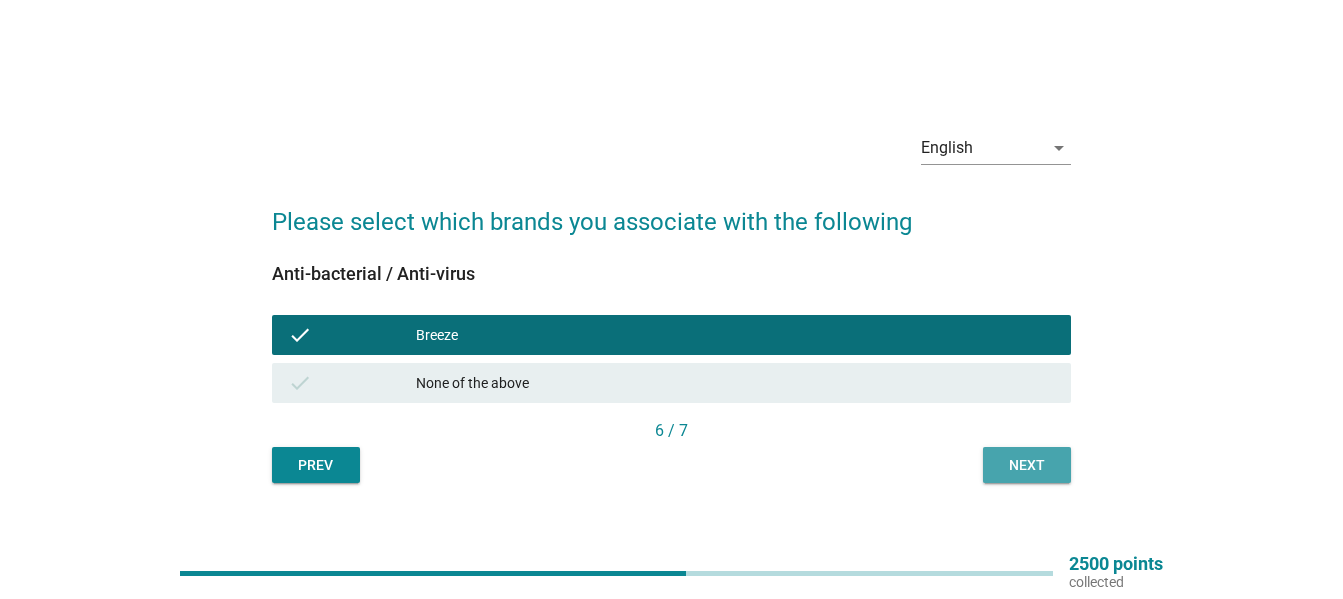 click on "Next" at bounding box center [1027, 465] 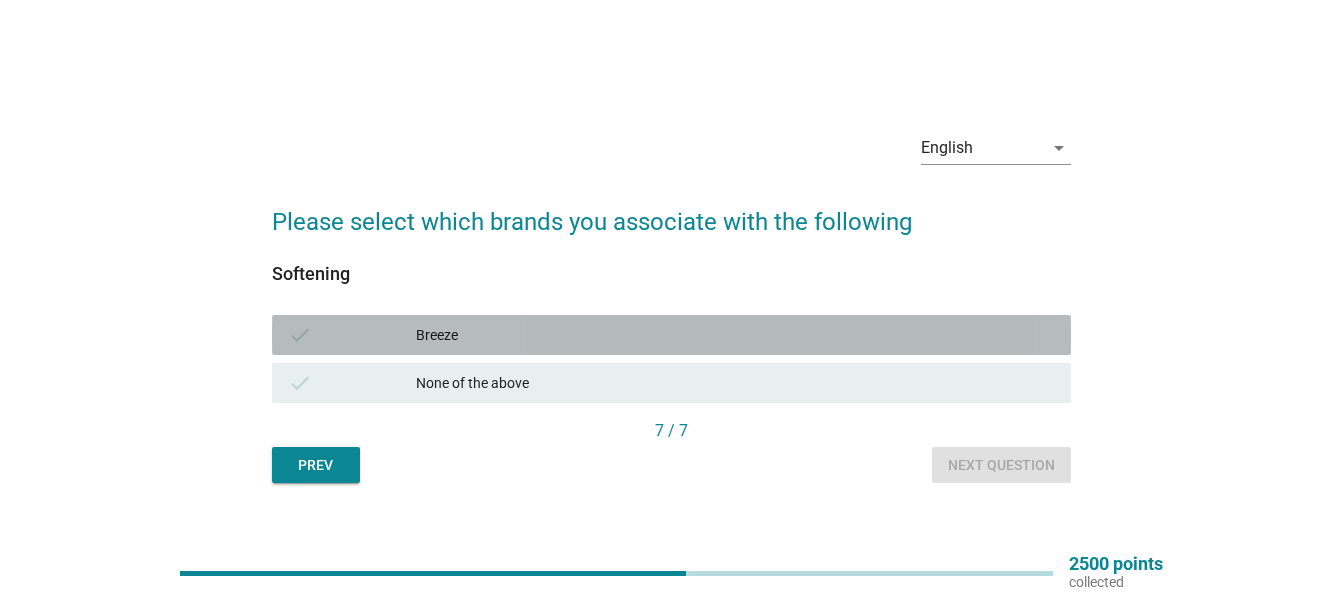 click on "Breeze" at bounding box center (735, 335) 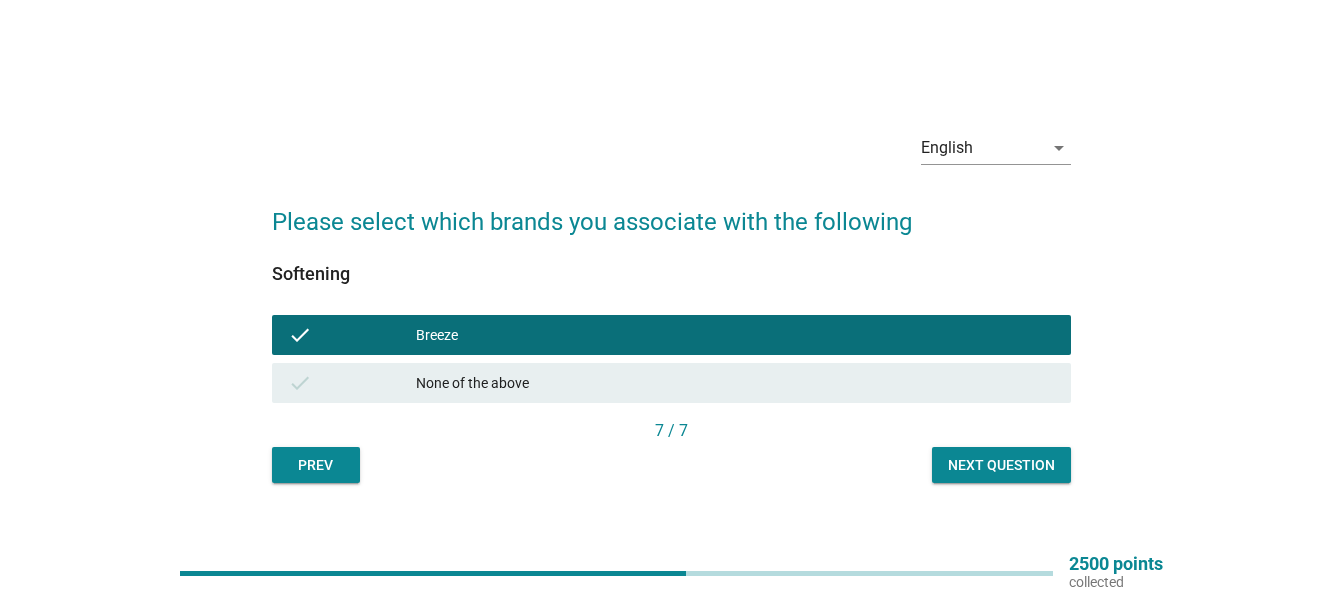 click on "Next question" at bounding box center (1001, 465) 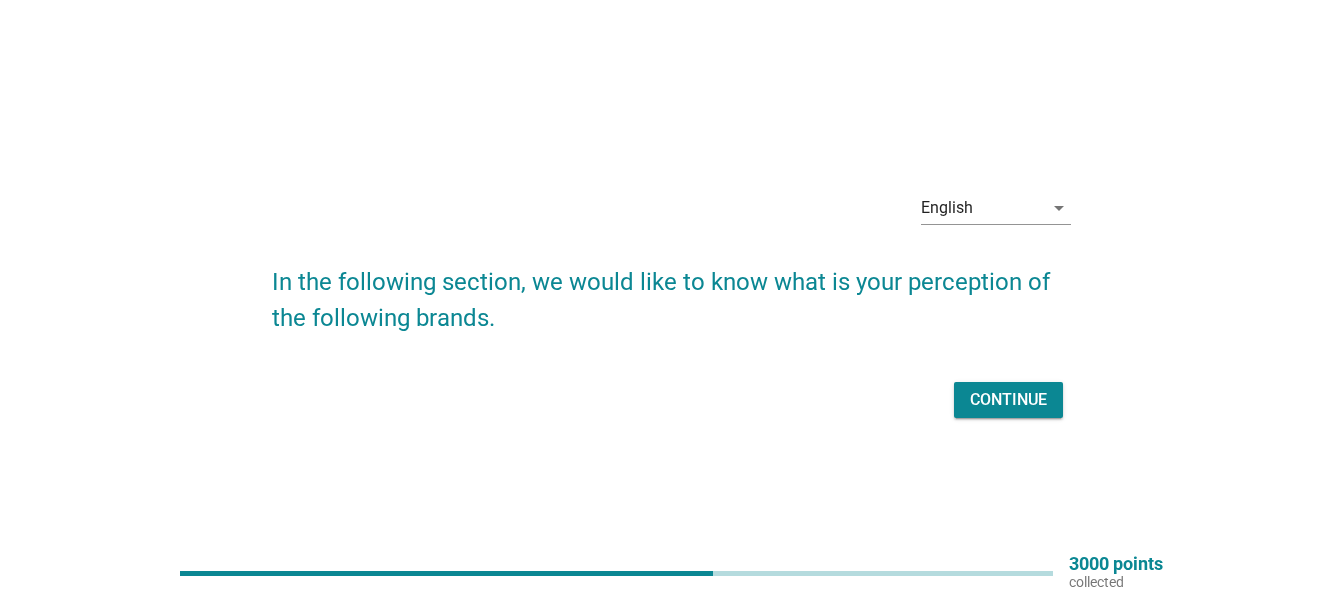 click on "Continue" at bounding box center [1008, 400] 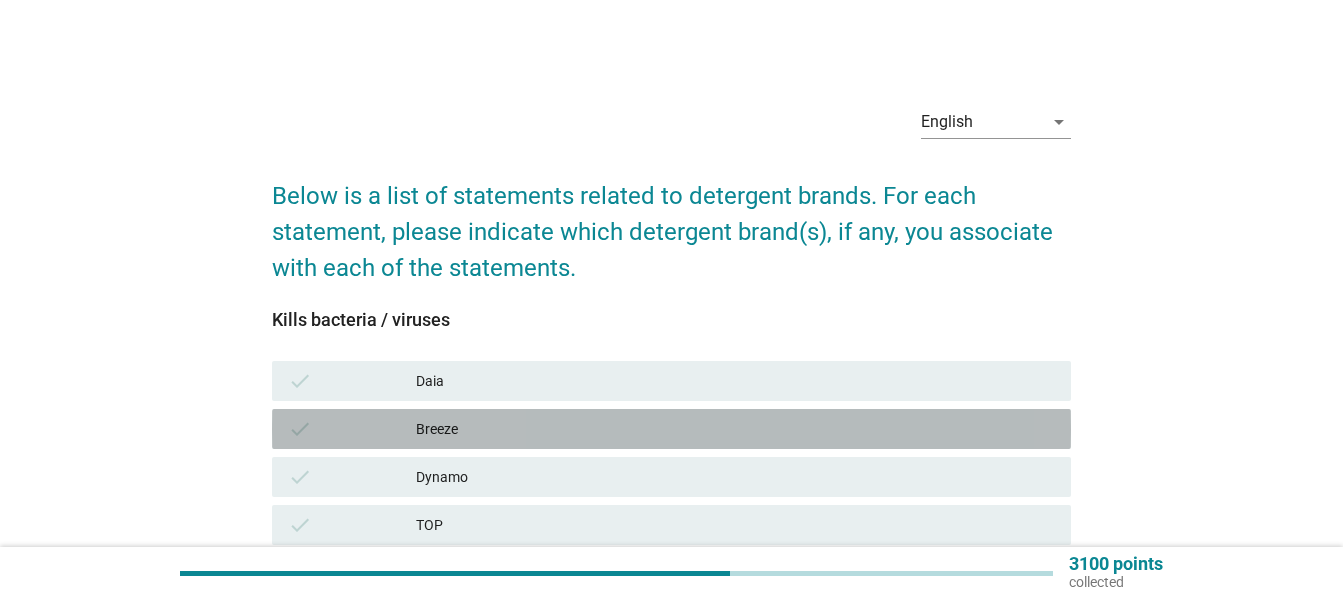 click on "Breeze" at bounding box center (735, 429) 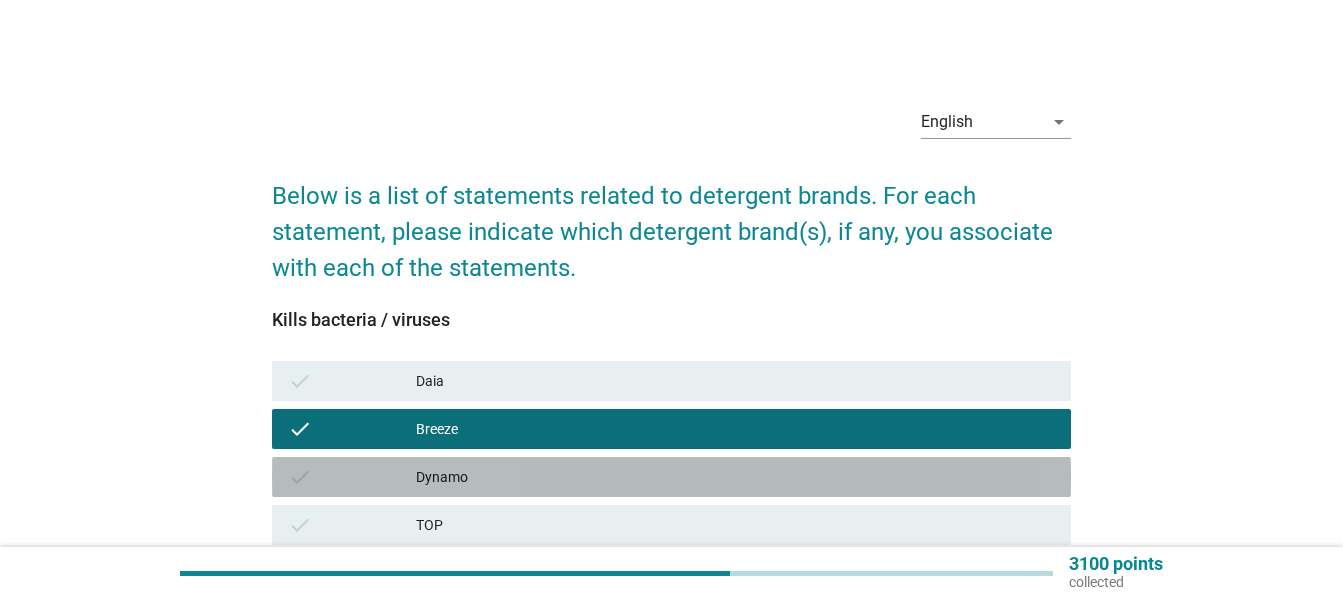 click on "Dynamo" at bounding box center [735, 477] 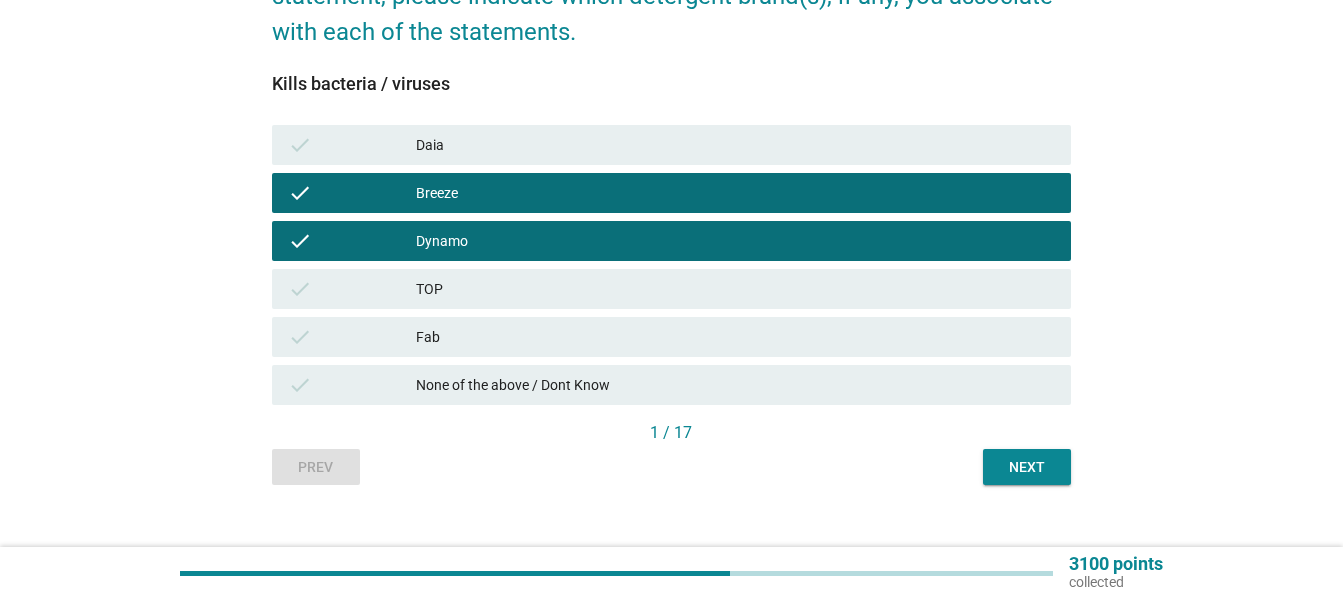scroll, scrollTop: 264, scrollLeft: 0, axis: vertical 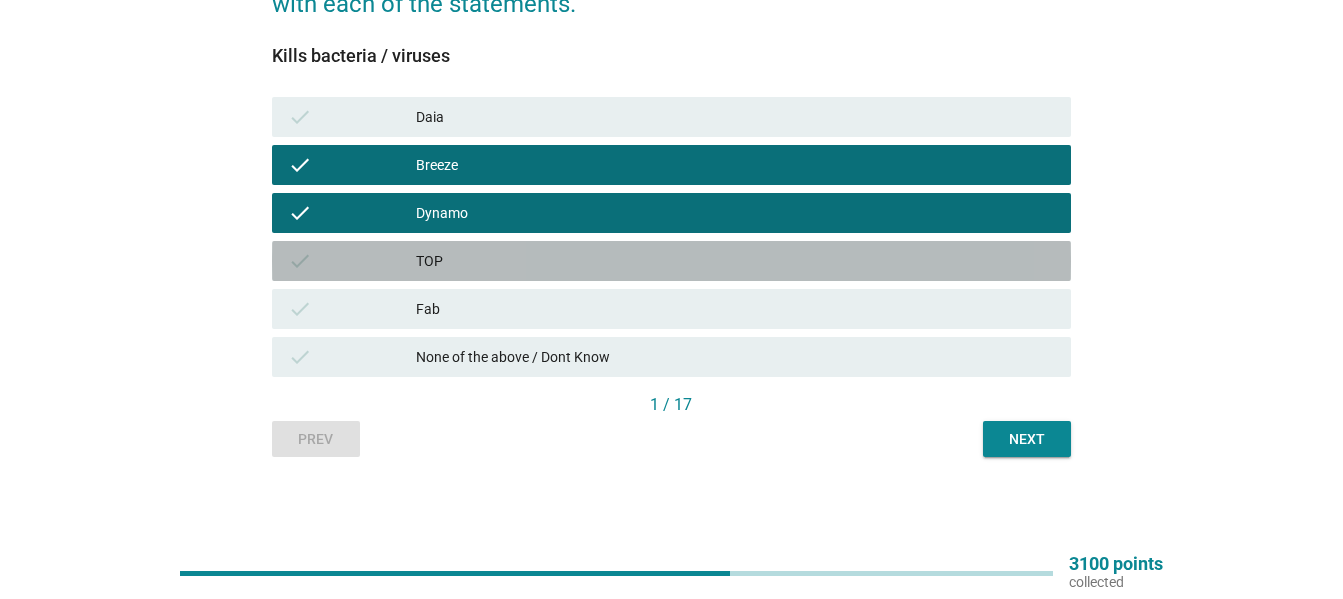 click on "check   TOP" at bounding box center [671, 261] 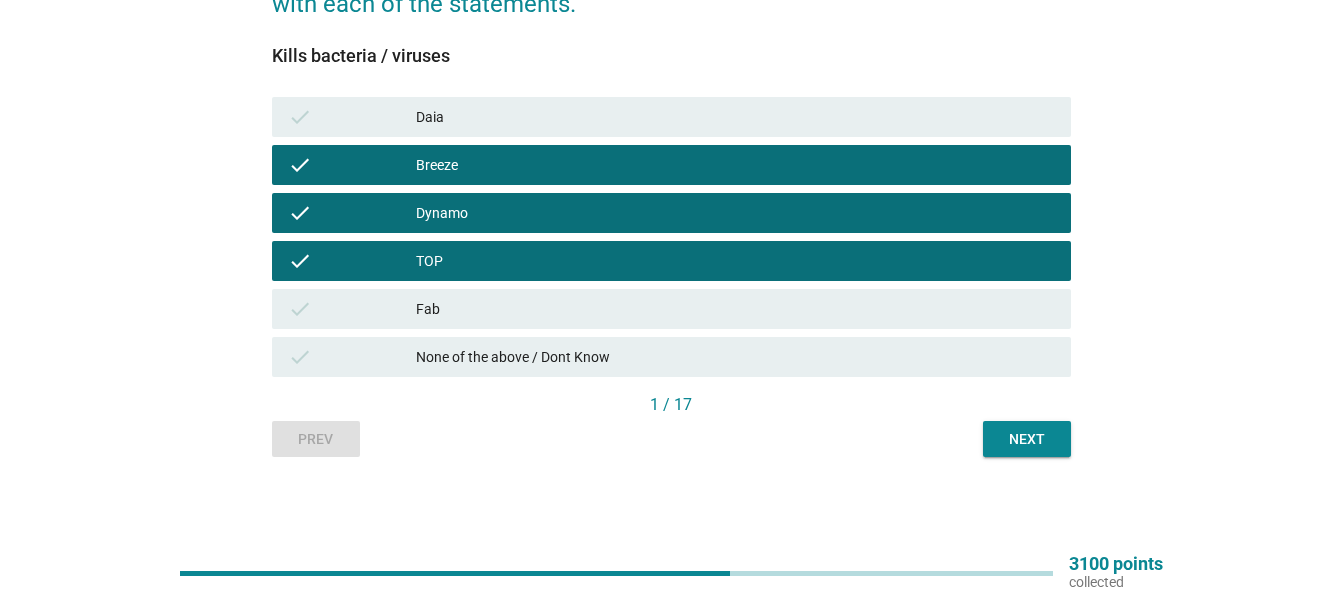 click on "Next" at bounding box center [1027, 439] 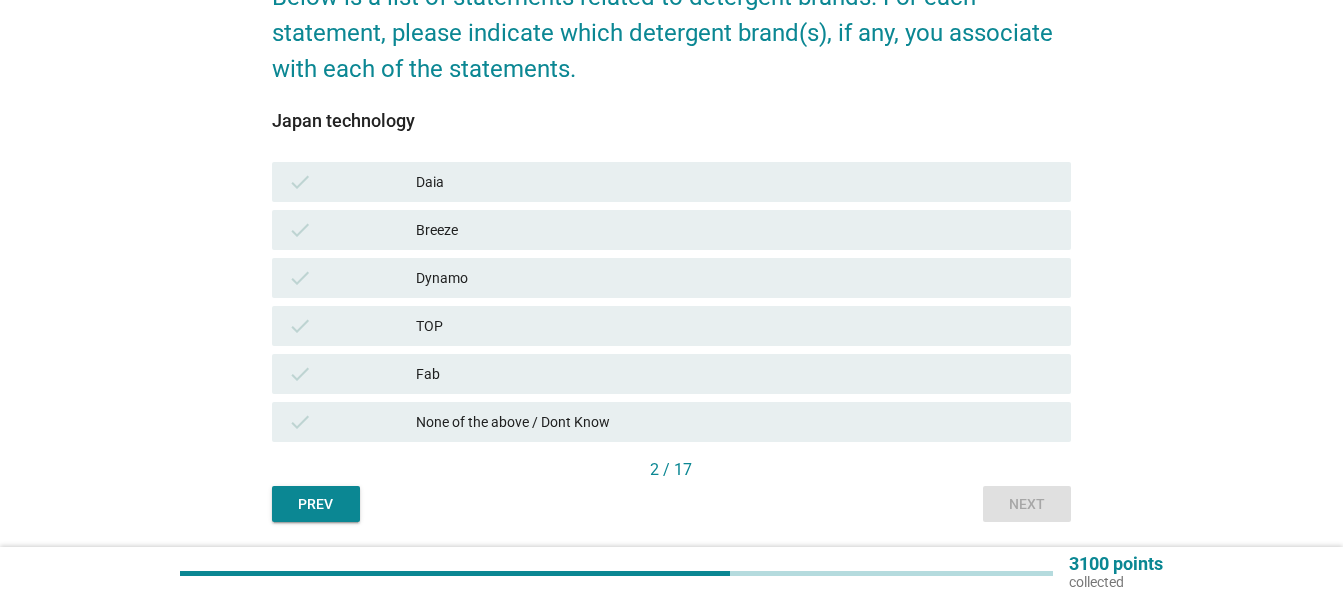 scroll, scrollTop: 200, scrollLeft: 0, axis: vertical 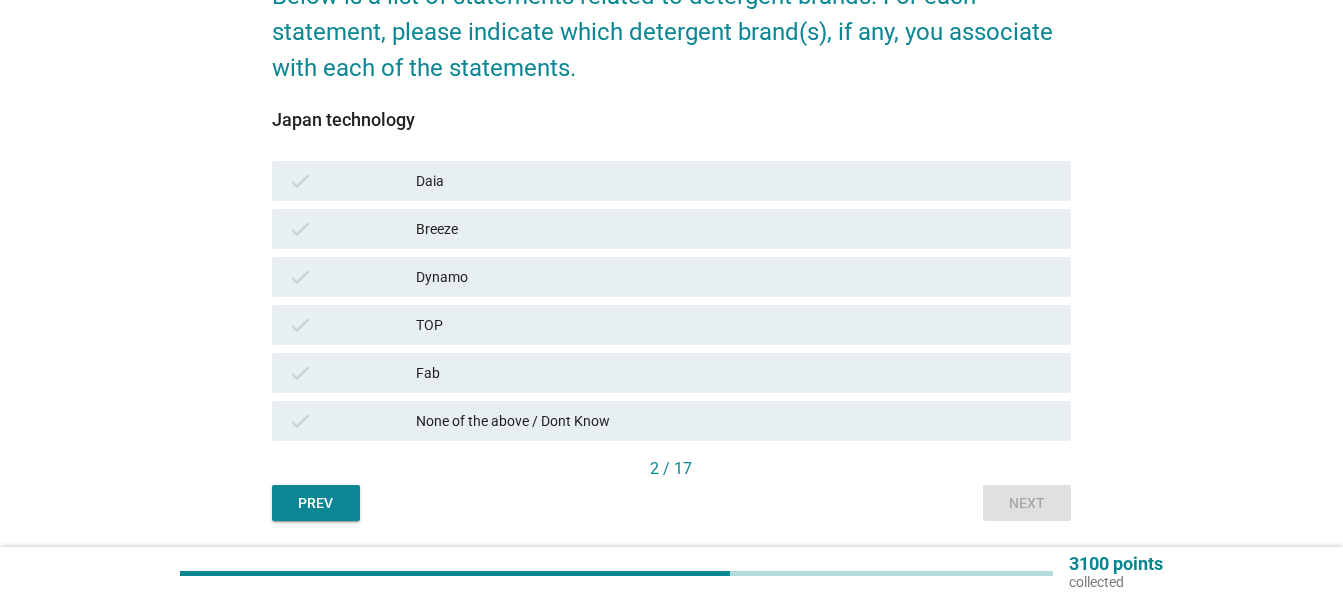 click on "Breeze" at bounding box center (735, 229) 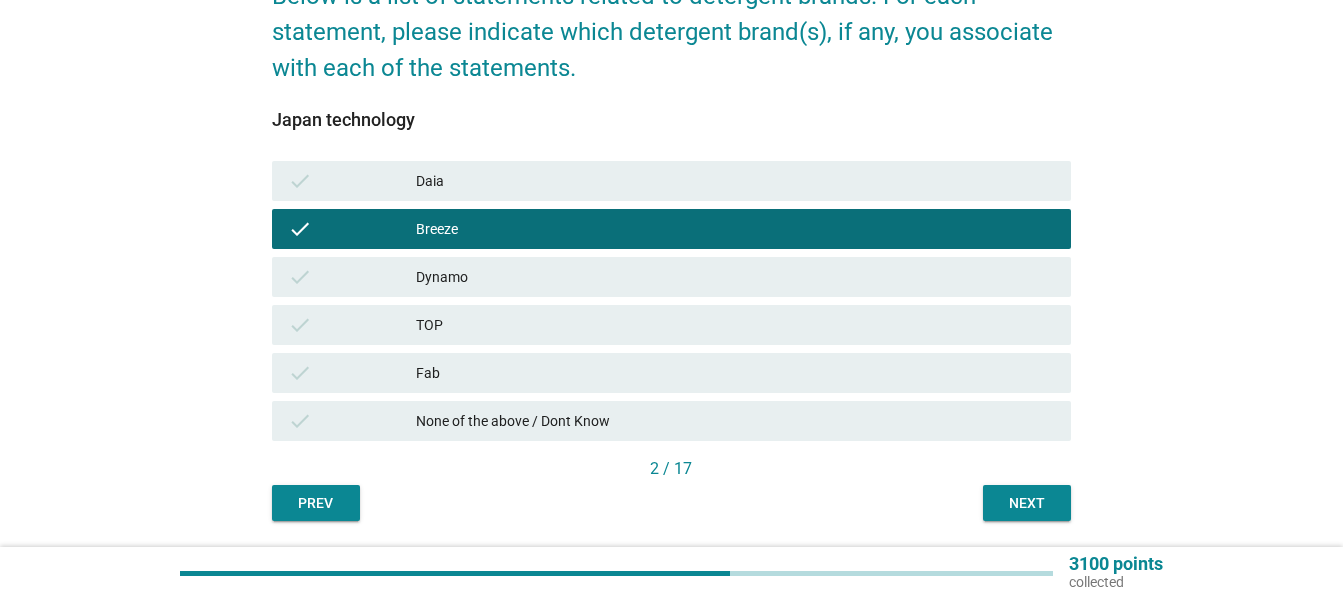 click on "check   Dynamo" at bounding box center [671, 277] 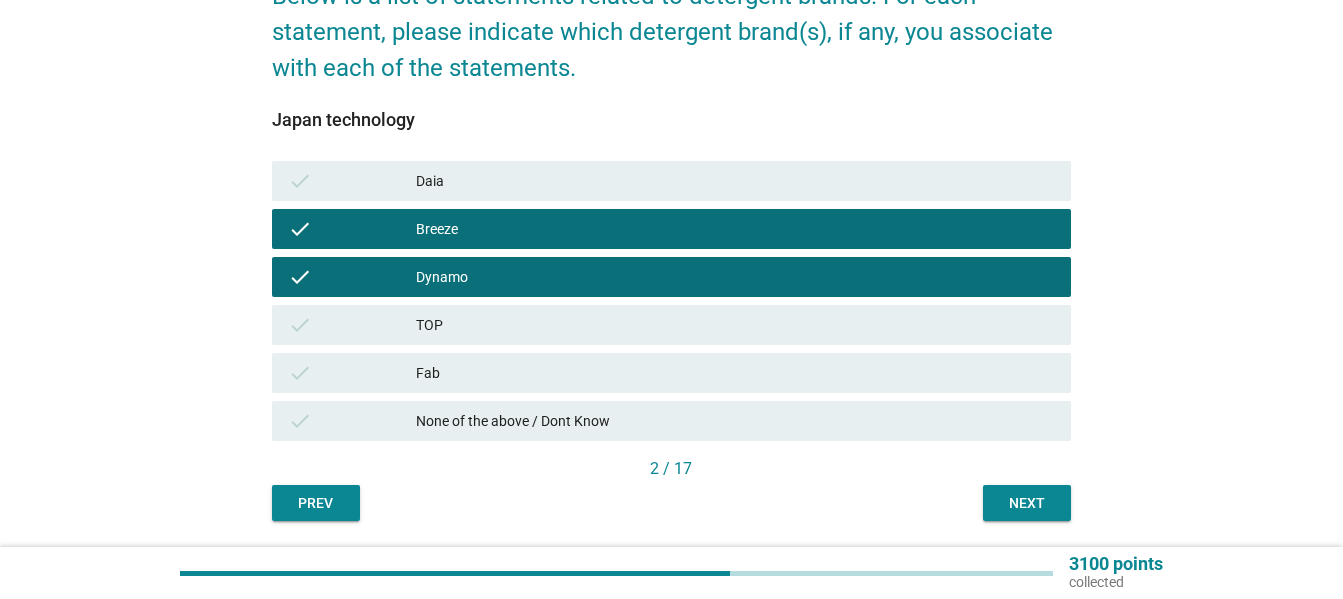 click on "TOP" at bounding box center (735, 325) 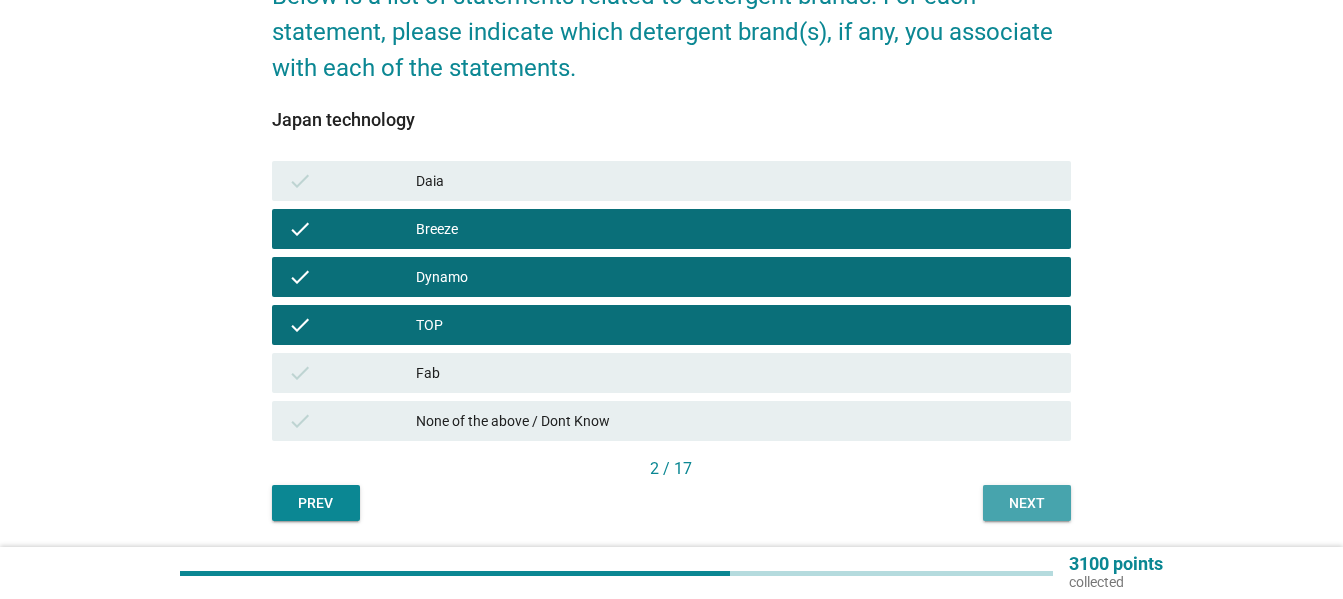 click on "Next" at bounding box center [1027, 503] 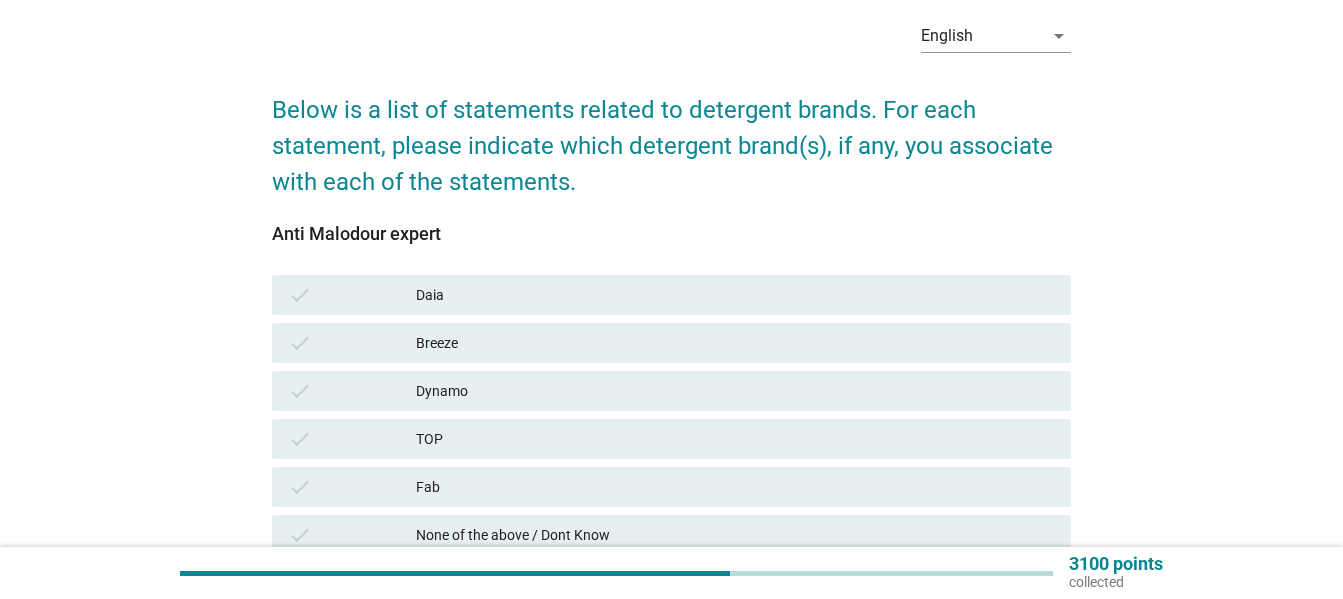 scroll, scrollTop: 264, scrollLeft: 0, axis: vertical 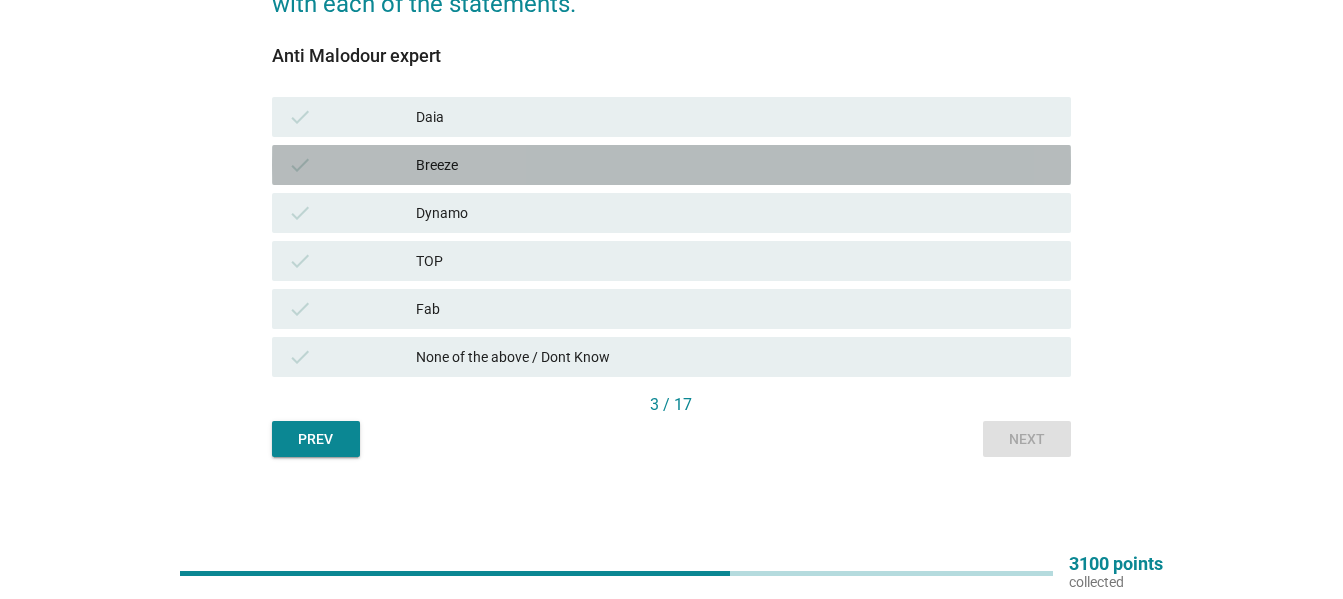 click on "Breeze" at bounding box center (735, 165) 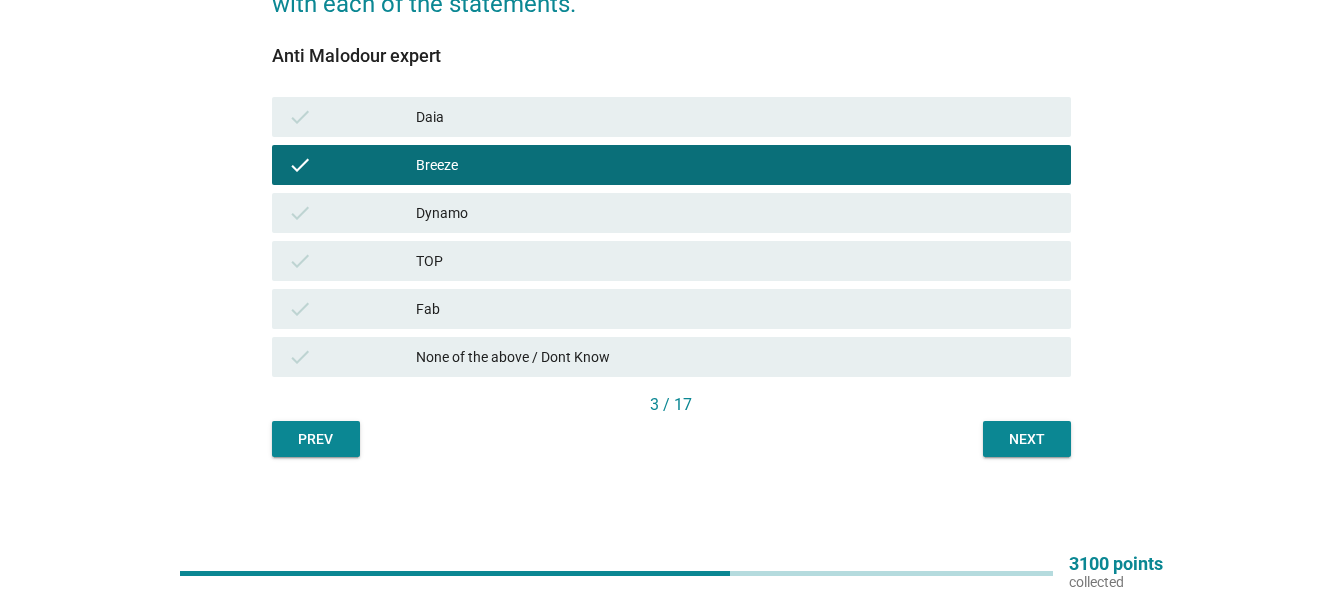 click on "Dynamo" at bounding box center (735, 213) 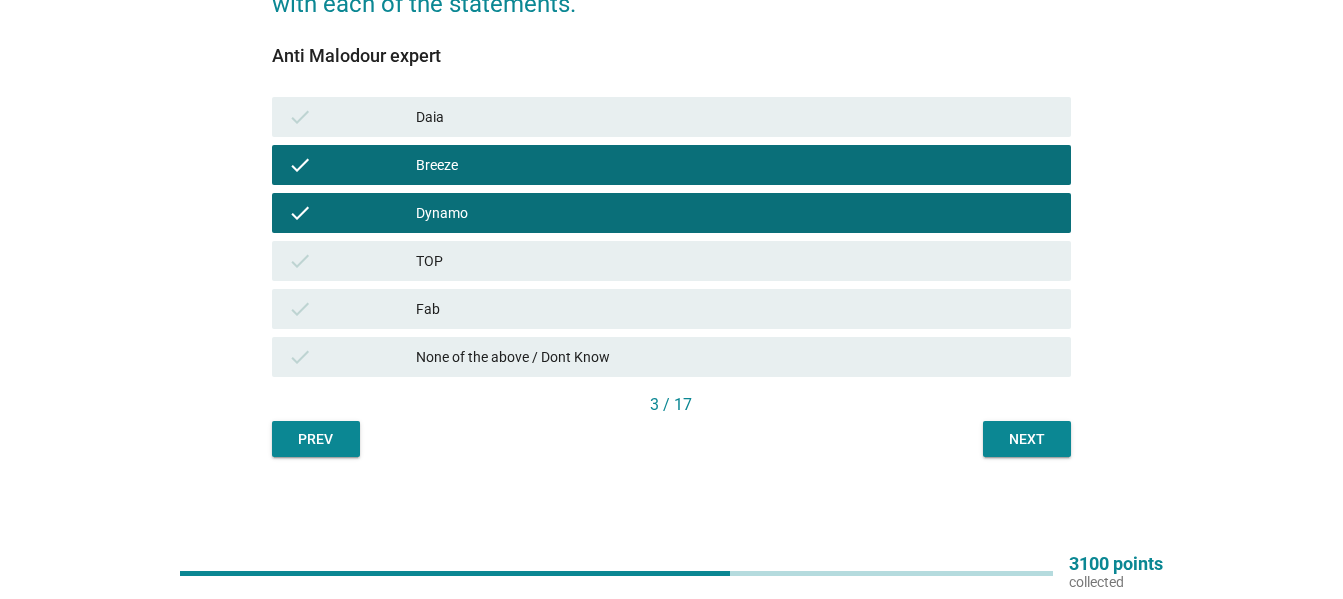 click on "TOP" at bounding box center [735, 261] 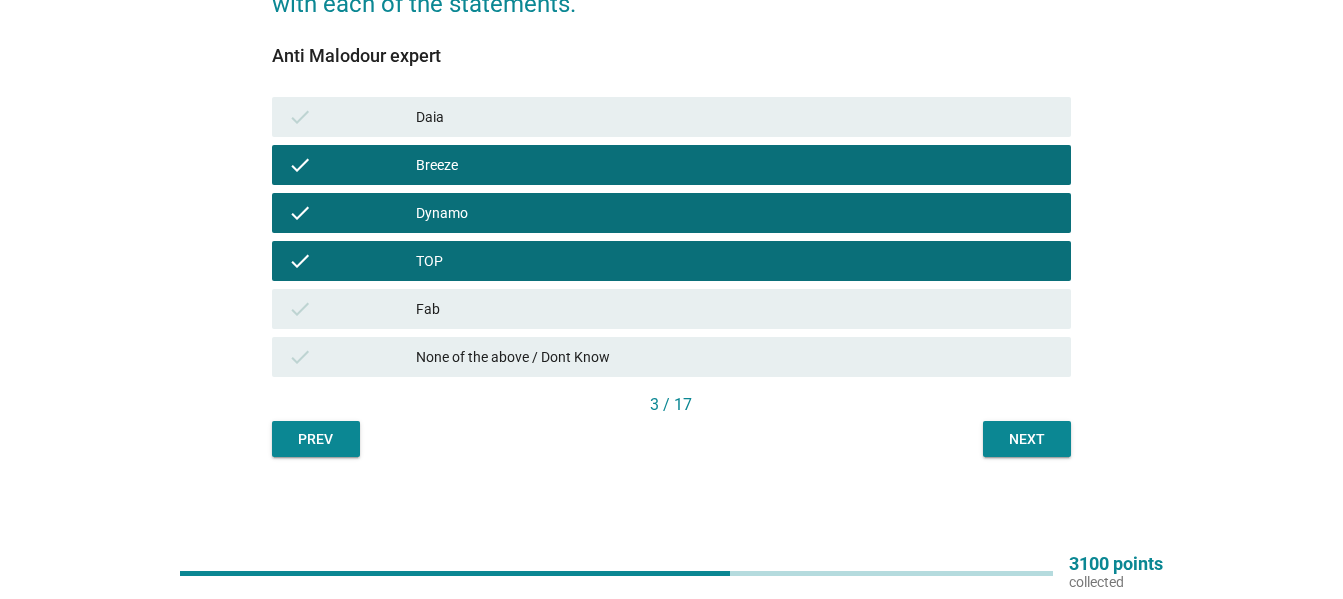 click on "Next" at bounding box center [1027, 439] 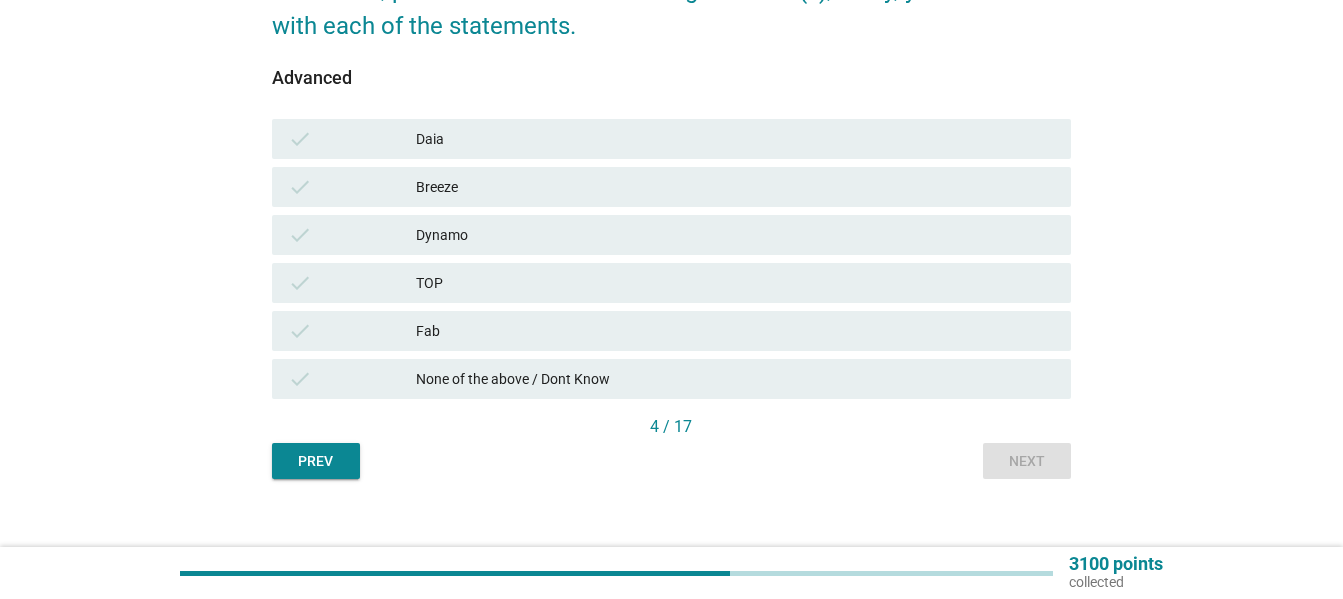 scroll, scrollTop: 264, scrollLeft: 0, axis: vertical 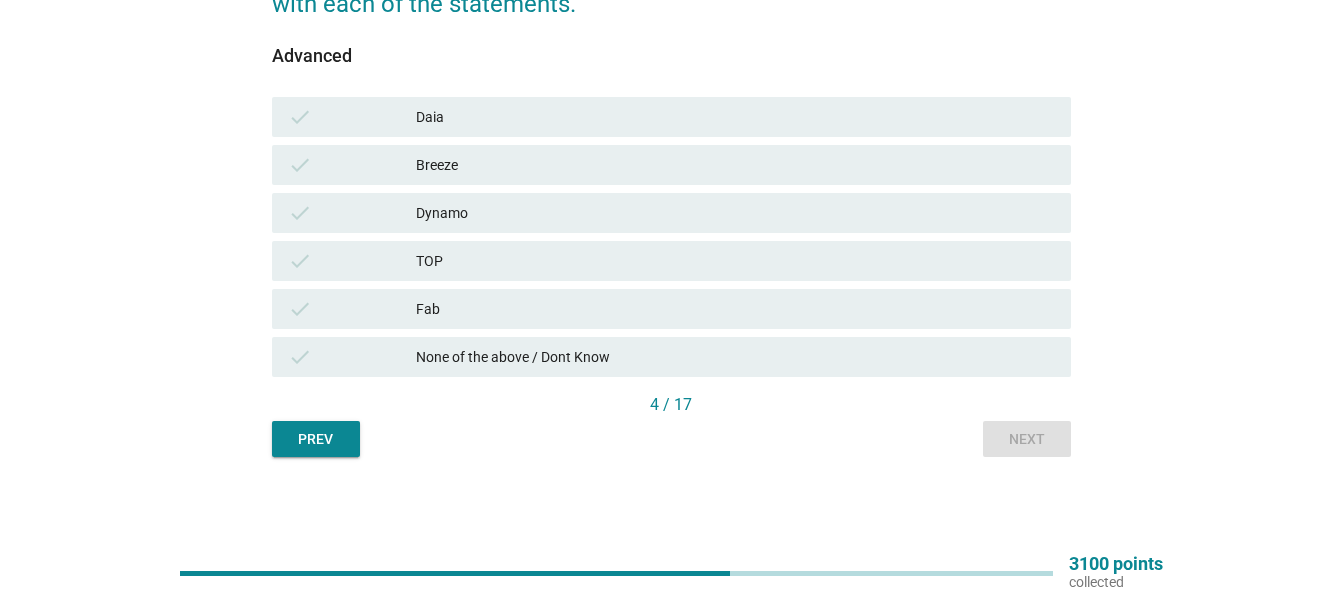 click on "Dynamo" at bounding box center (735, 213) 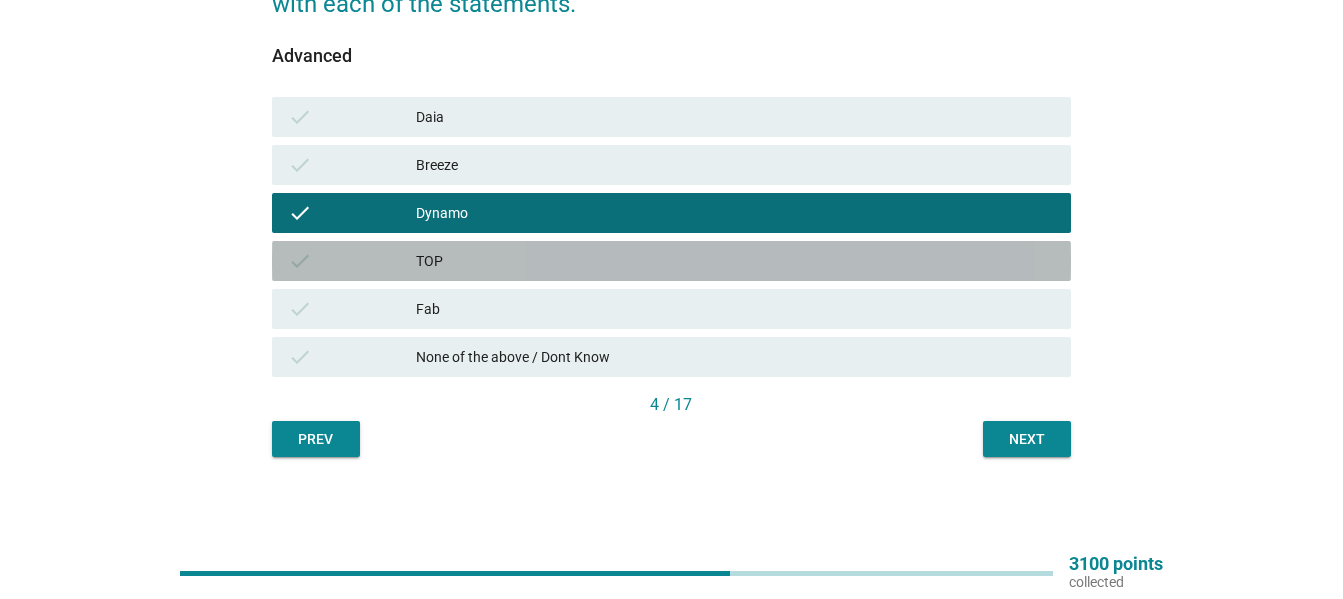 click on "TOP" at bounding box center [735, 261] 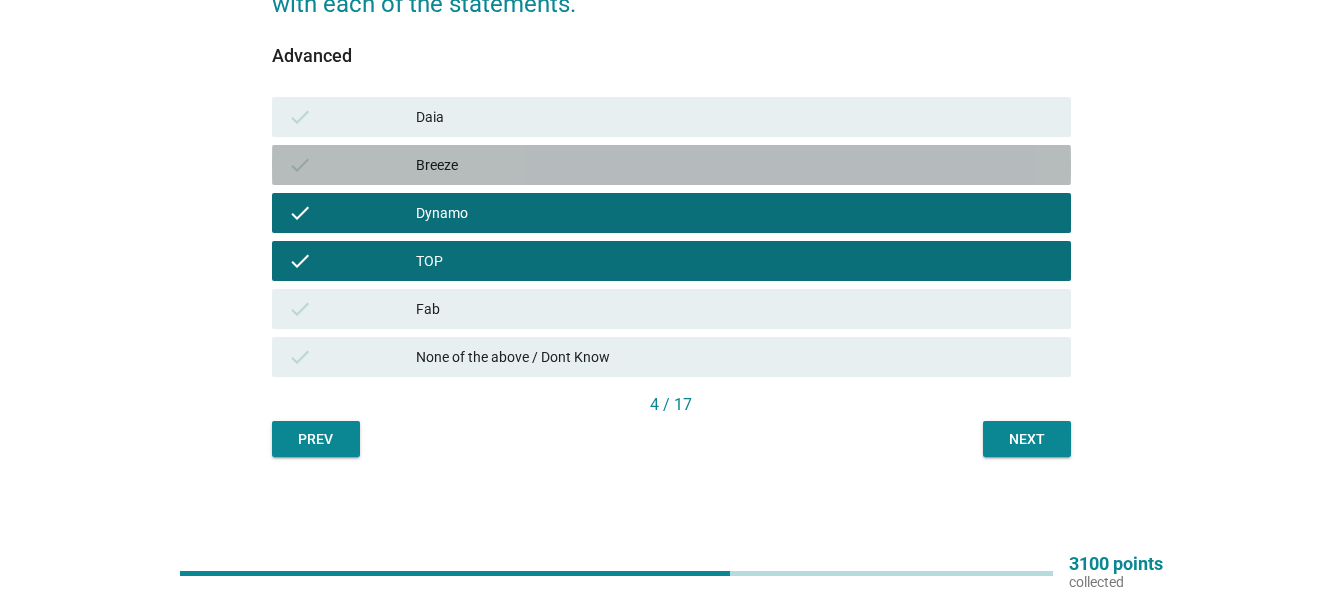 drag, startPoint x: 649, startPoint y: 159, endPoint x: 843, endPoint y: 355, distance: 275.77527 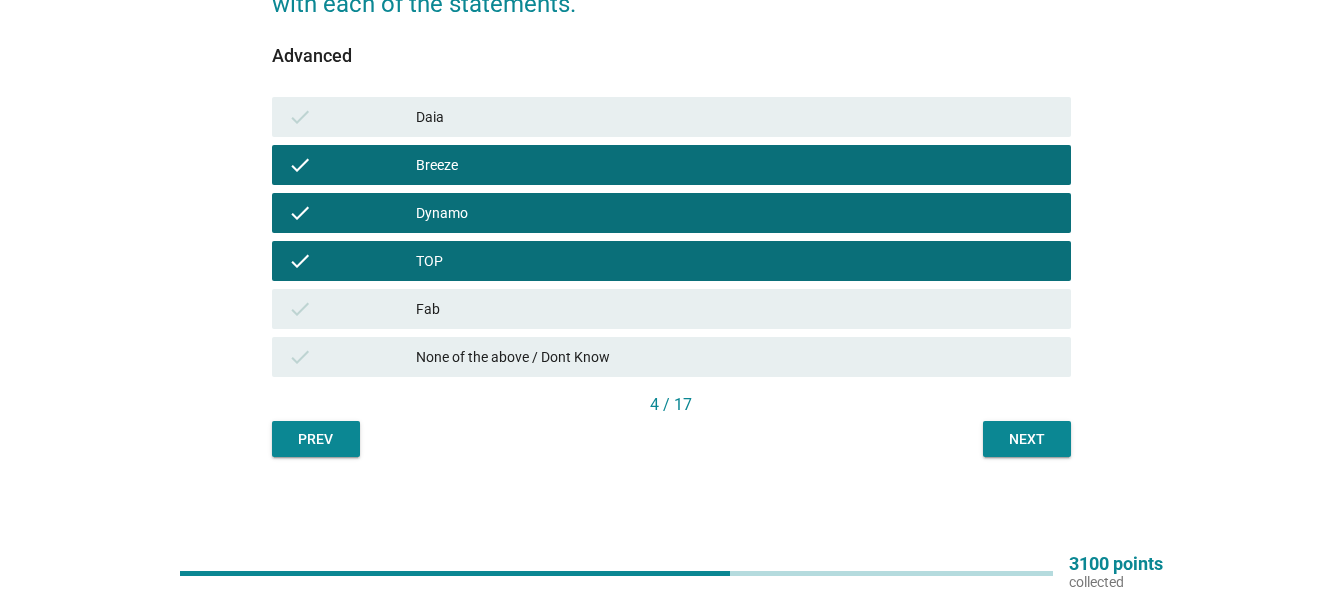 click on "Next" at bounding box center [1027, 439] 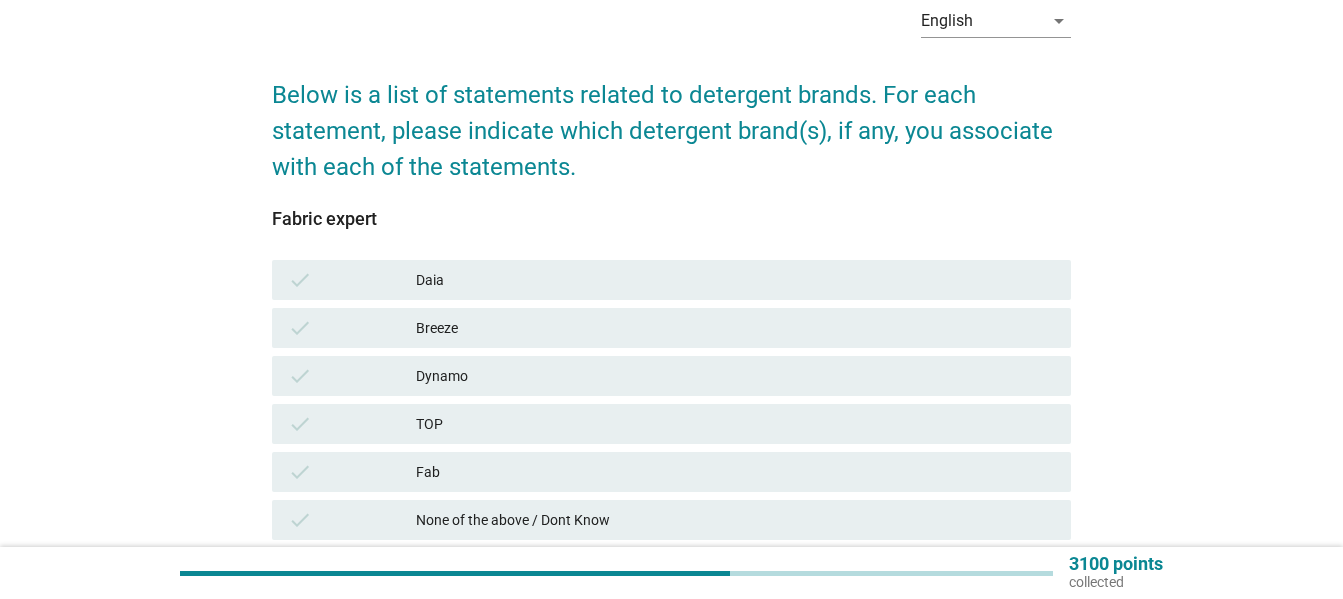 scroll, scrollTop: 264, scrollLeft: 0, axis: vertical 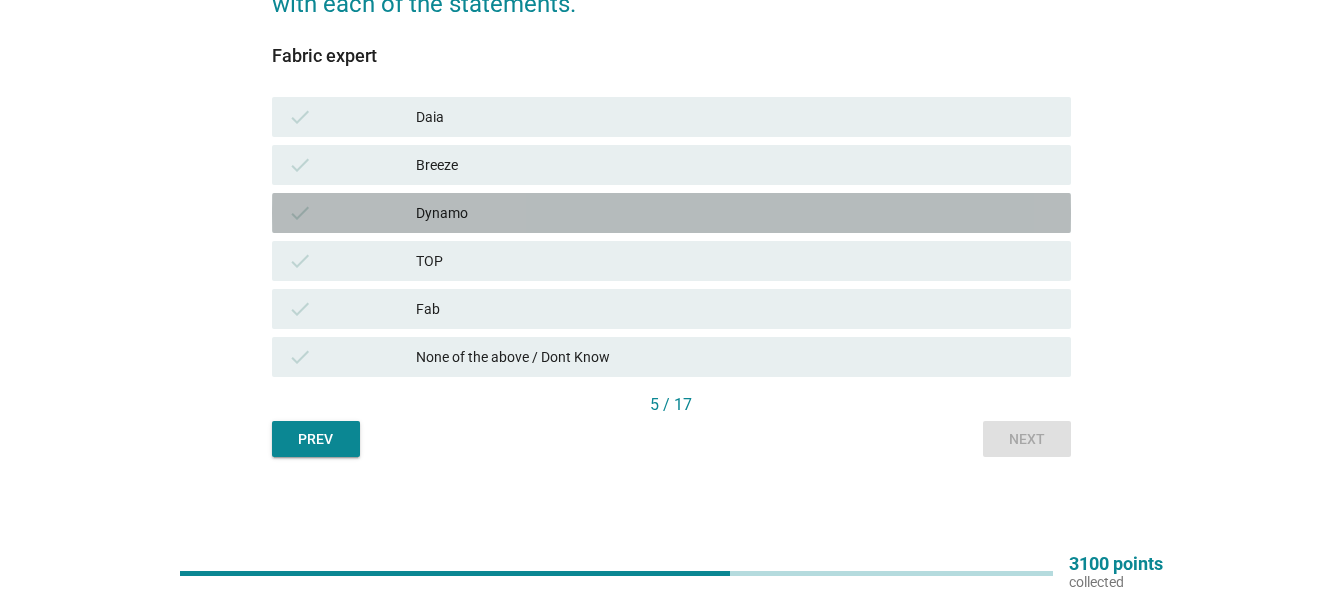 click on "Dynamo" at bounding box center (735, 213) 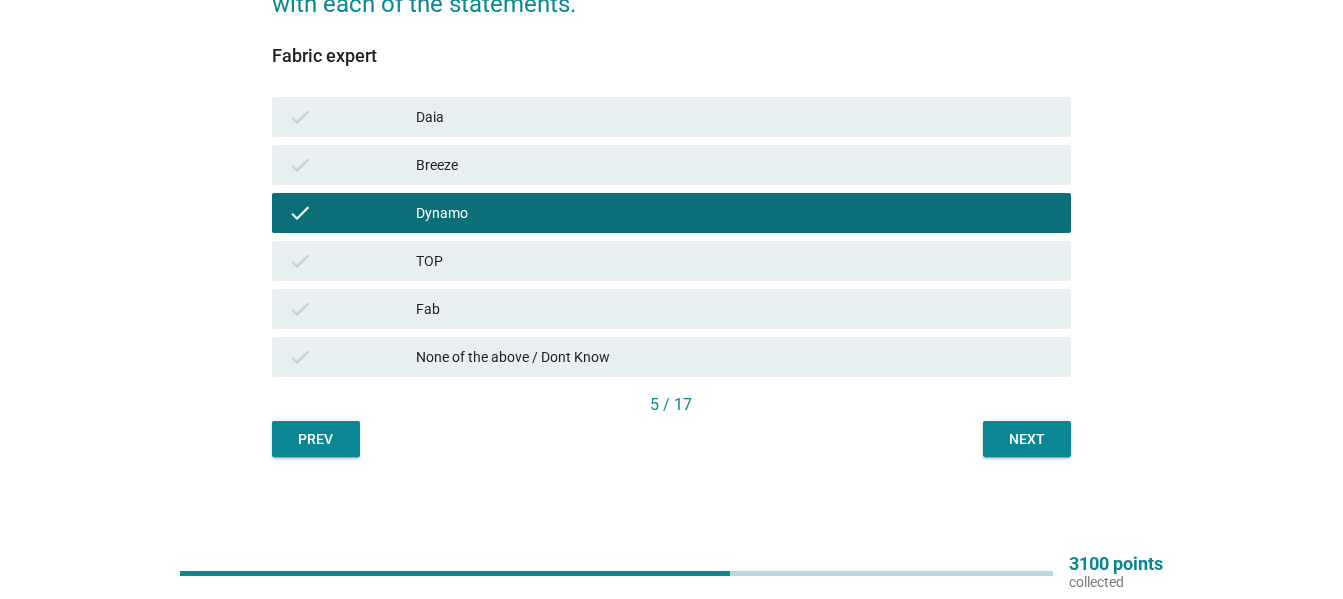 click on "Breeze" at bounding box center [735, 165] 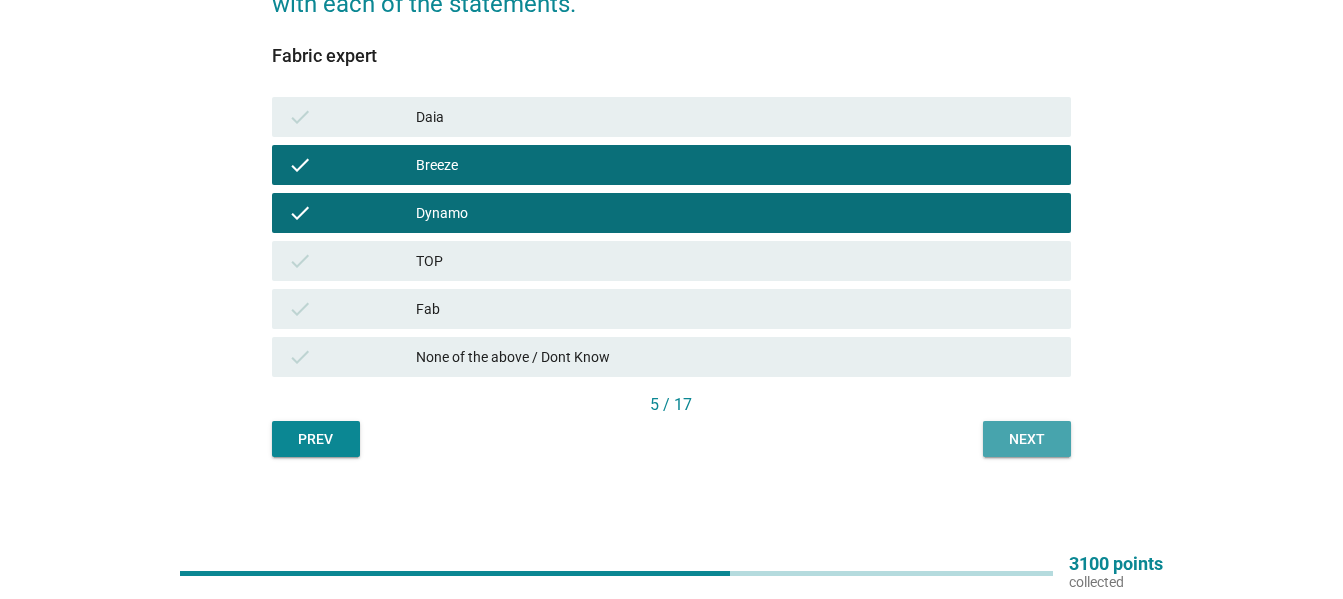 click on "Next" at bounding box center [1027, 439] 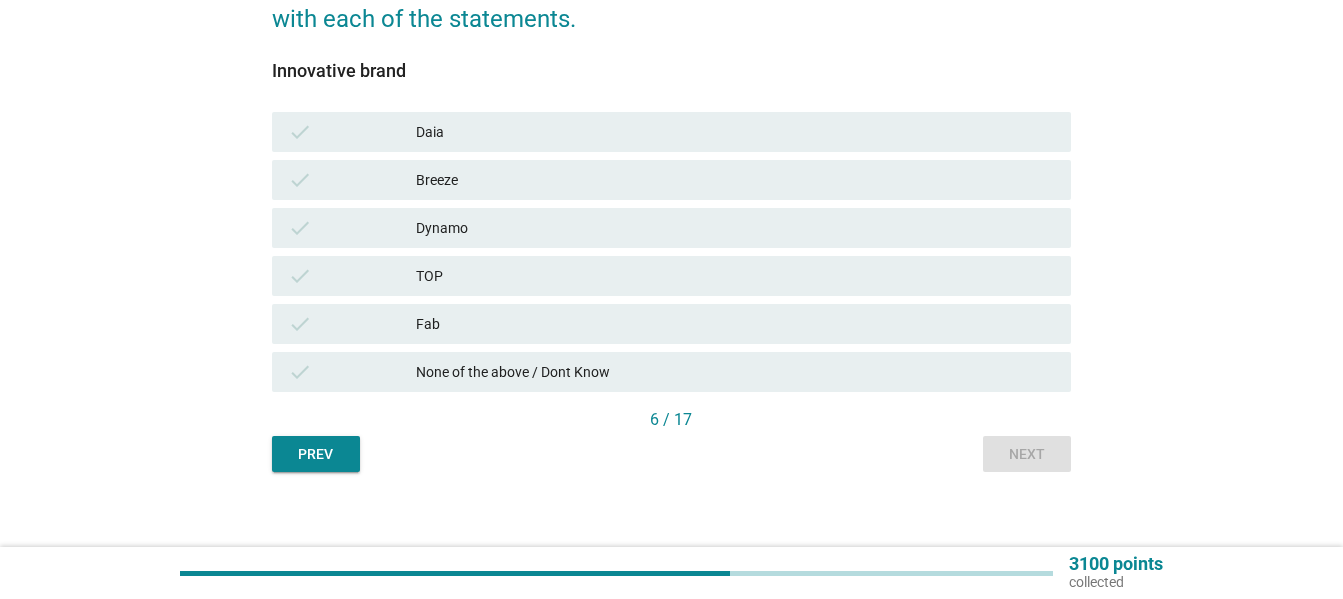 scroll, scrollTop: 264, scrollLeft: 0, axis: vertical 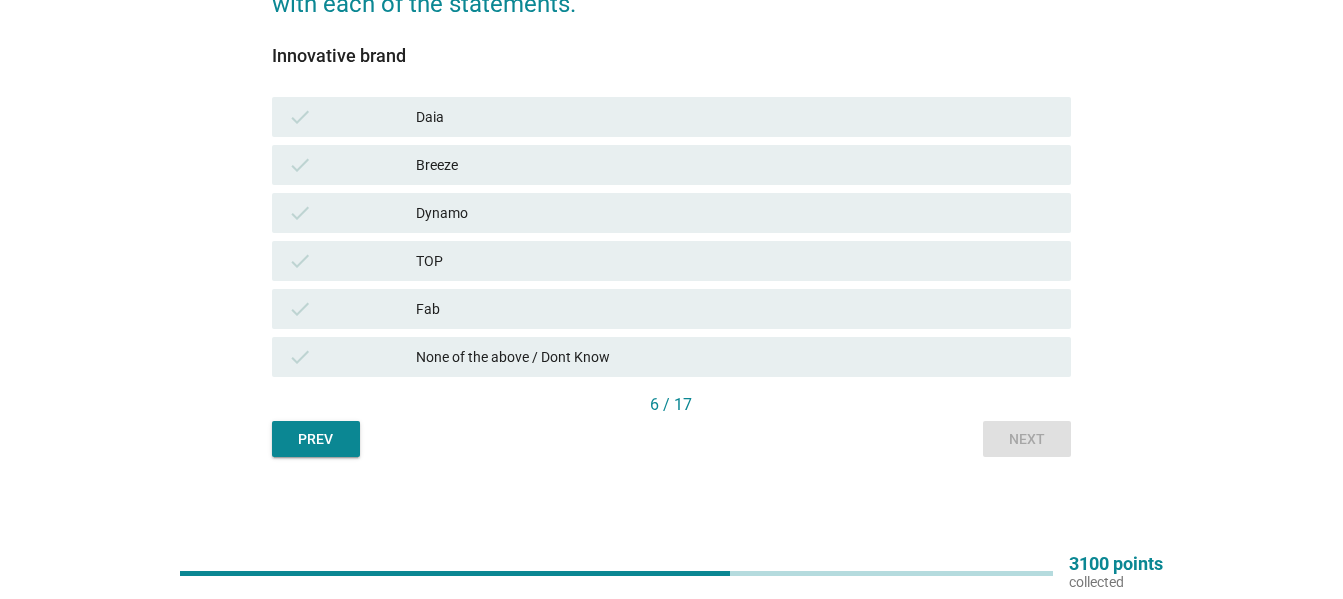 click on "None of the above / Dont Know" at bounding box center (735, 357) 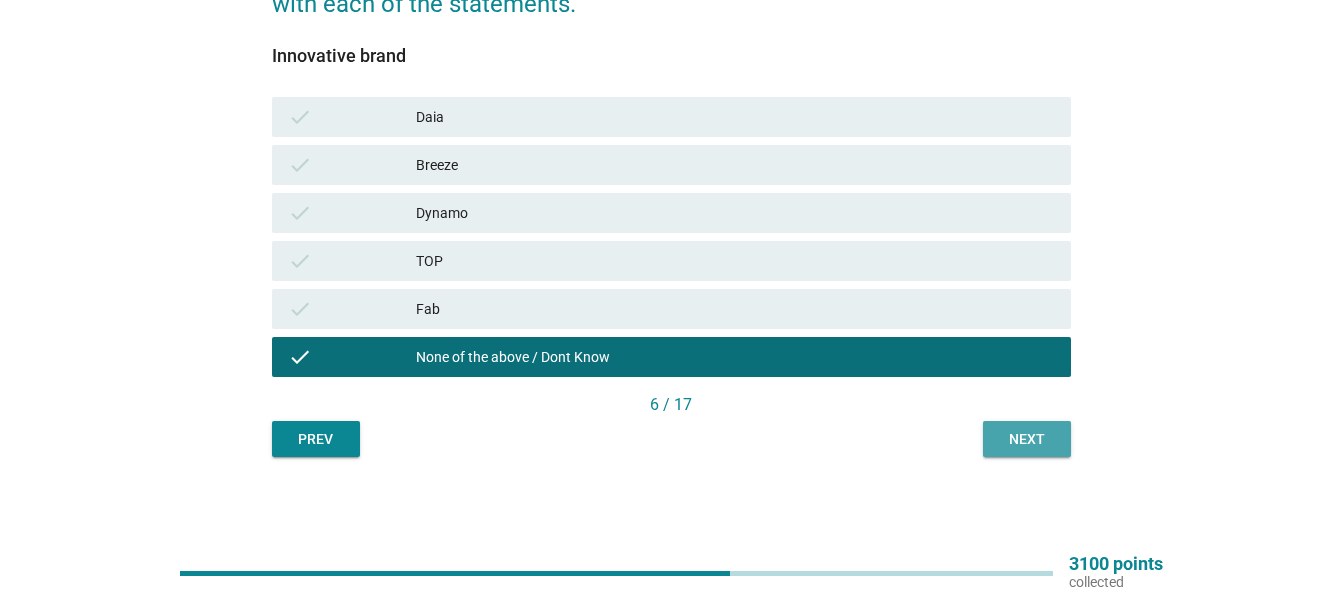 click on "Next" at bounding box center [1027, 439] 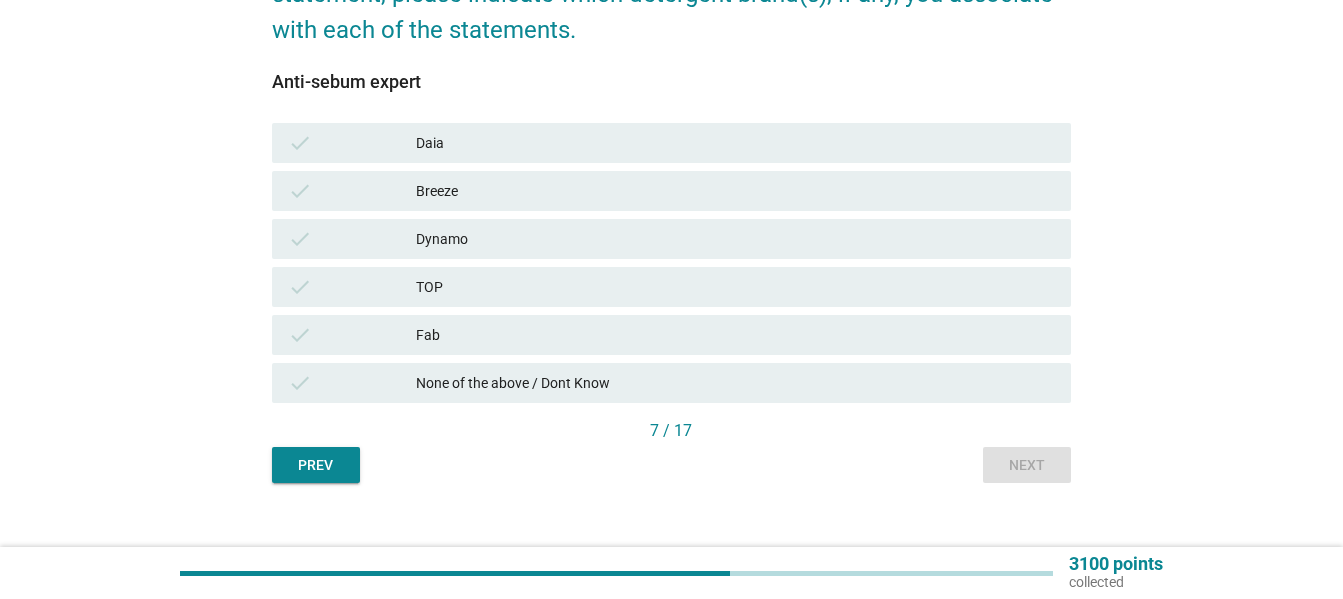 scroll, scrollTop: 264, scrollLeft: 0, axis: vertical 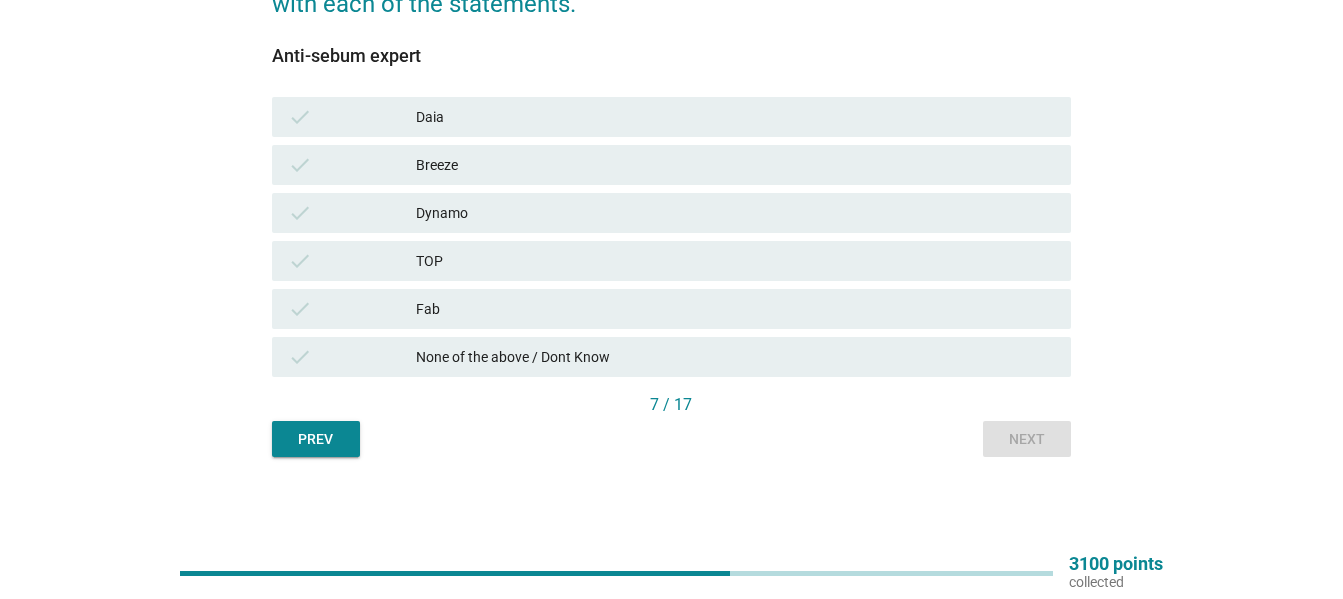 click on "TOP" at bounding box center [735, 261] 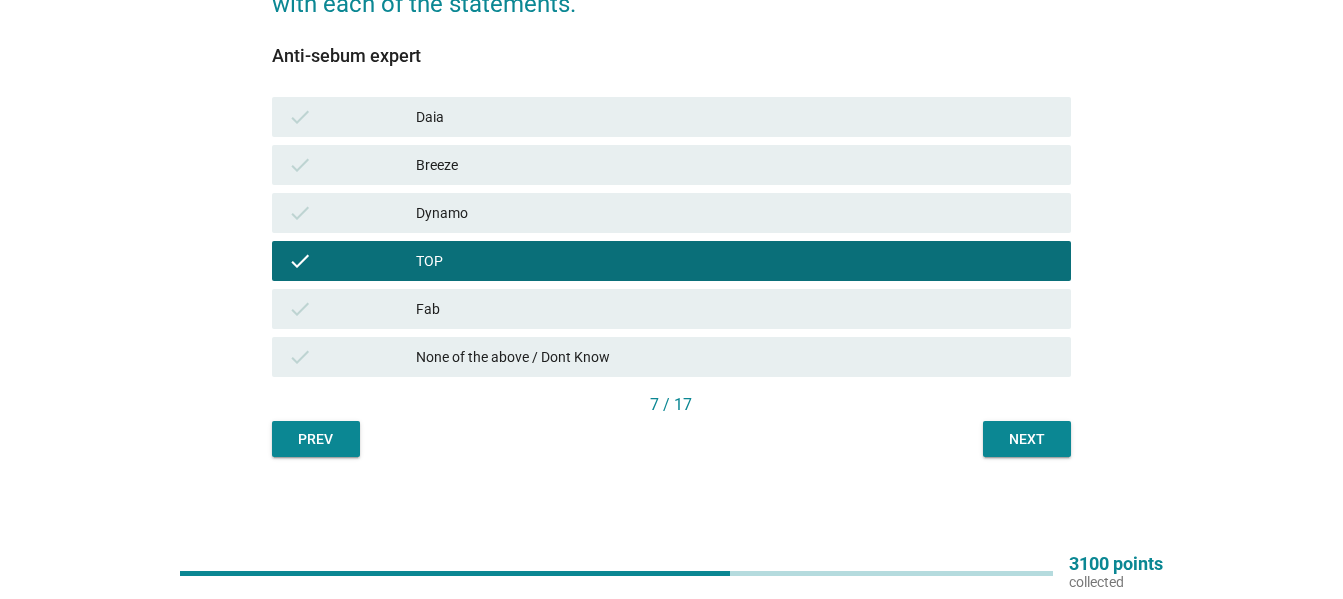 click on "Dynamo" at bounding box center [735, 213] 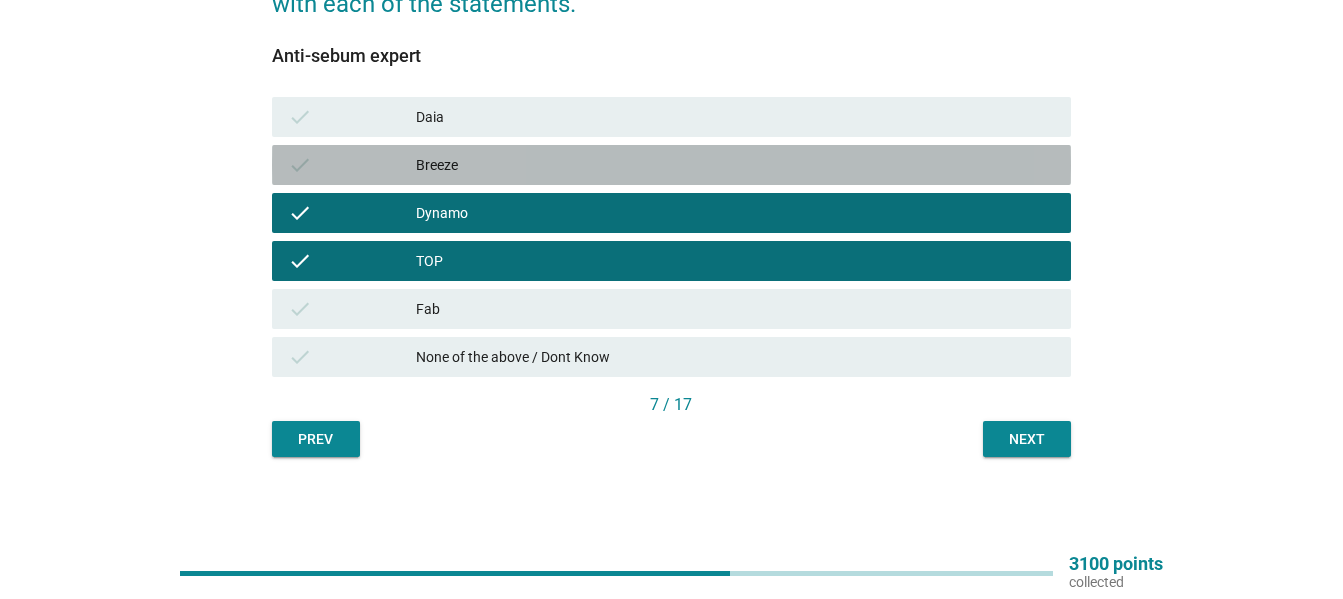 click on "Breeze" at bounding box center (735, 165) 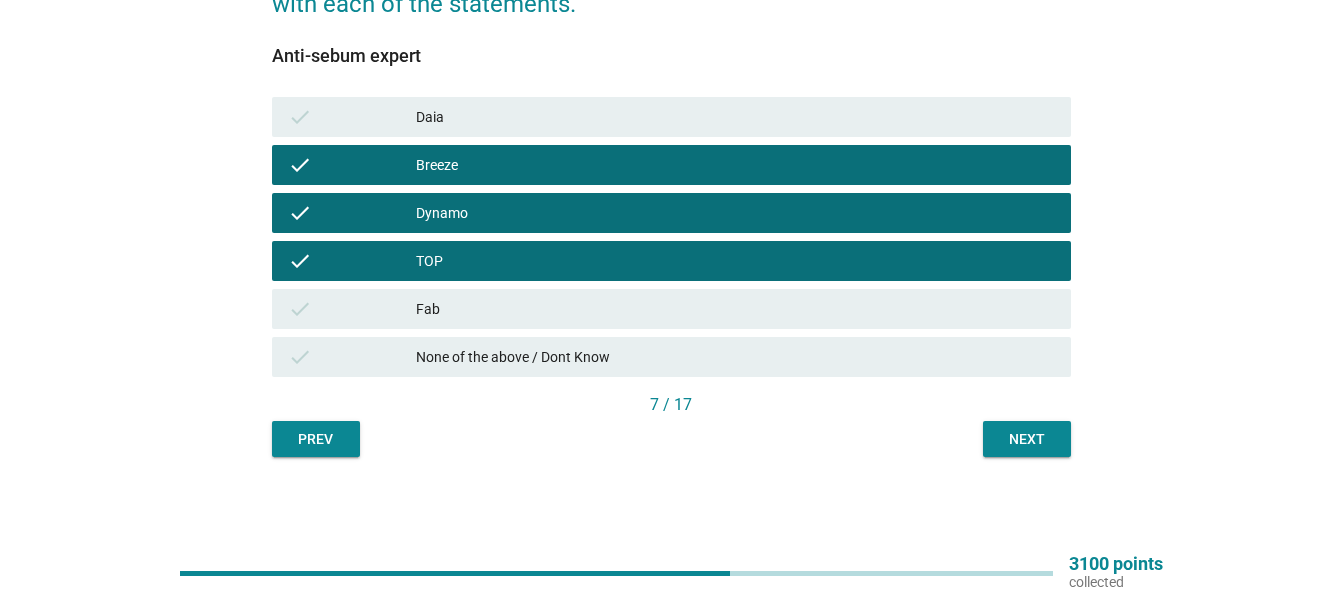 click on "Next" at bounding box center (1027, 439) 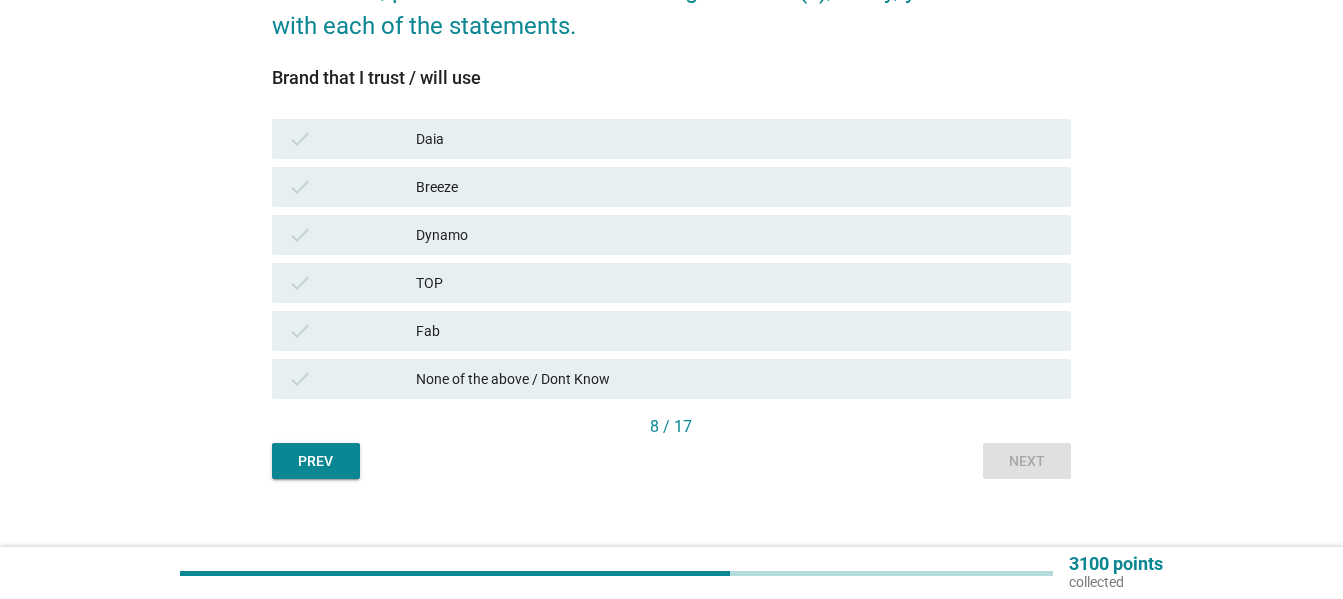 scroll, scrollTop: 264, scrollLeft: 0, axis: vertical 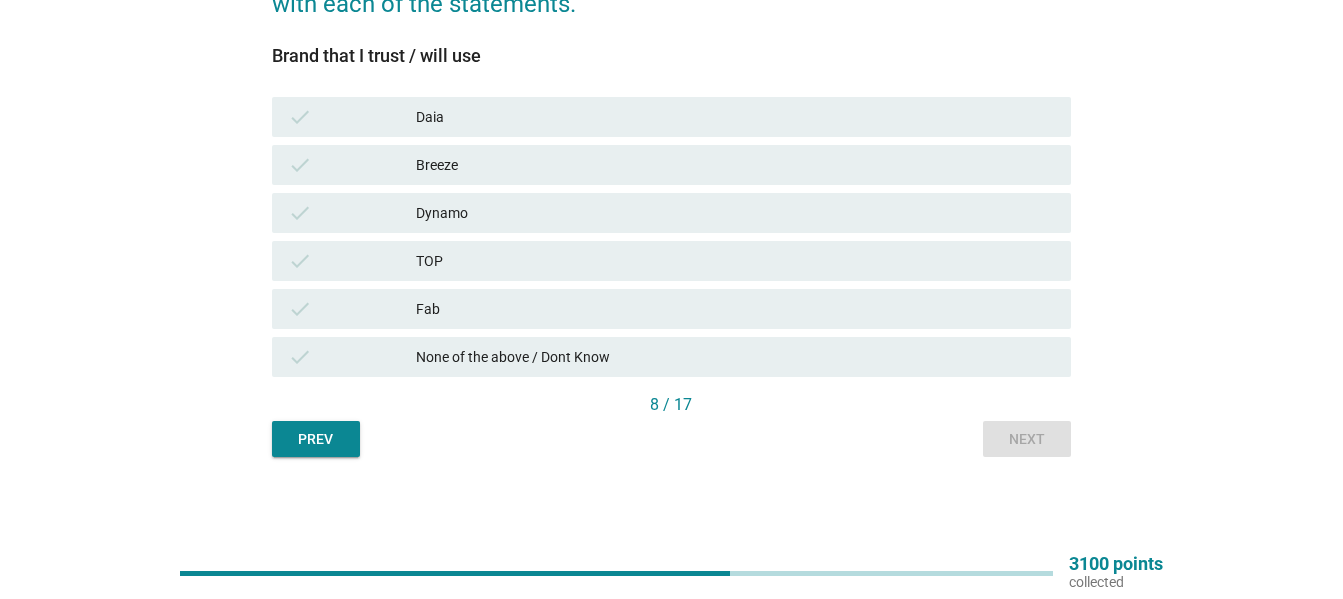 drag, startPoint x: 467, startPoint y: 164, endPoint x: 468, endPoint y: 174, distance: 10.049875 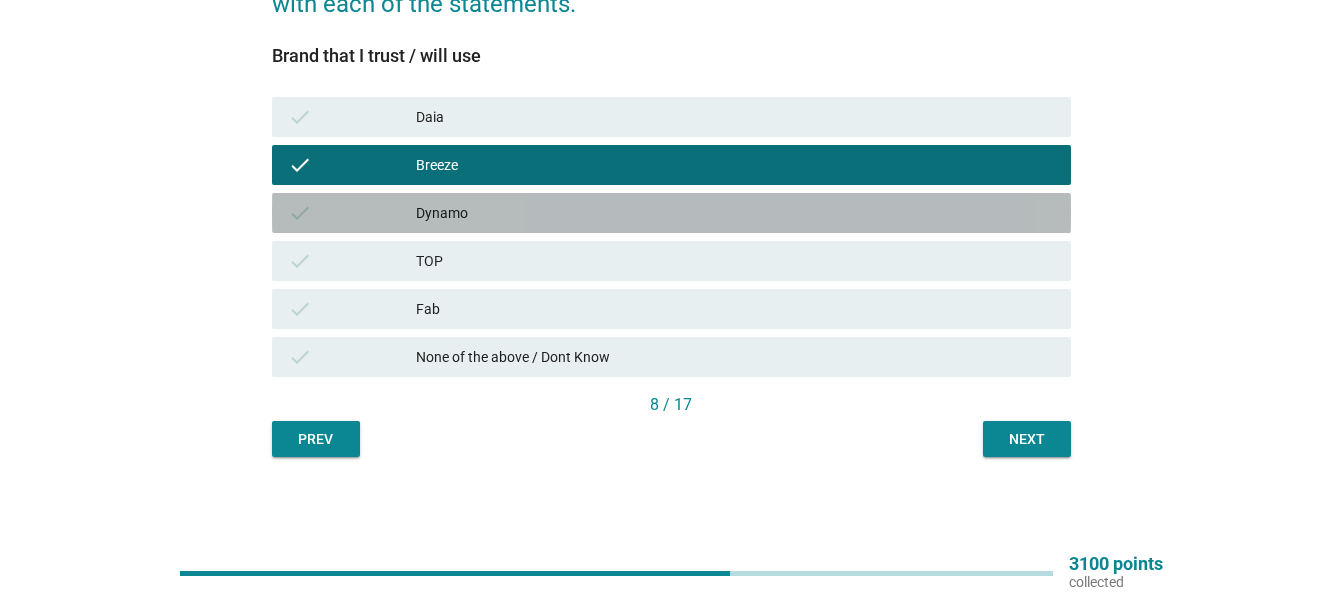 click on "Dynamo" at bounding box center (735, 213) 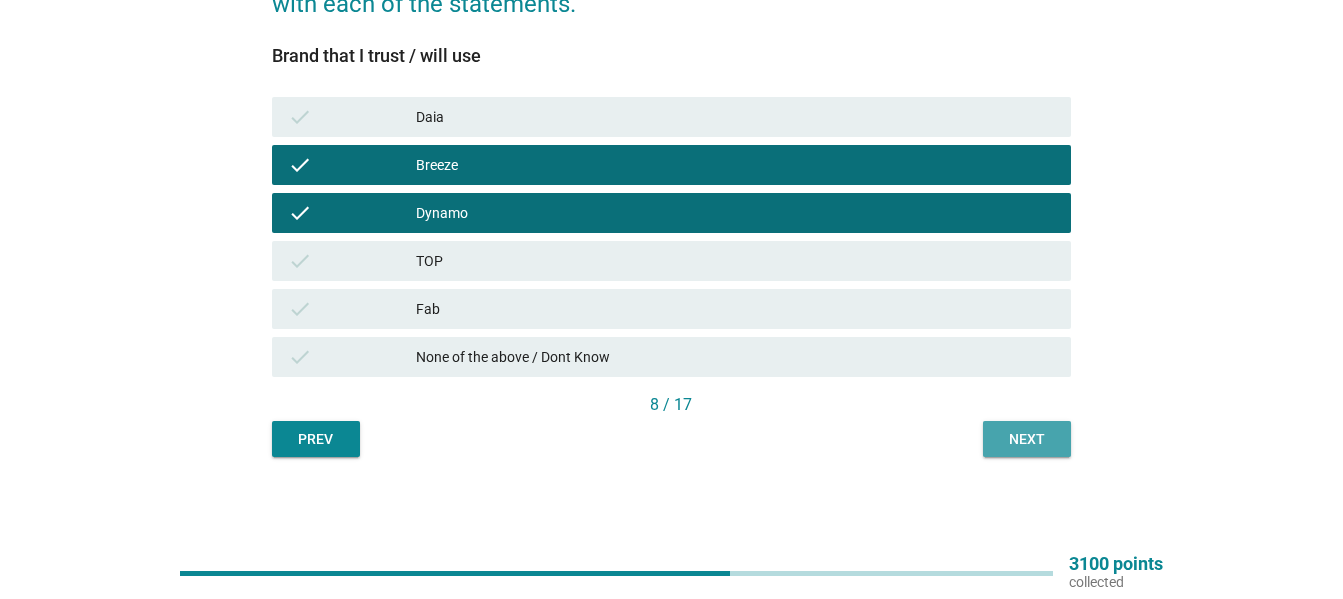 click on "Next" at bounding box center [1027, 439] 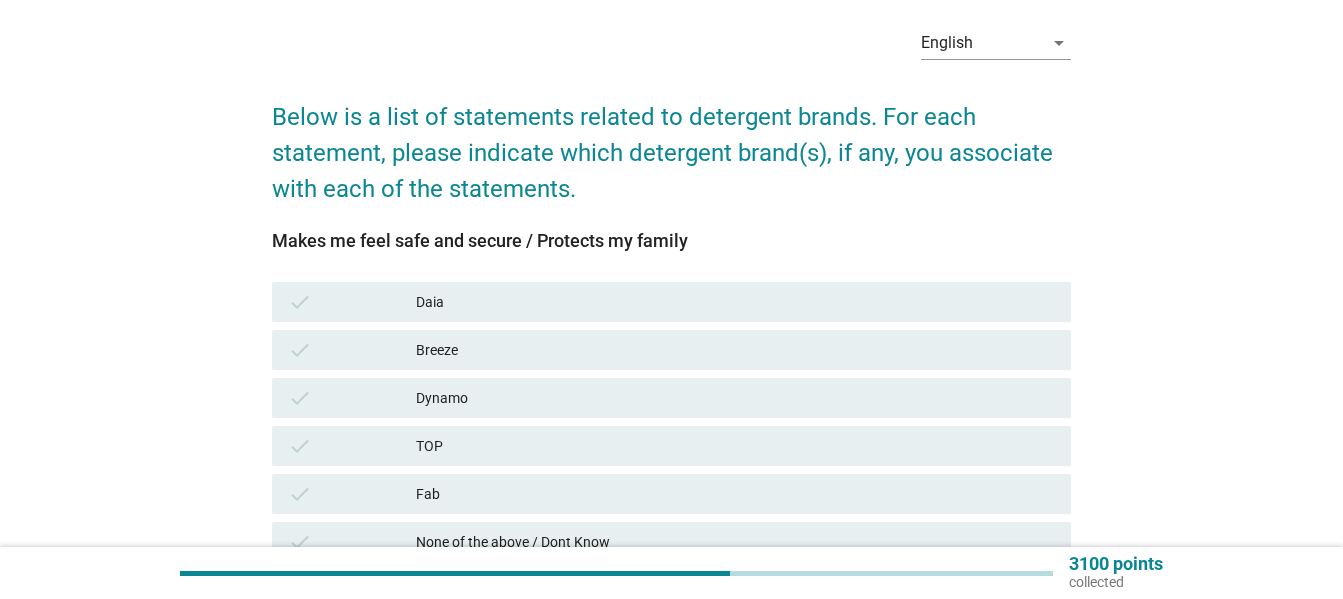 scroll, scrollTop: 200, scrollLeft: 0, axis: vertical 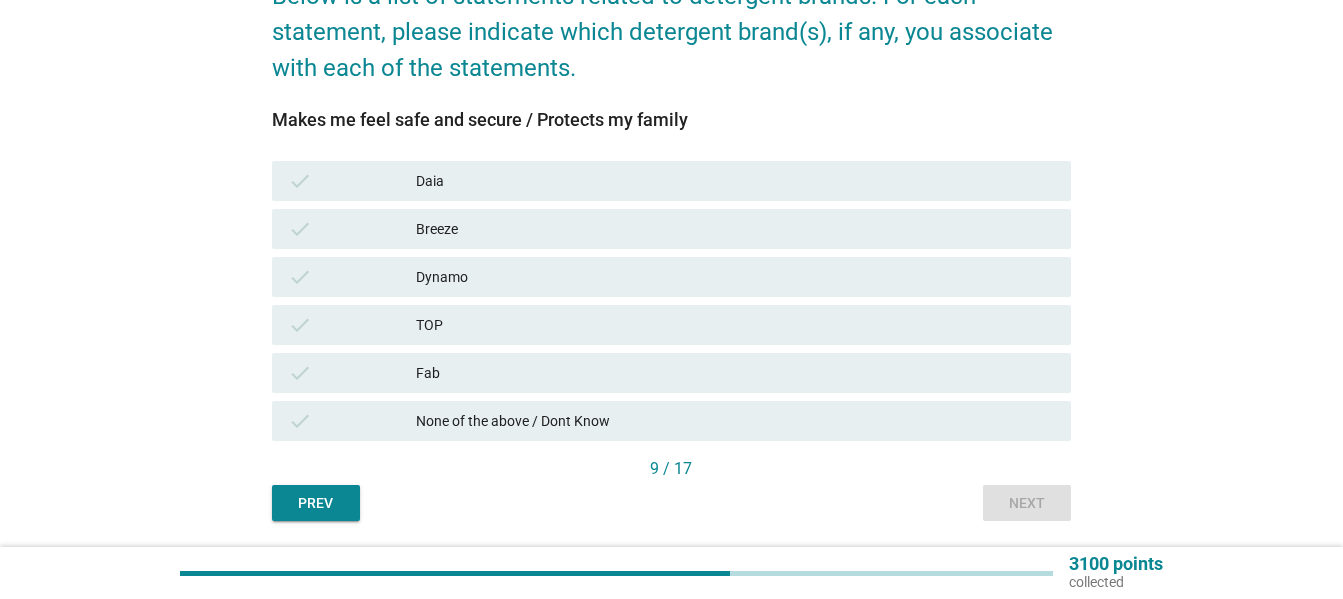 click on "Breeze" at bounding box center [735, 229] 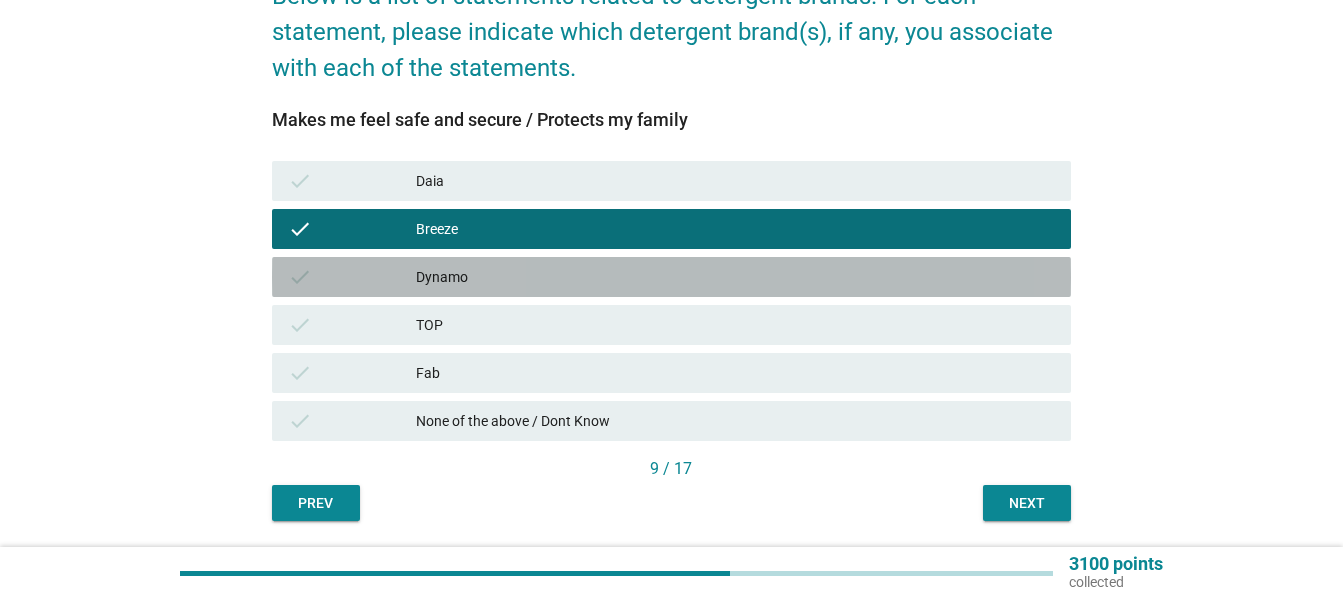 click on "check   Dynamo" at bounding box center (671, 277) 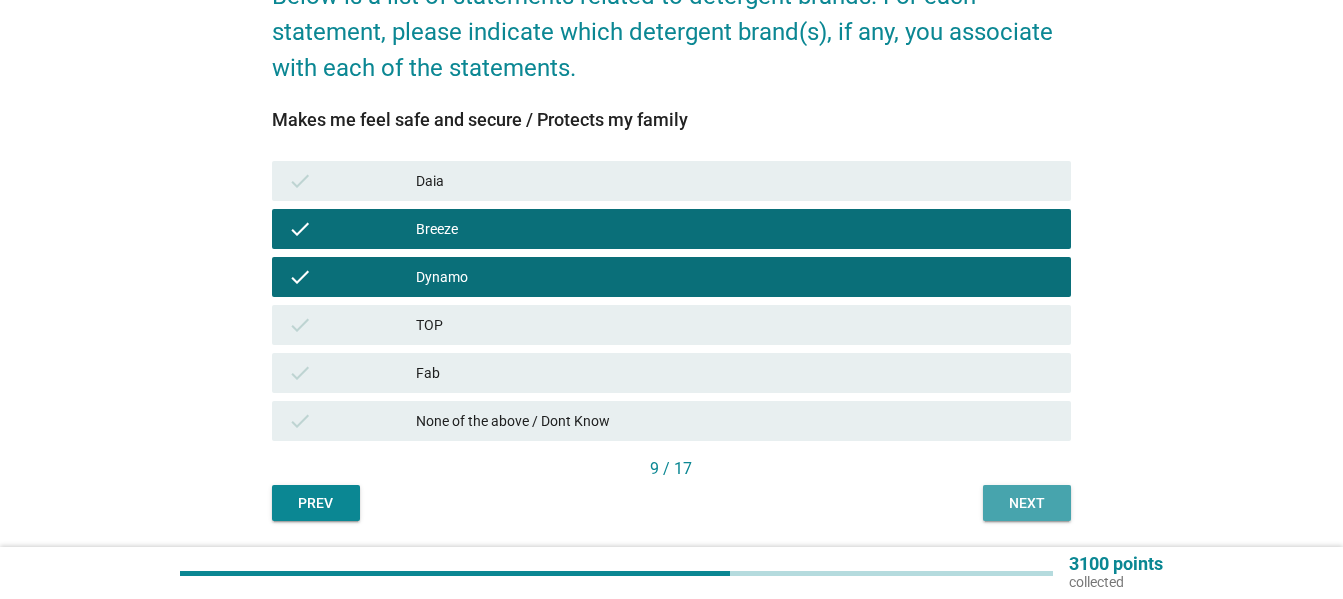 click on "Next" at bounding box center (1027, 503) 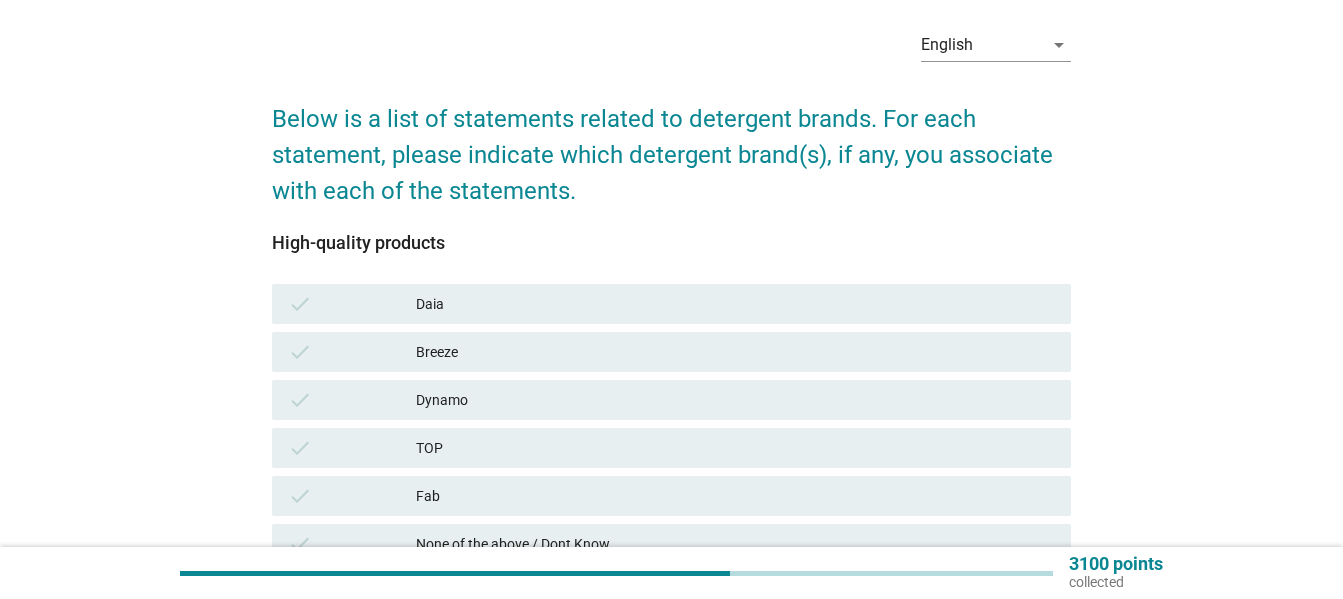 scroll, scrollTop: 200, scrollLeft: 0, axis: vertical 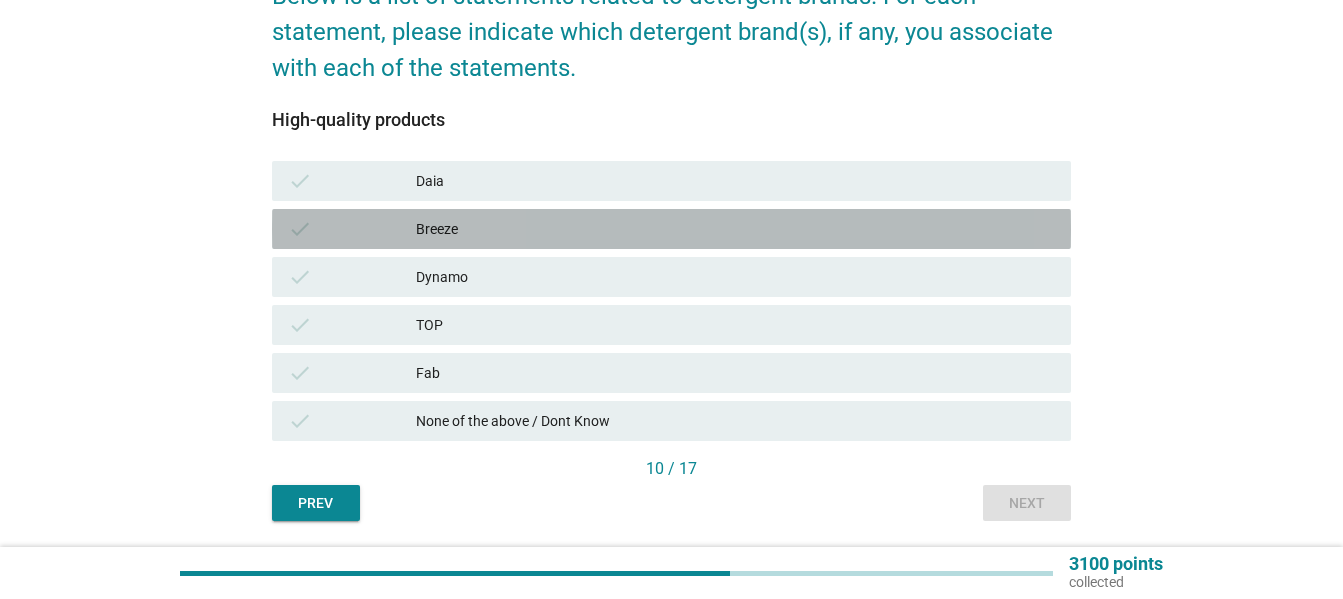 click on "Breeze" at bounding box center [735, 229] 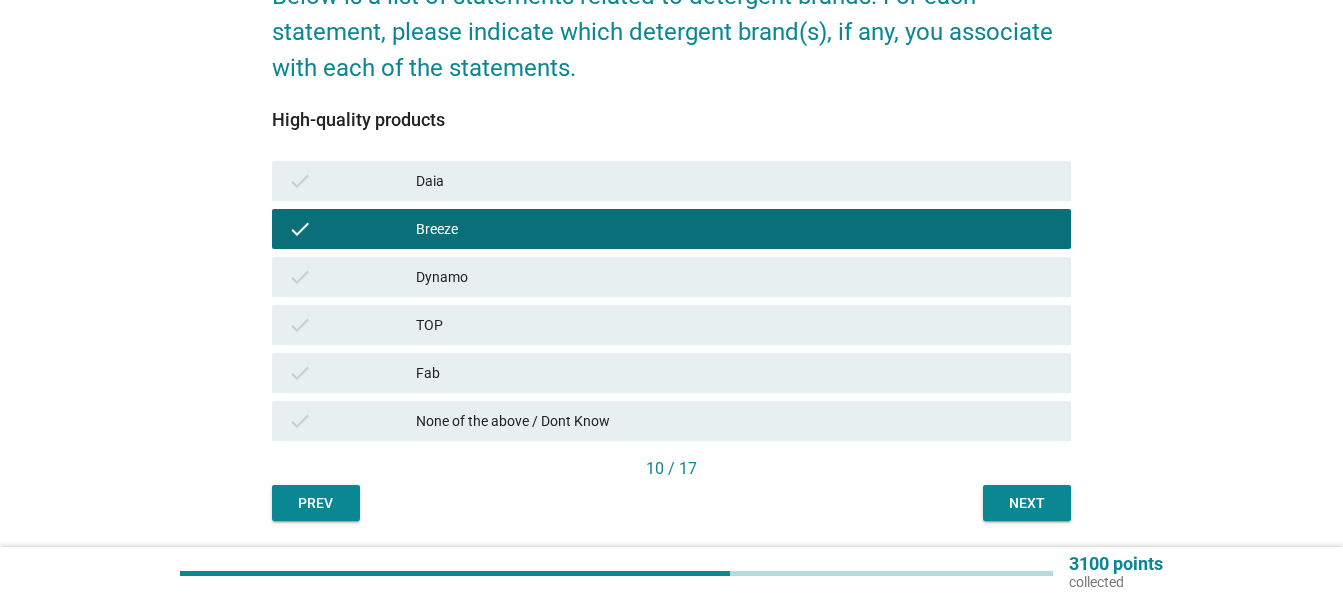 click on "Dynamo" at bounding box center [735, 277] 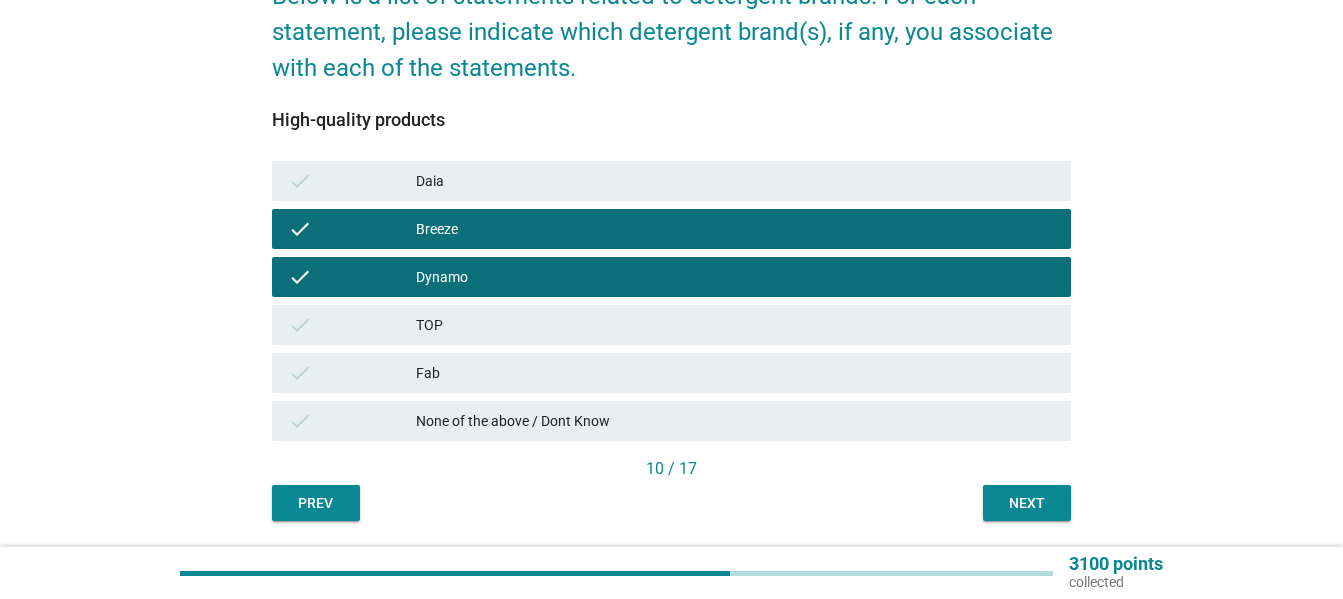 click on "Next" at bounding box center (1027, 503) 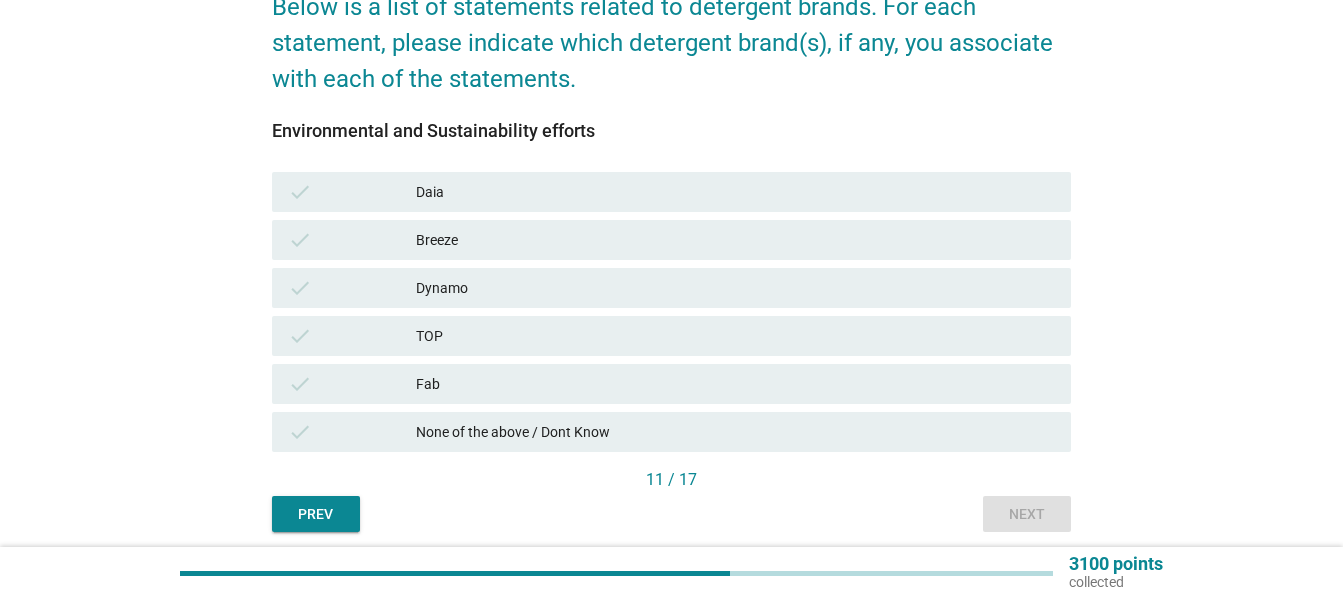 scroll, scrollTop: 200, scrollLeft: 0, axis: vertical 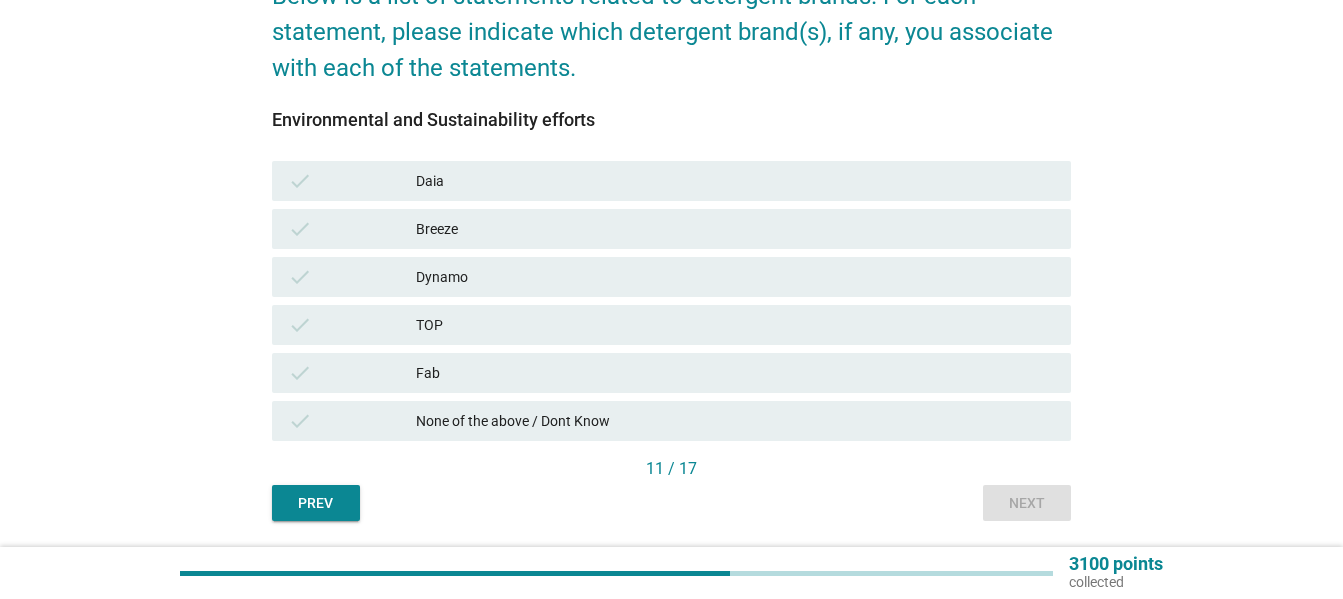 click on "Breeze" at bounding box center [735, 229] 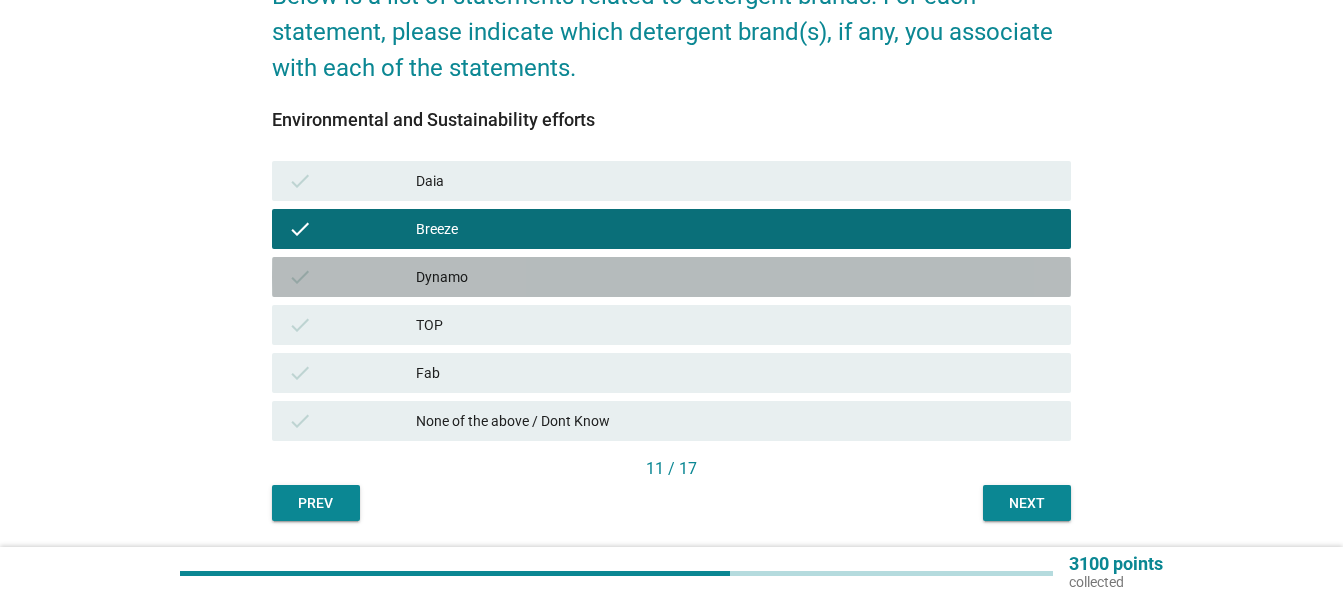 click on "Dynamo" at bounding box center [735, 277] 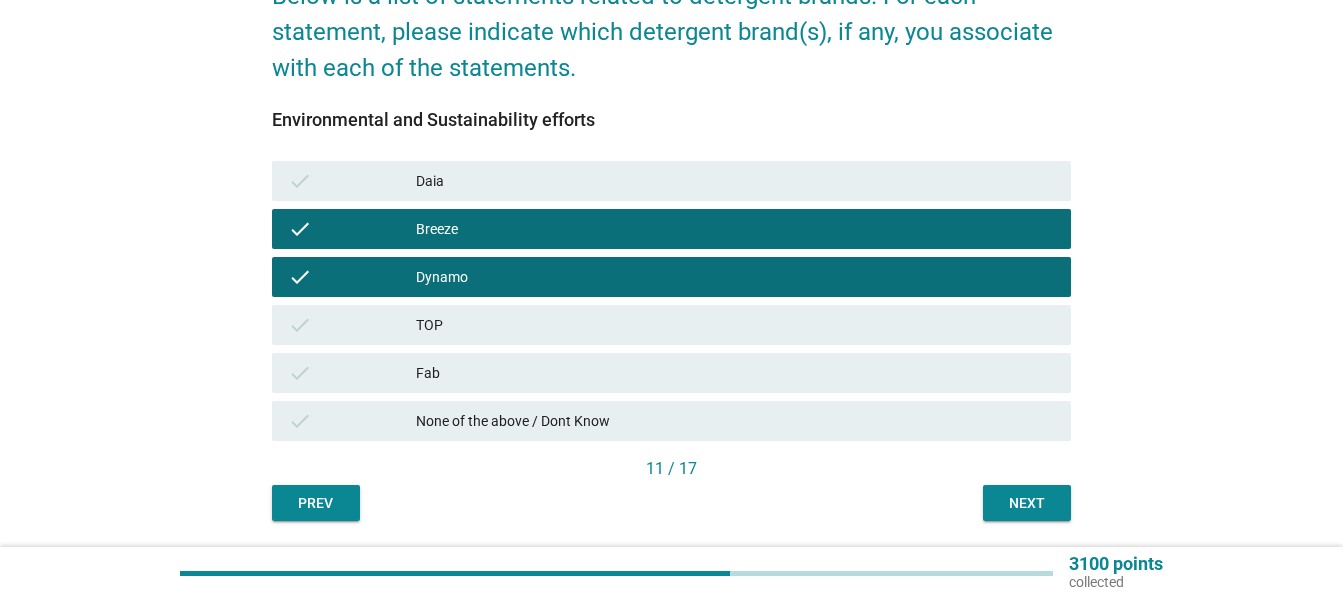 click on "Daia" at bounding box center [735, 181] 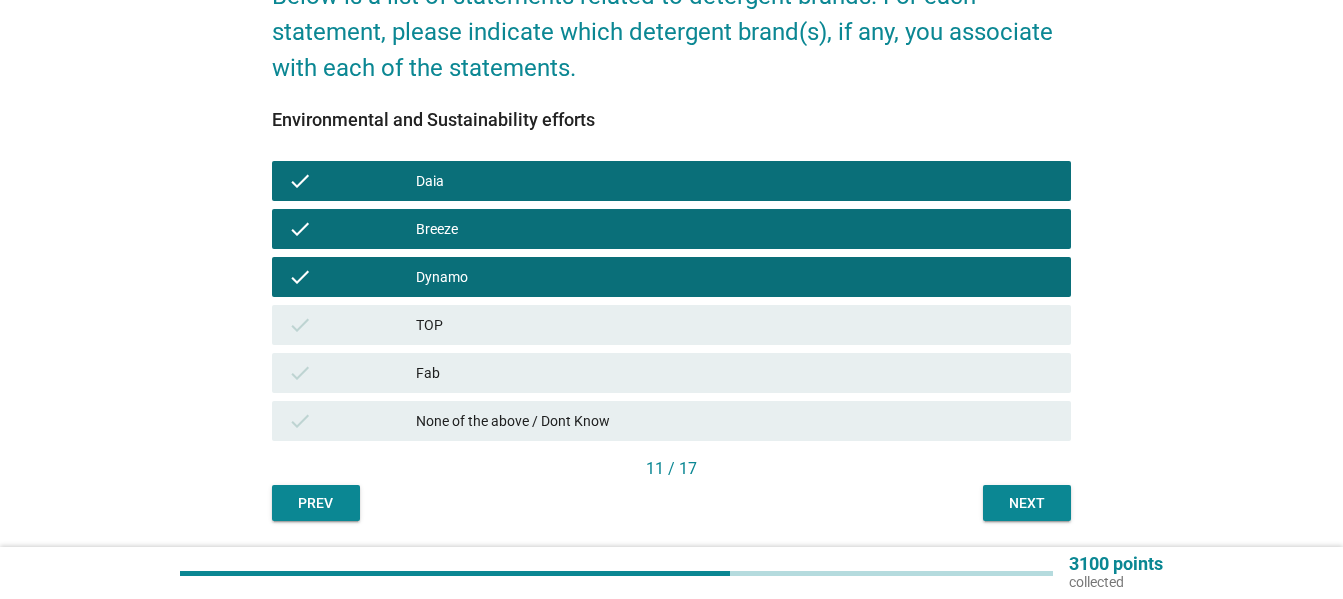 click on "TOP" at bounding box center [735, 325] 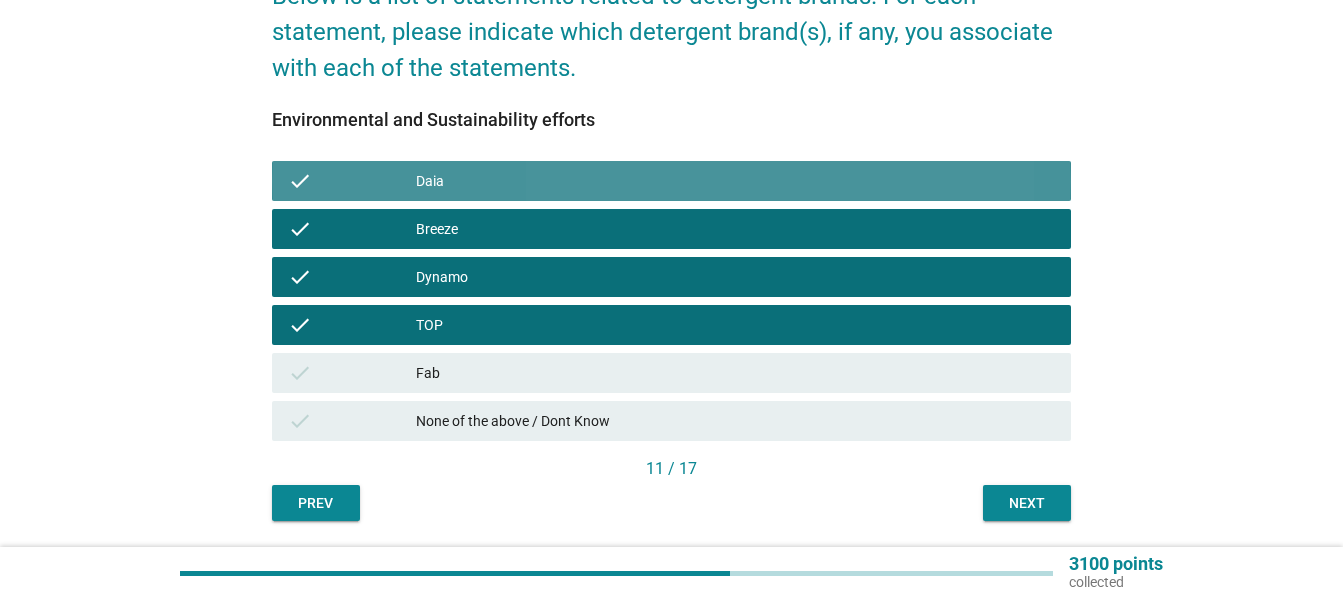 click on "Daia" at bounding box center [735, 181] 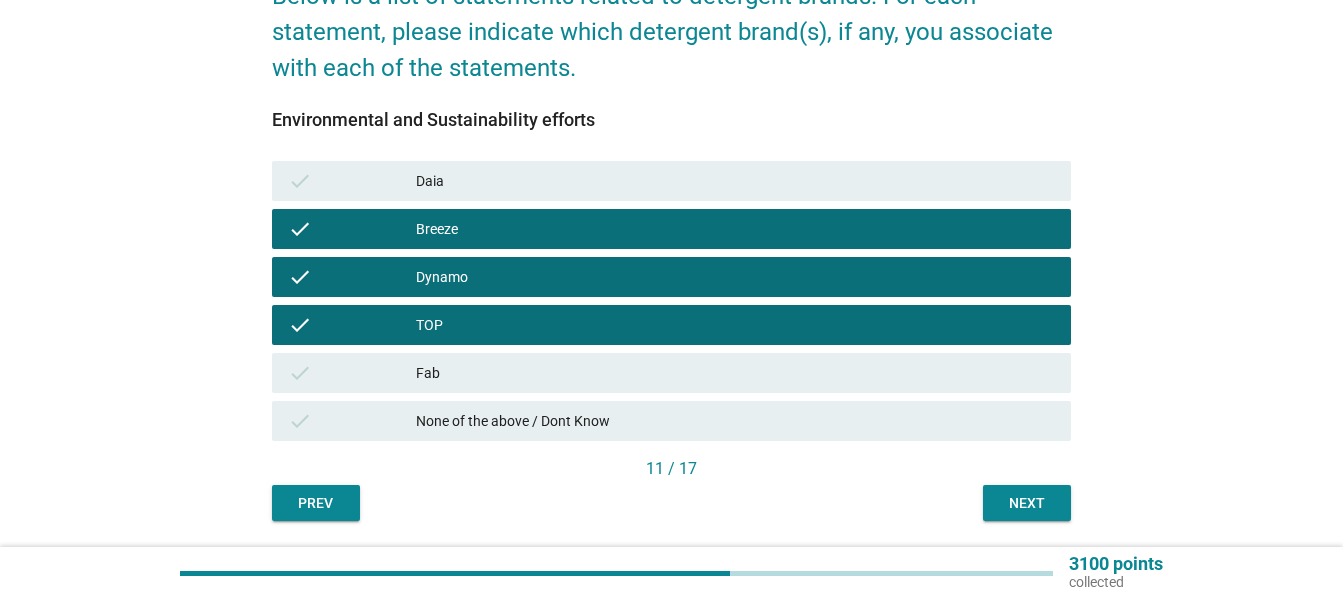 click on "Daia" at bounding box center (735, 181) 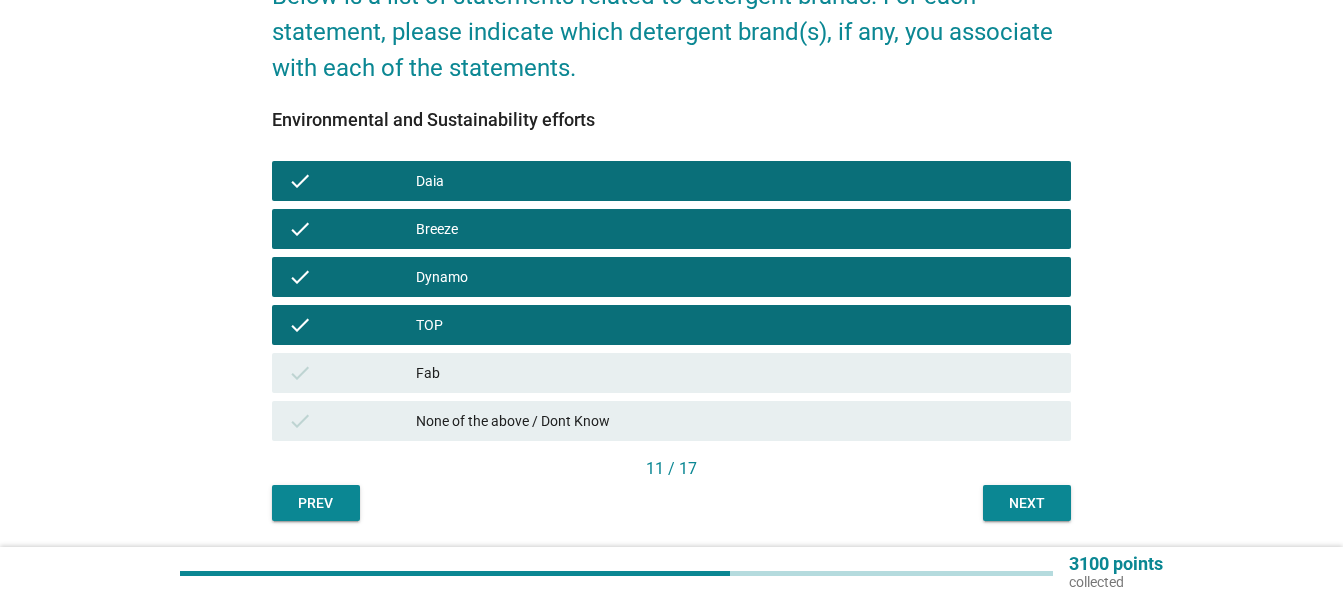 click on "Next" at bounding box center (1027, 503) 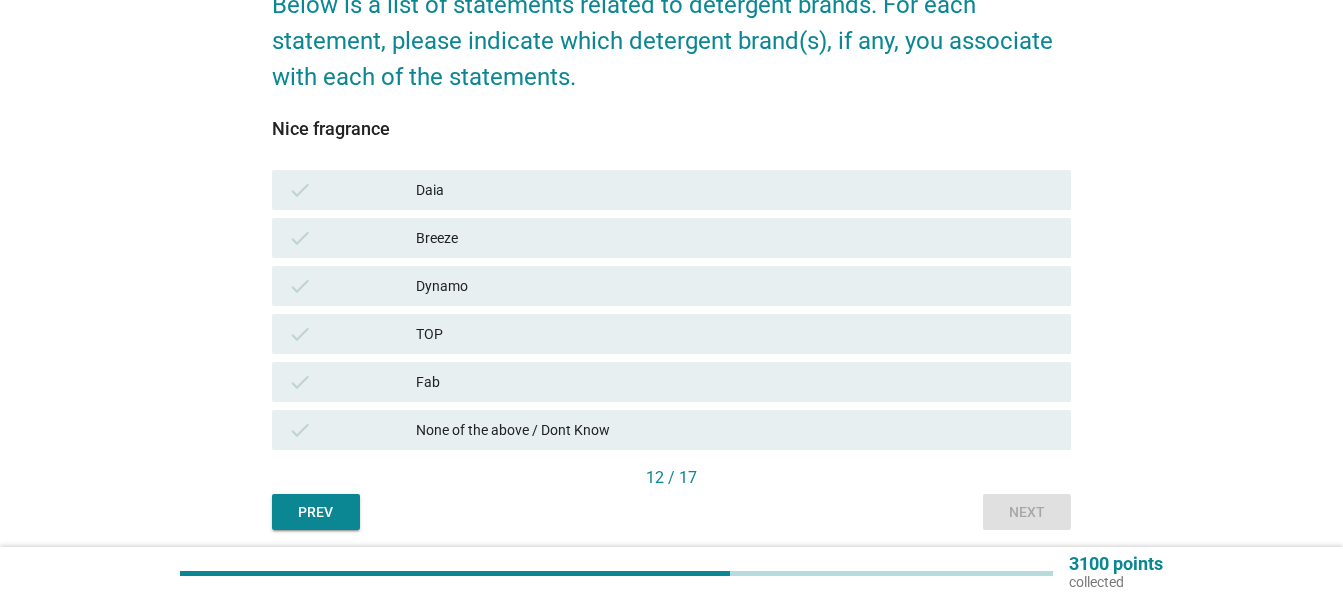 scroll, scrollTop: 200, scrollLeft: 0, axis: vertical 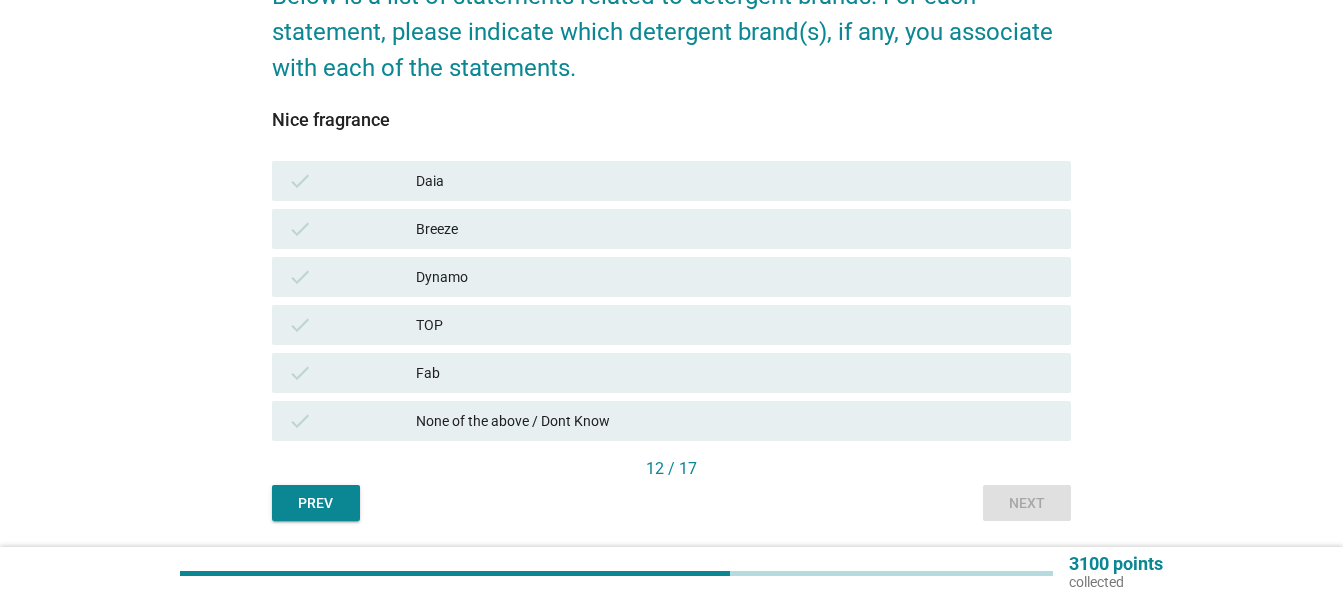 click on "check   Breeze" at bounding box center [671, 229] 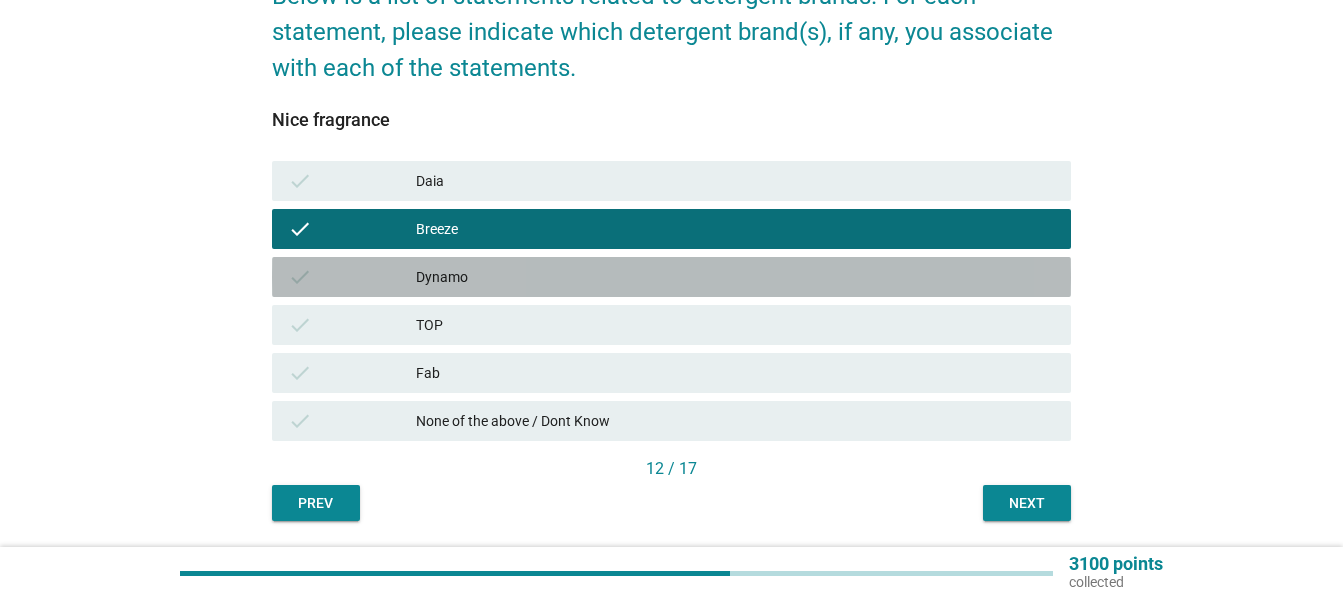 click on "Dynamo" at bounding box center [735, 277] 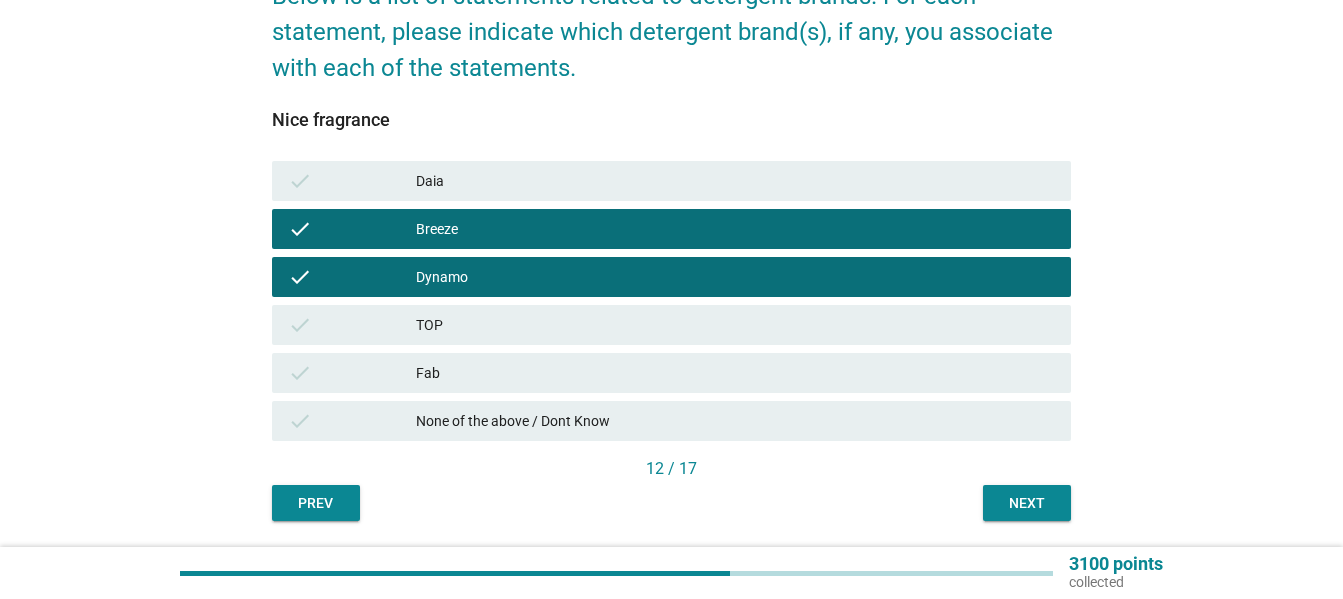 click on "Next" at bounding box center [1027, 503] 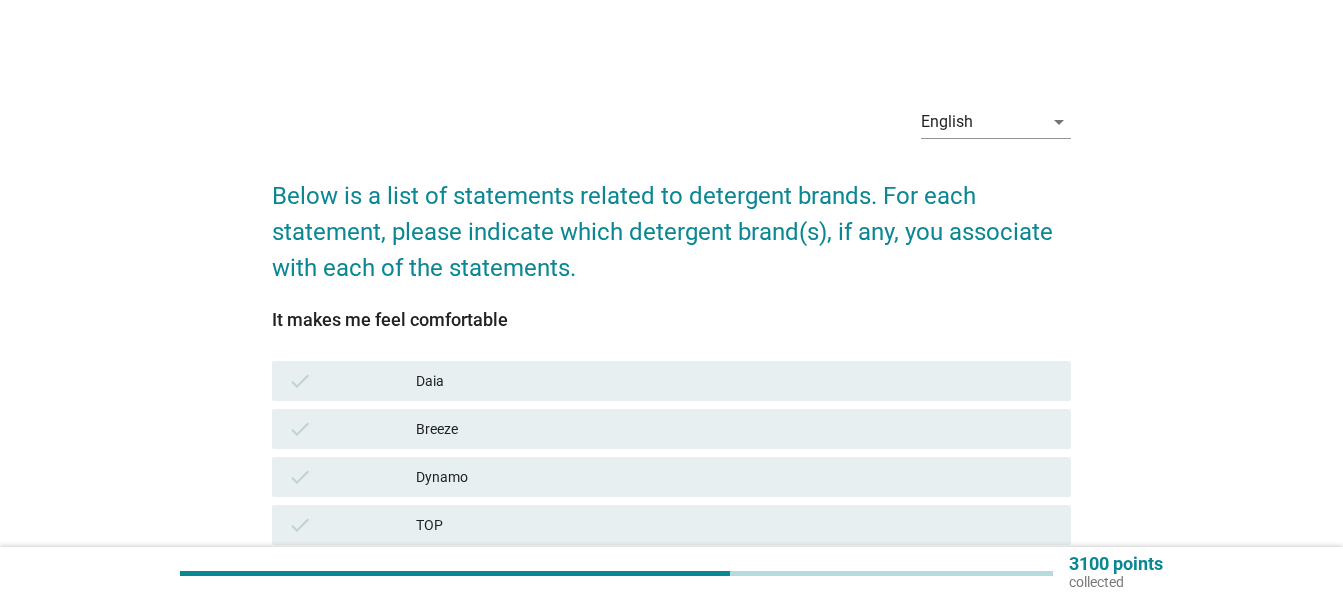 scroll, scrollTop: 100, scrollLeft: 0, axis: vertical 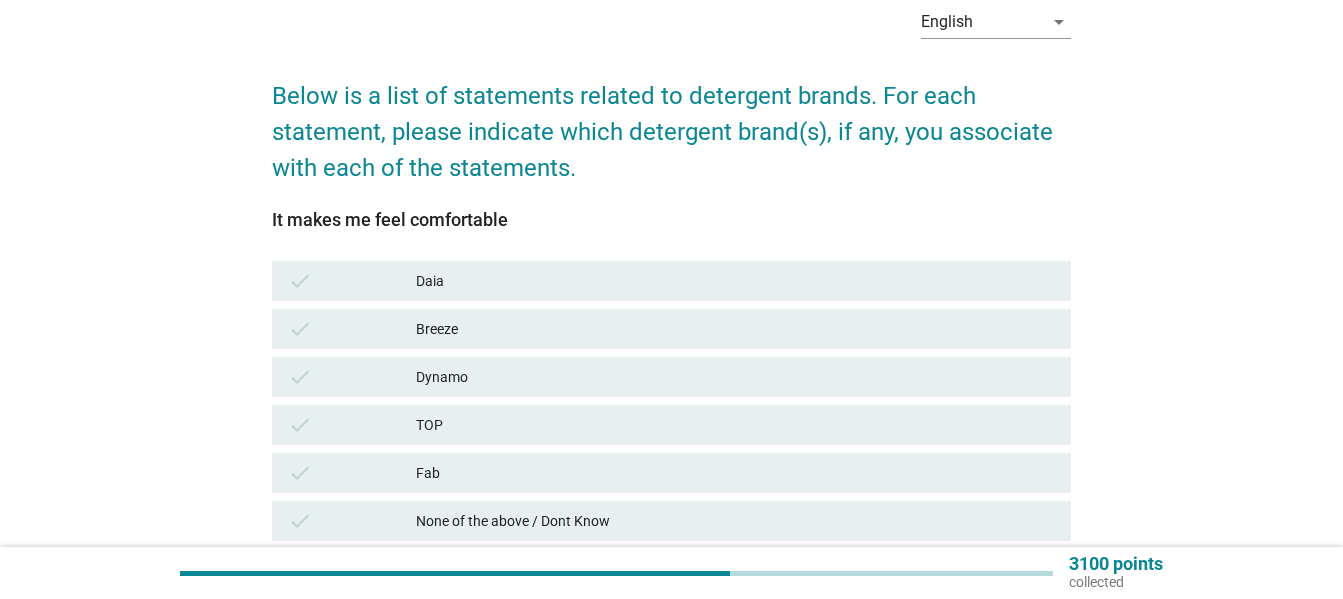 click on "check   Breeze" at bounding box center (671, 329) 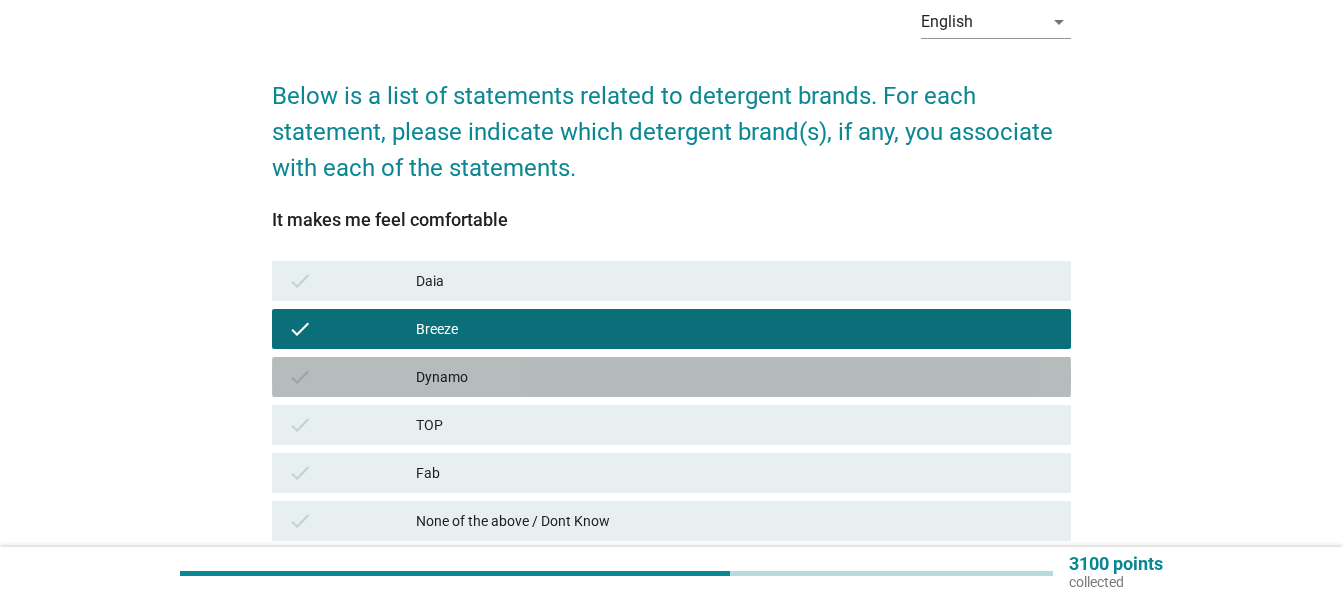 click on "Dynamo" at bounding box center (735, 377) 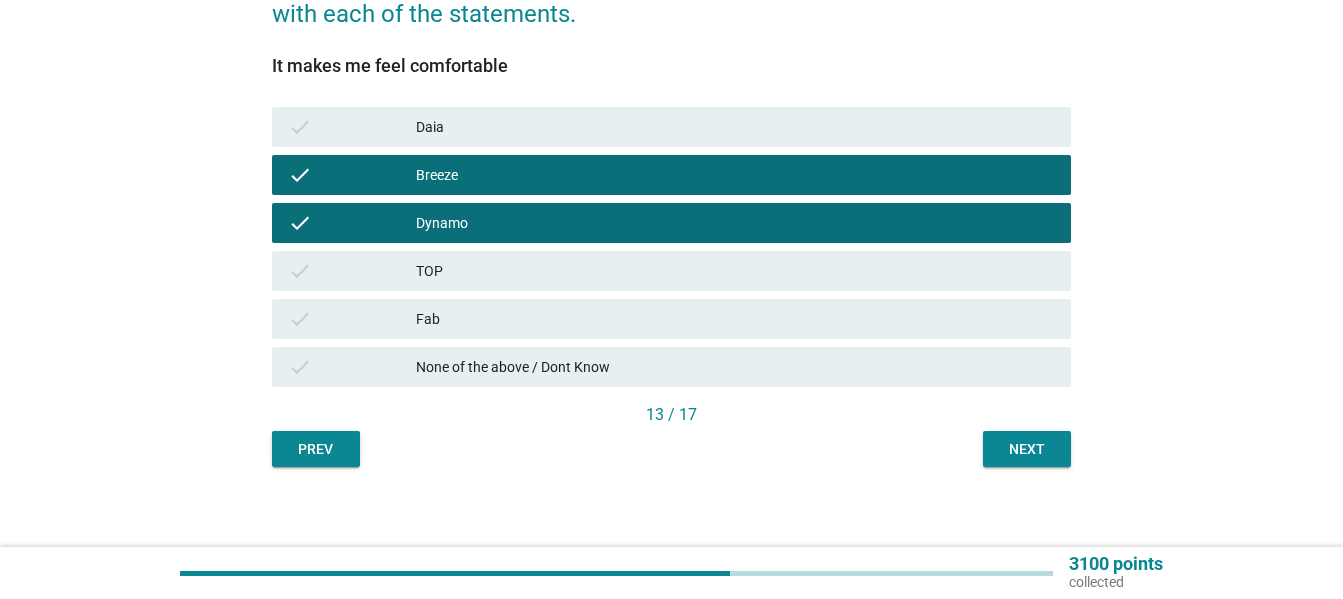 scroll, scrollTop: 264, scrollLeft: 0, axis: vertical 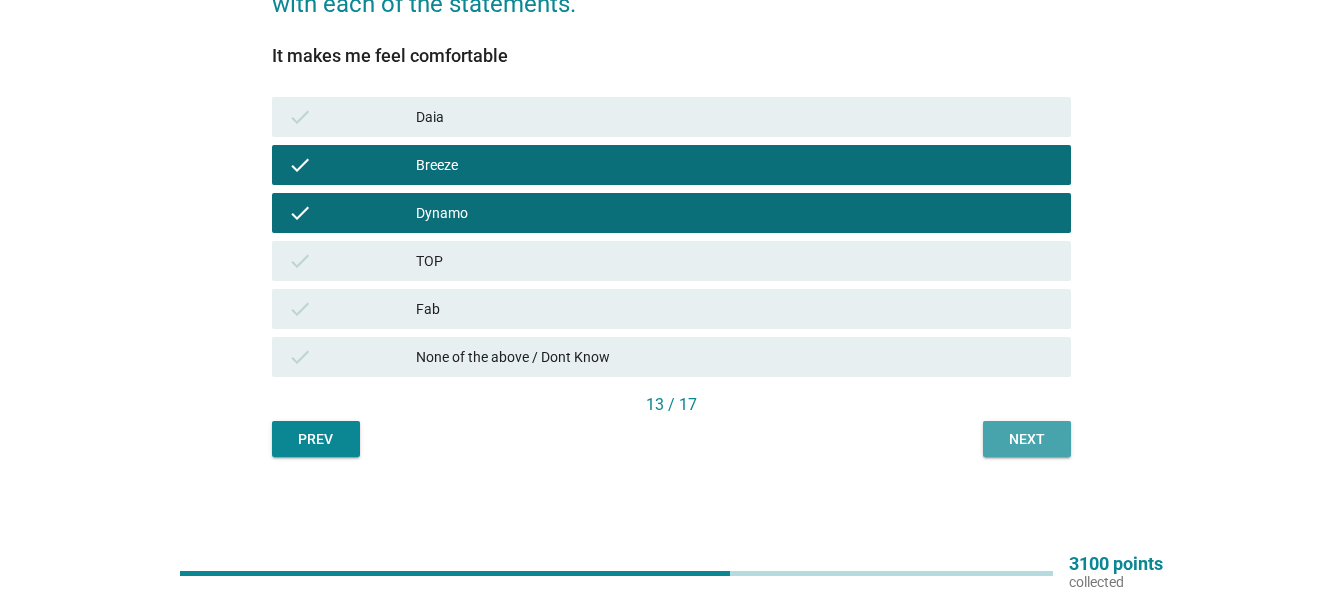click on "Next" at bounding box center (1027, 439) 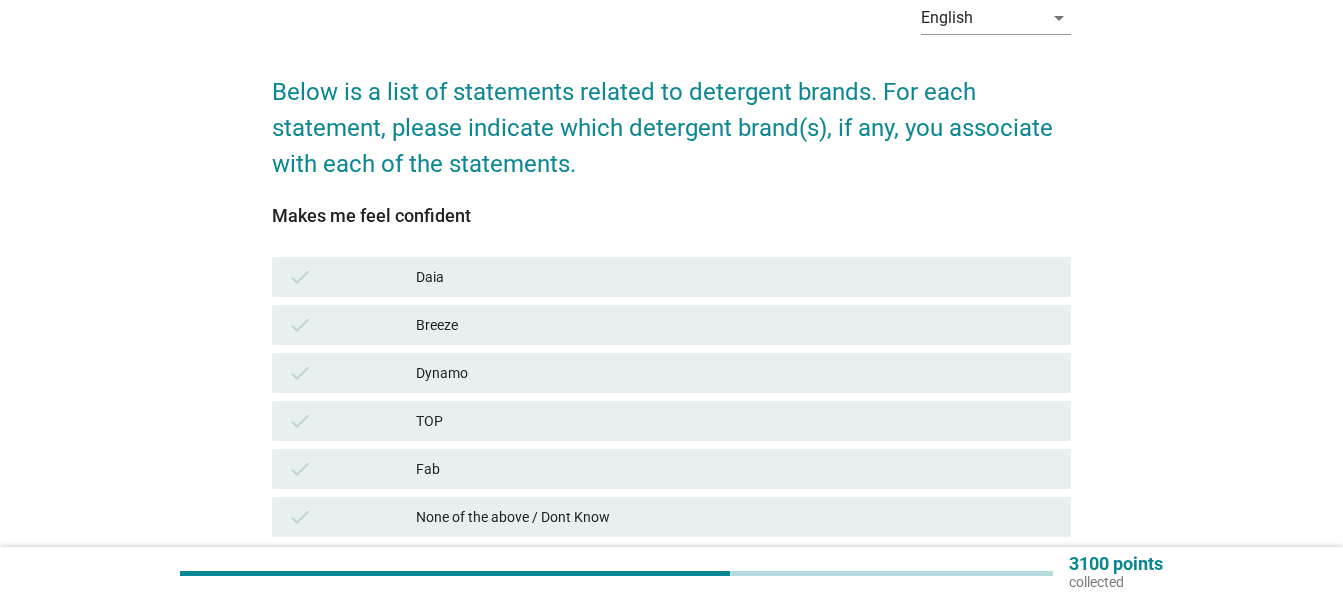 scroll, scrollTop: 200, scrollLeft: 0, axis: vertical 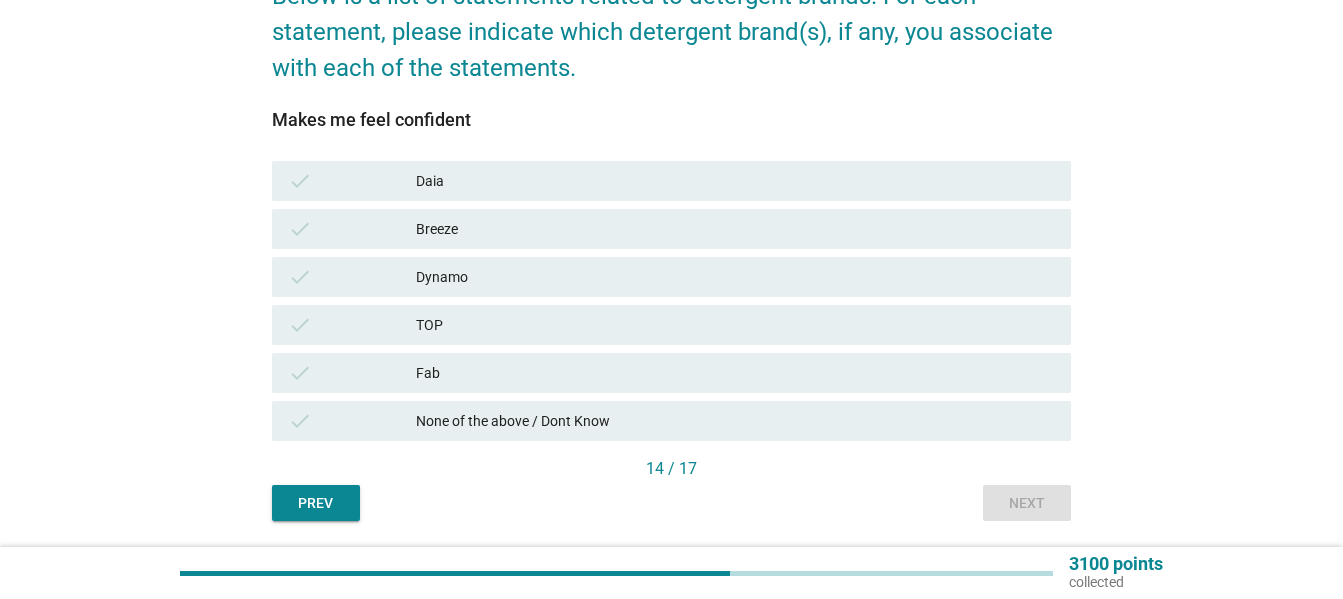 click on "check   Breeze" at bounding box center (671, 229) 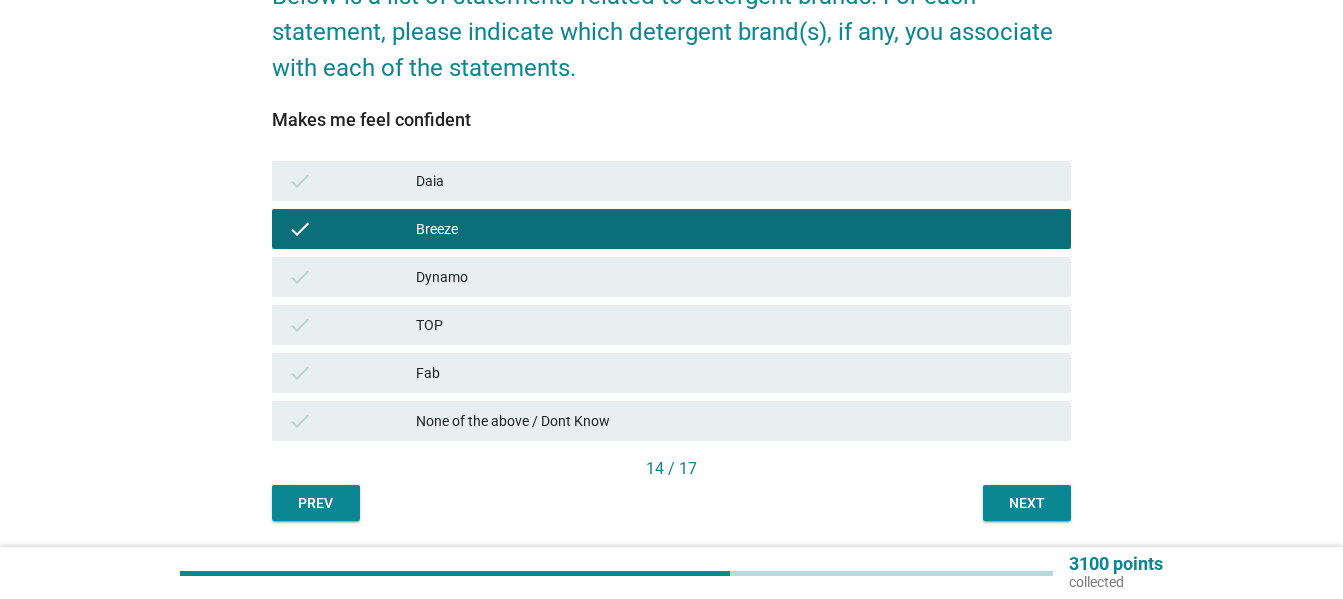 click on "Dynamo" at bounding box center (735, 277) 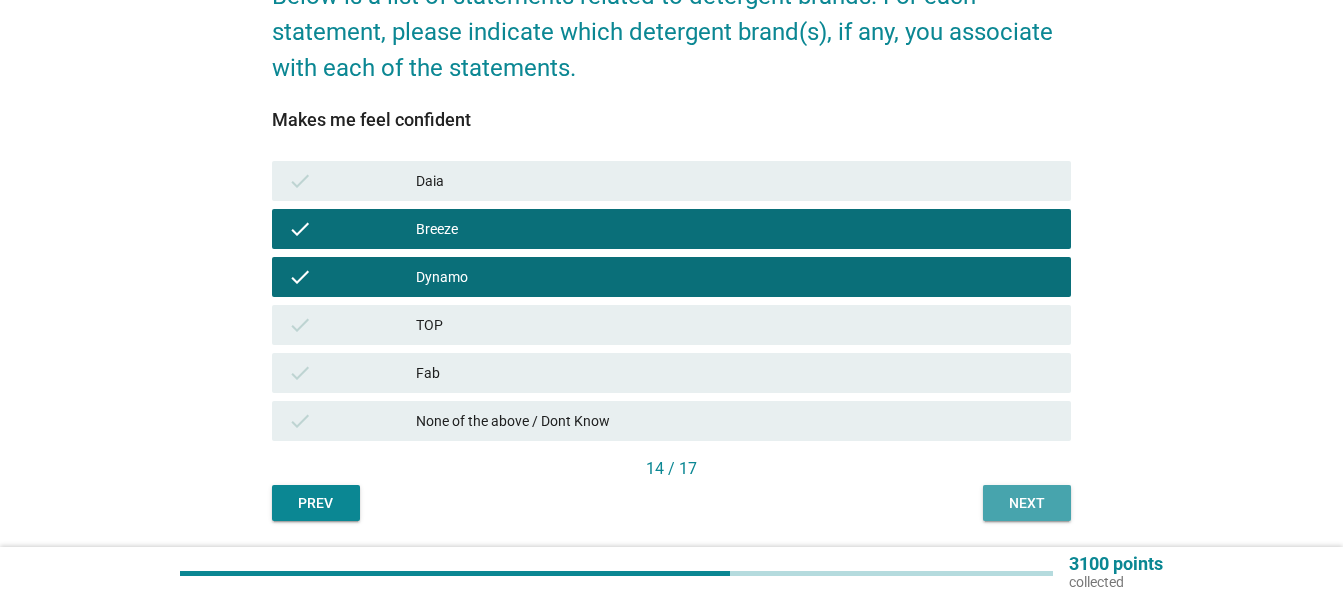 click on "Next" at bounding box center [1027, 503] 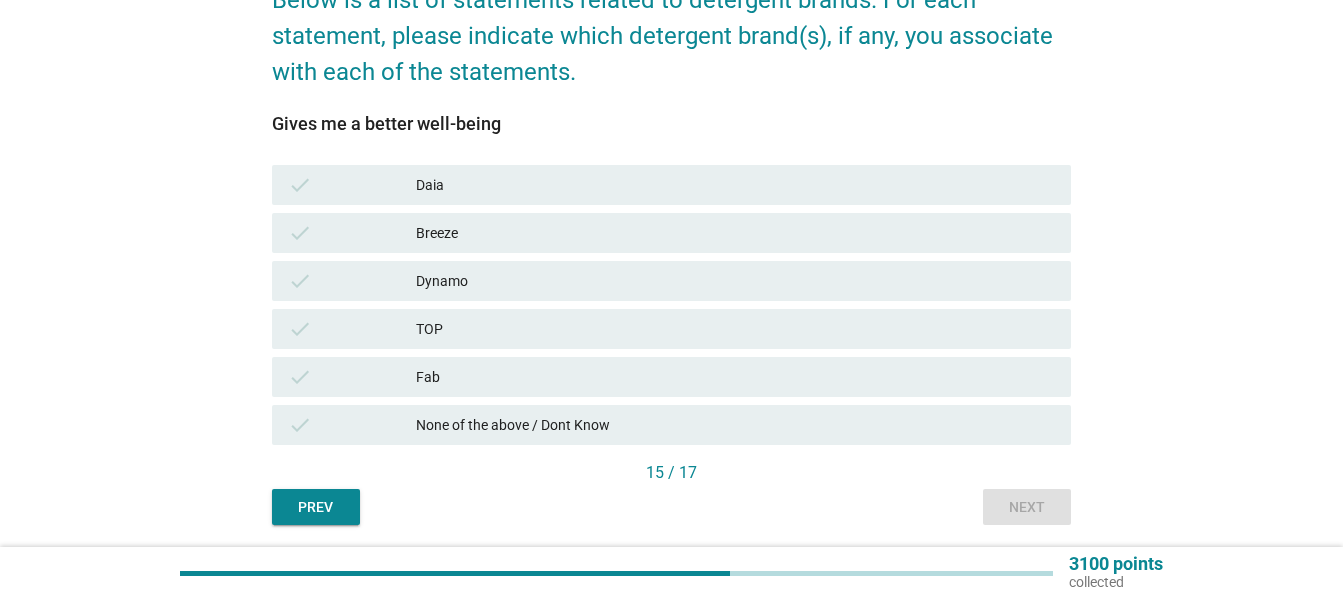 scroll, scrollTop: 200, scrollLeft: 0, axis: vertical 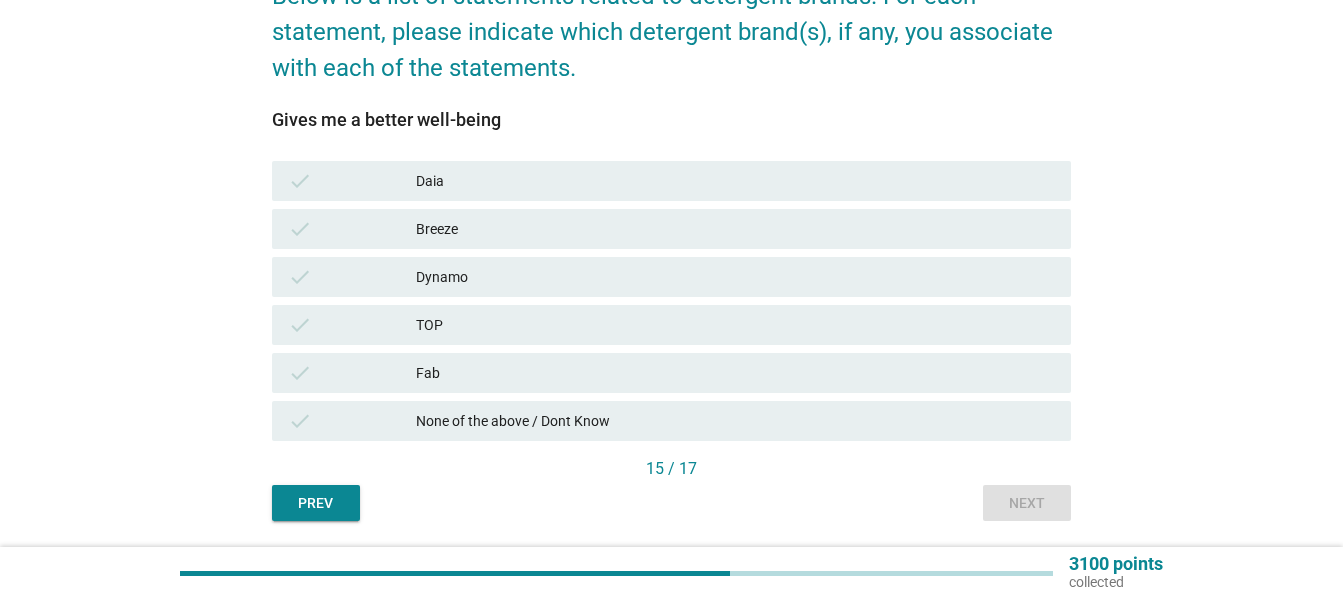 click on "Breeze" at bounding box center [735, 229] 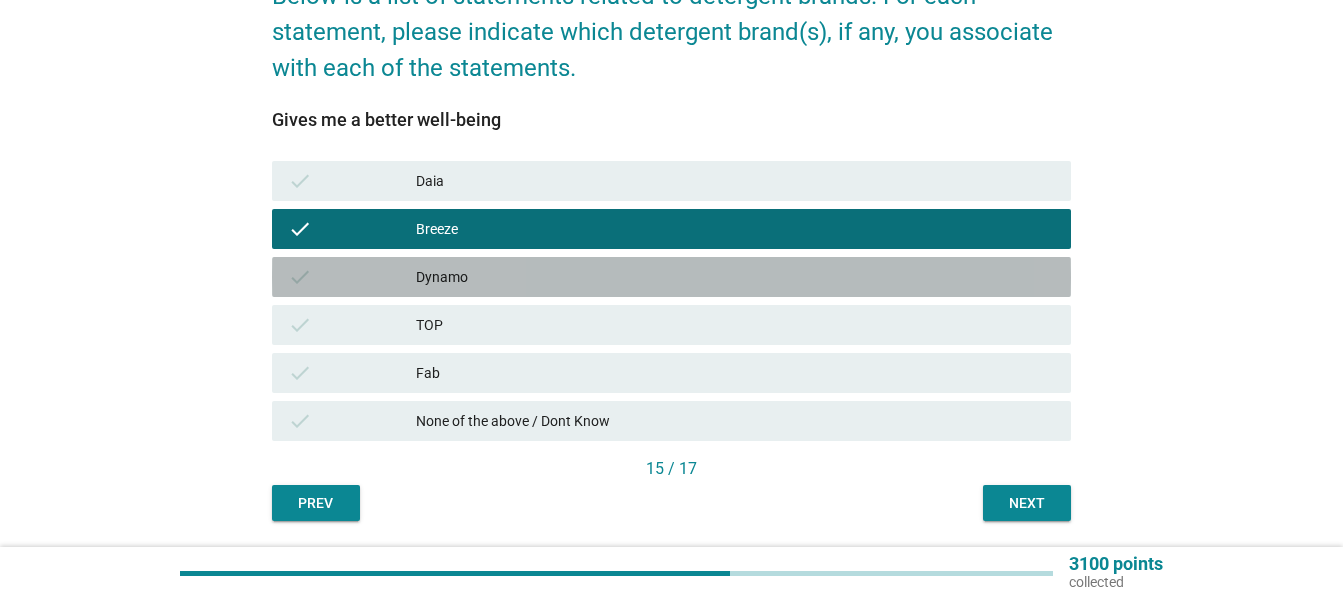 click on "Dynamo" at bounding box center [735, 277] 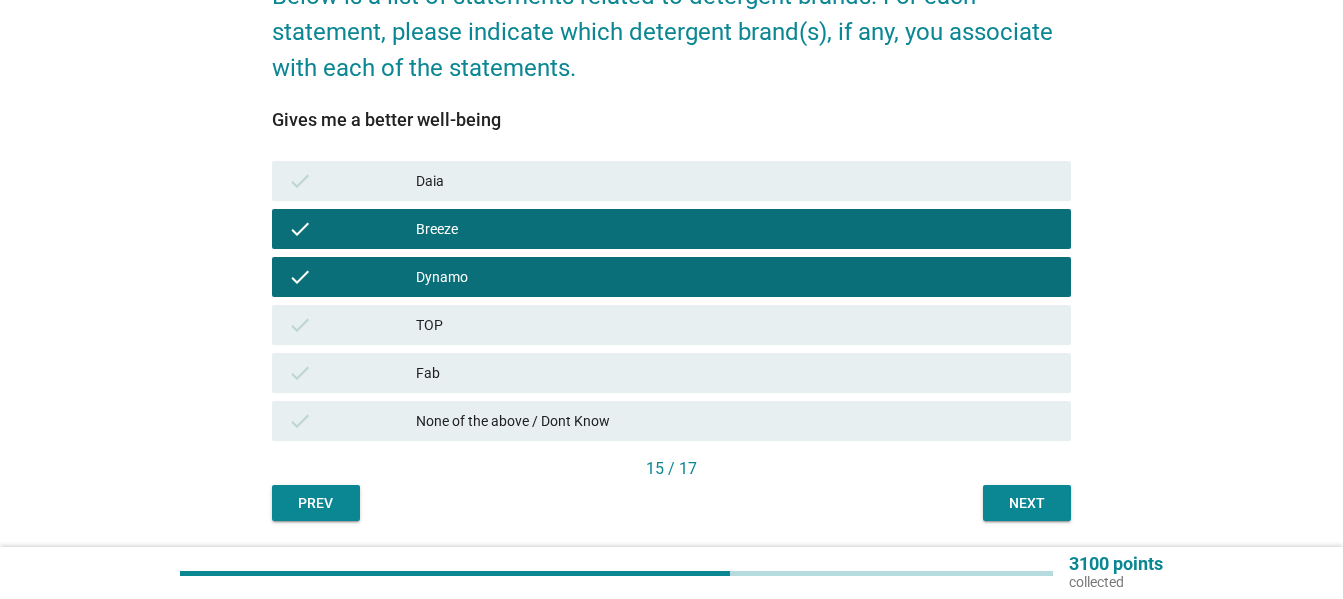click on "Next" at bounding box center (1027, 503) 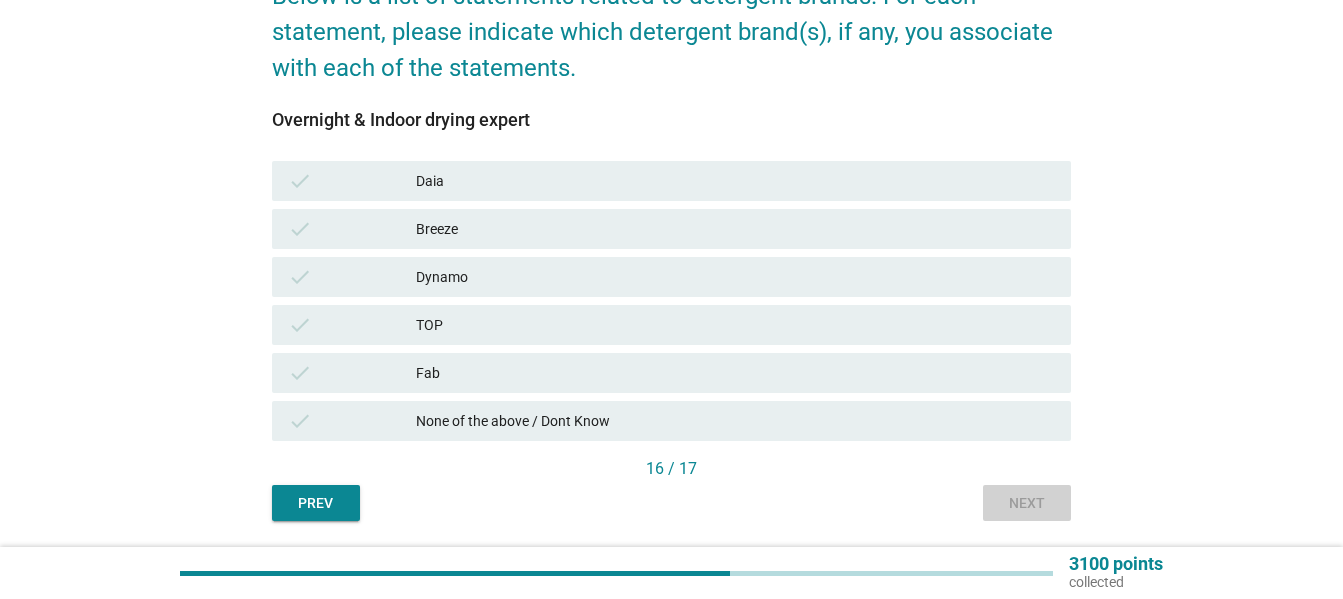 scroll, scrollTop: 0, scrollLeft: 0, axis: both 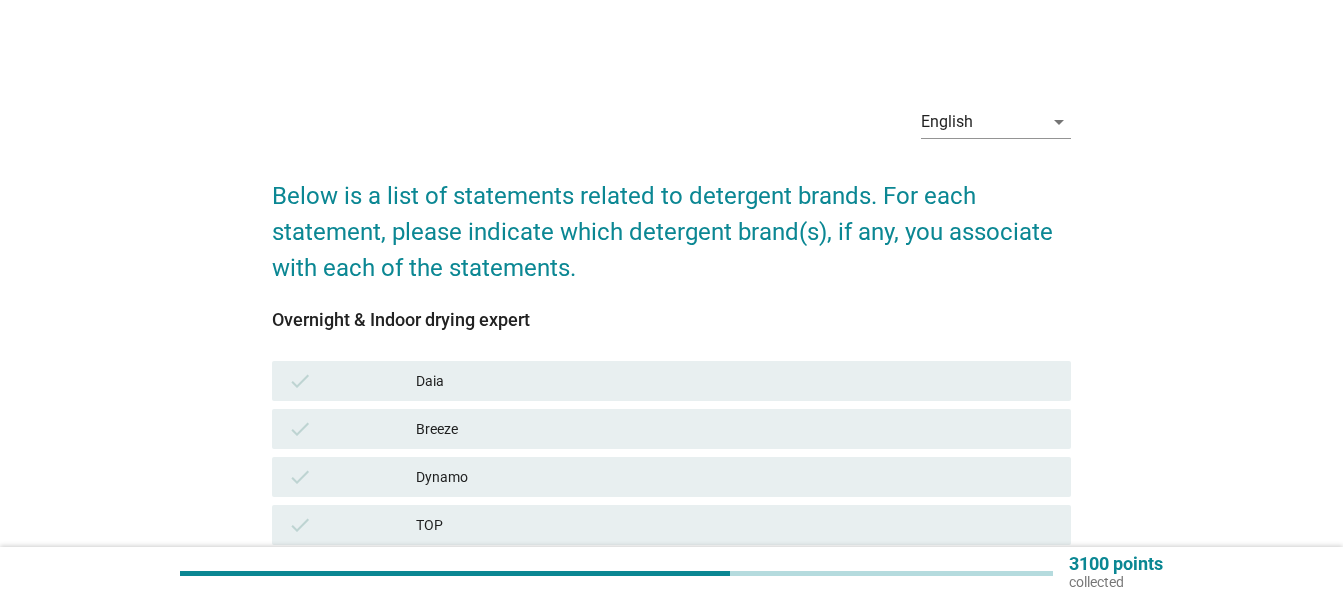 click on "check   Breeze" at bounding box center [671, 429] 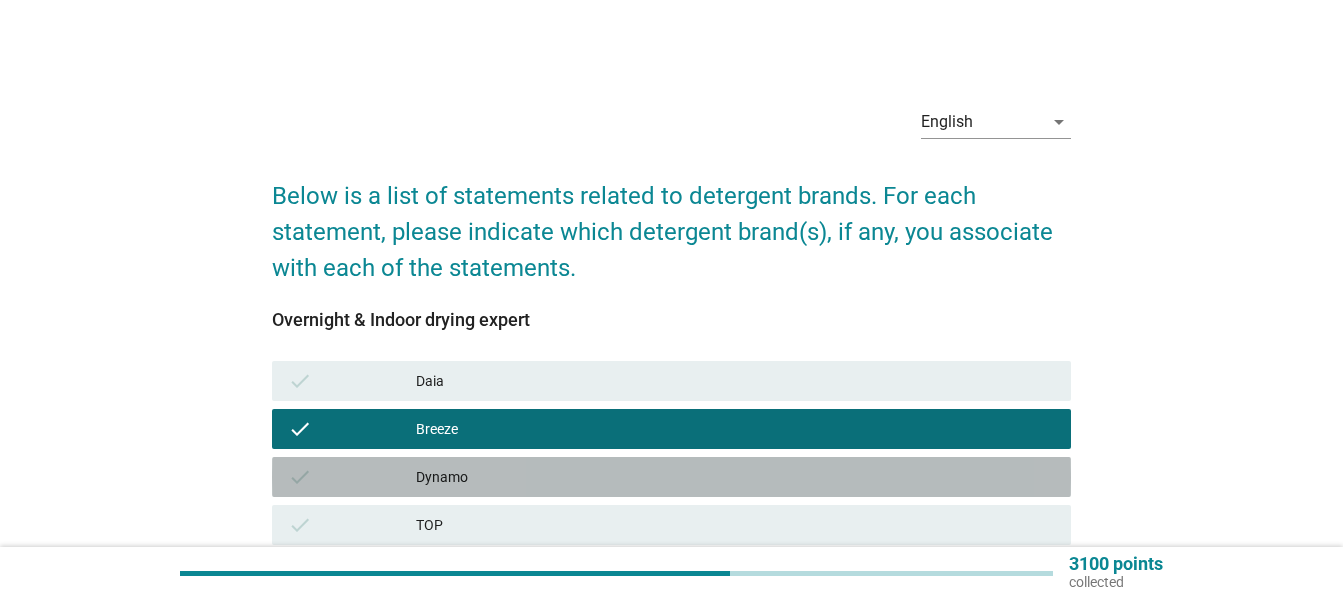 click on "Dynamo" at bounding box center [735, 477] 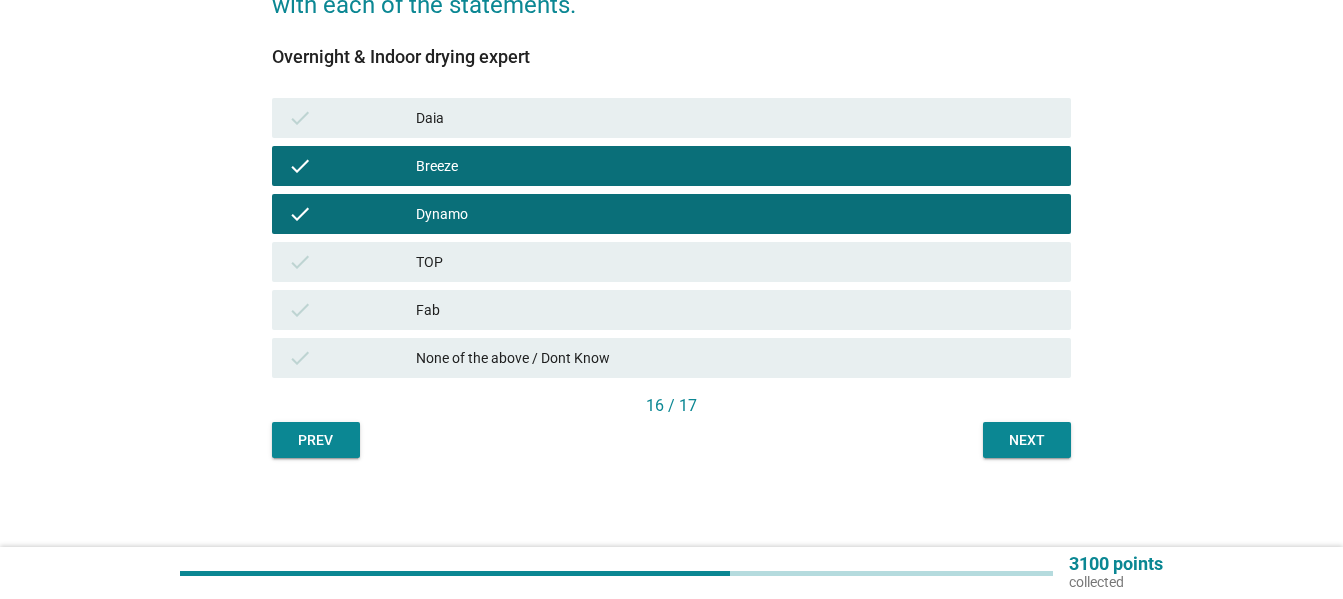 scroll, scrollTop: 264, scrollLeft: 0, axis: vertical 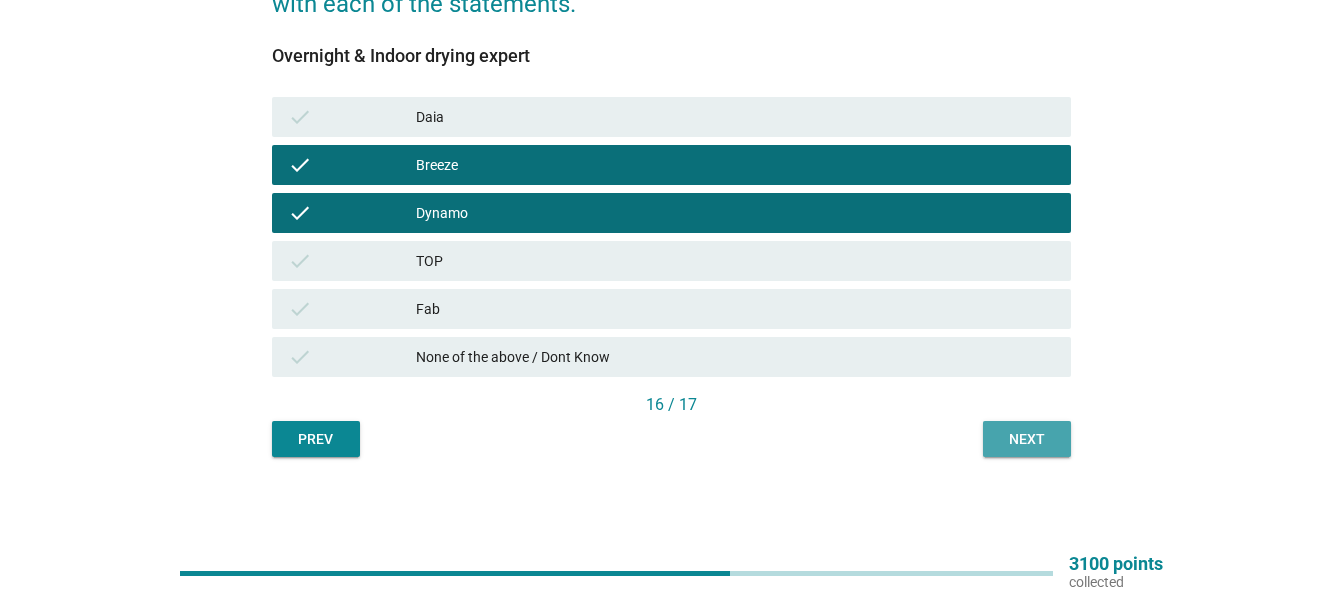 click on "Next" at bounding box center [1027, 439] 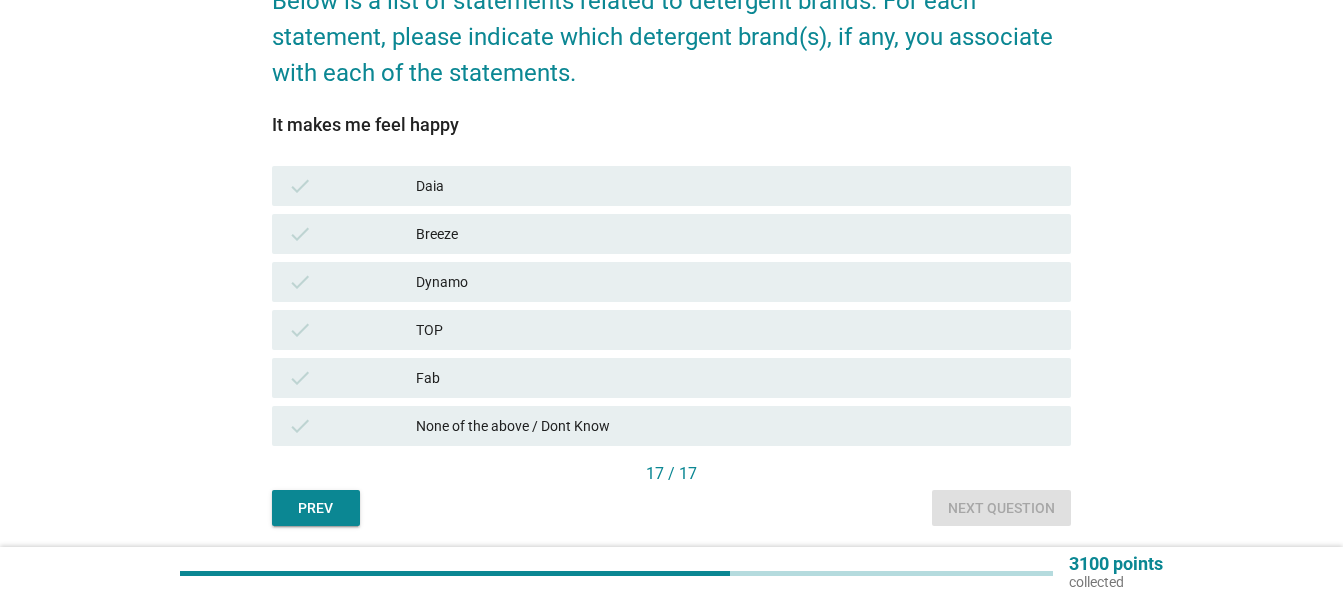 scroll, scrollTop: 200, scrollLeft: 0, axis: vertical 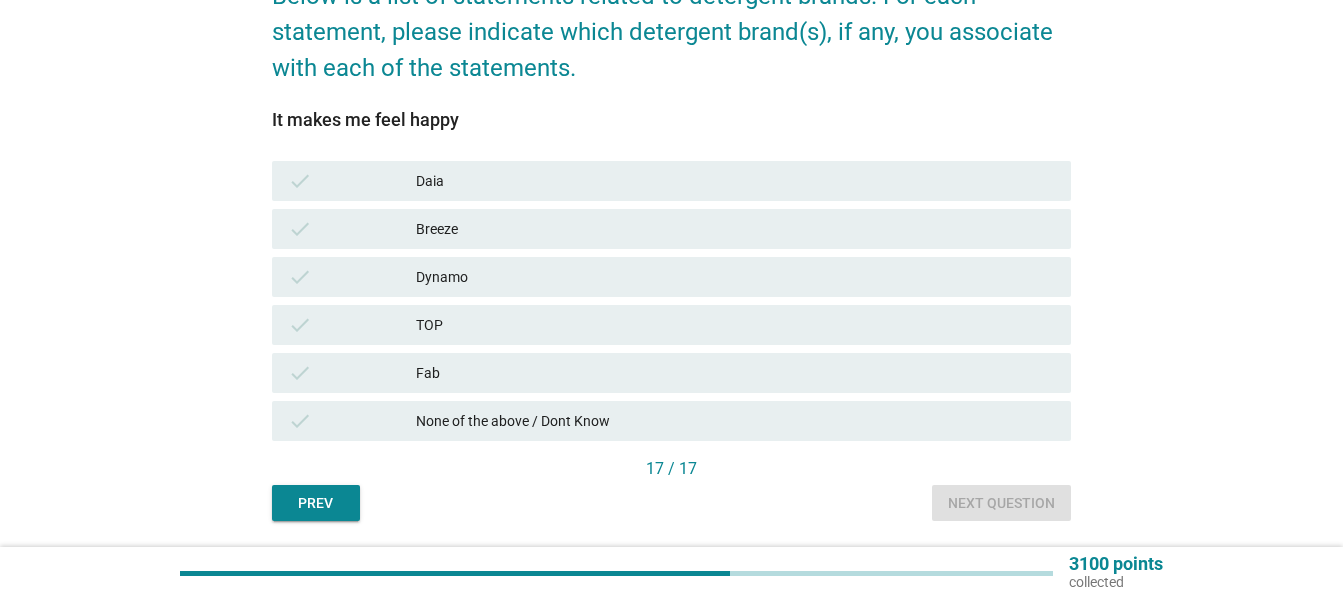 click on "check   Breeze" at bounding box center (671, 229) 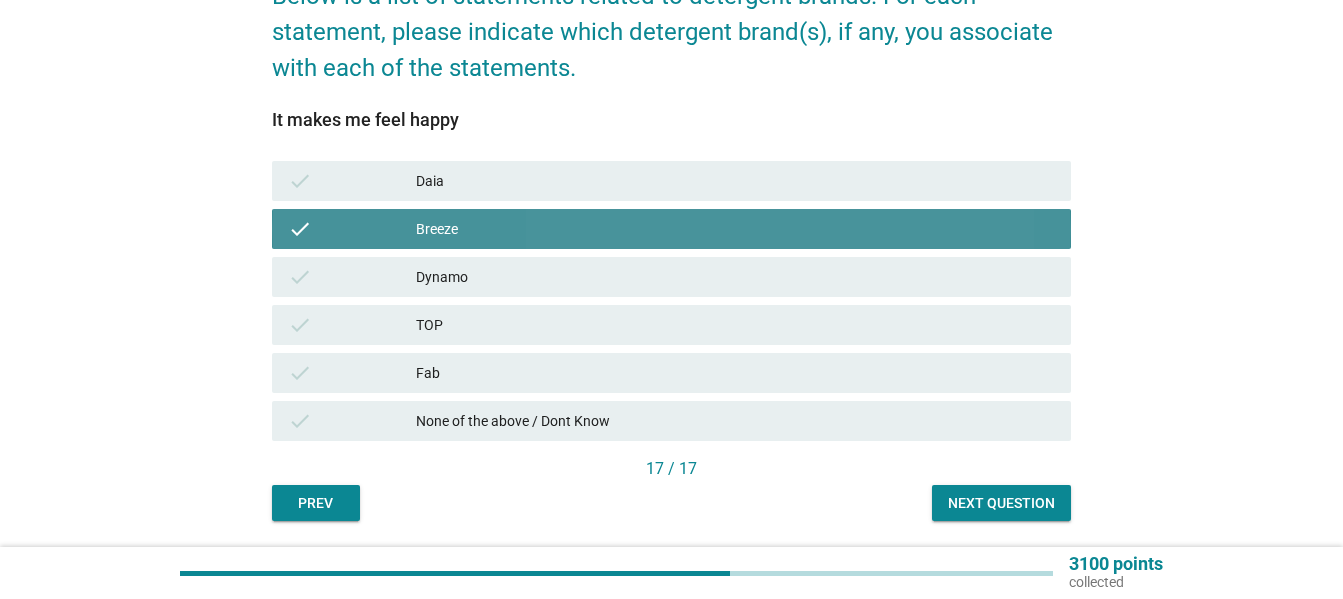 click on "check   Dynamo" at bounding box center (671, 277) 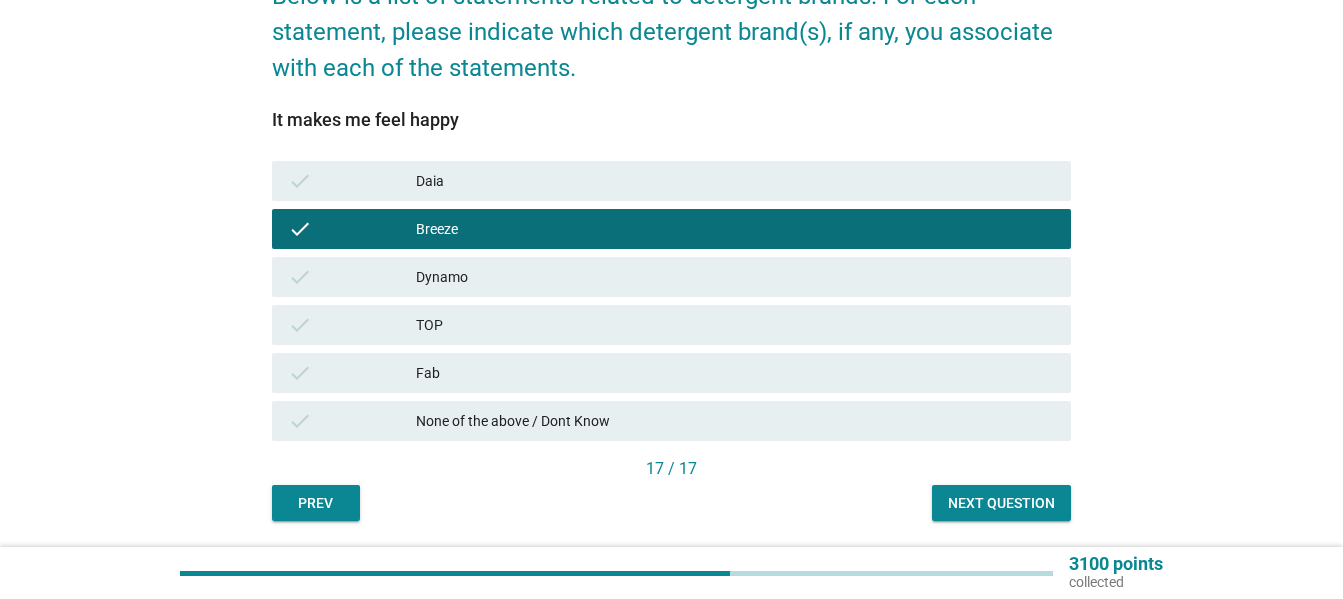 drag, startPoint x: 487, startPoint y: 283, endPoint x: 543, endPoint y: 292, distance: 56.718605 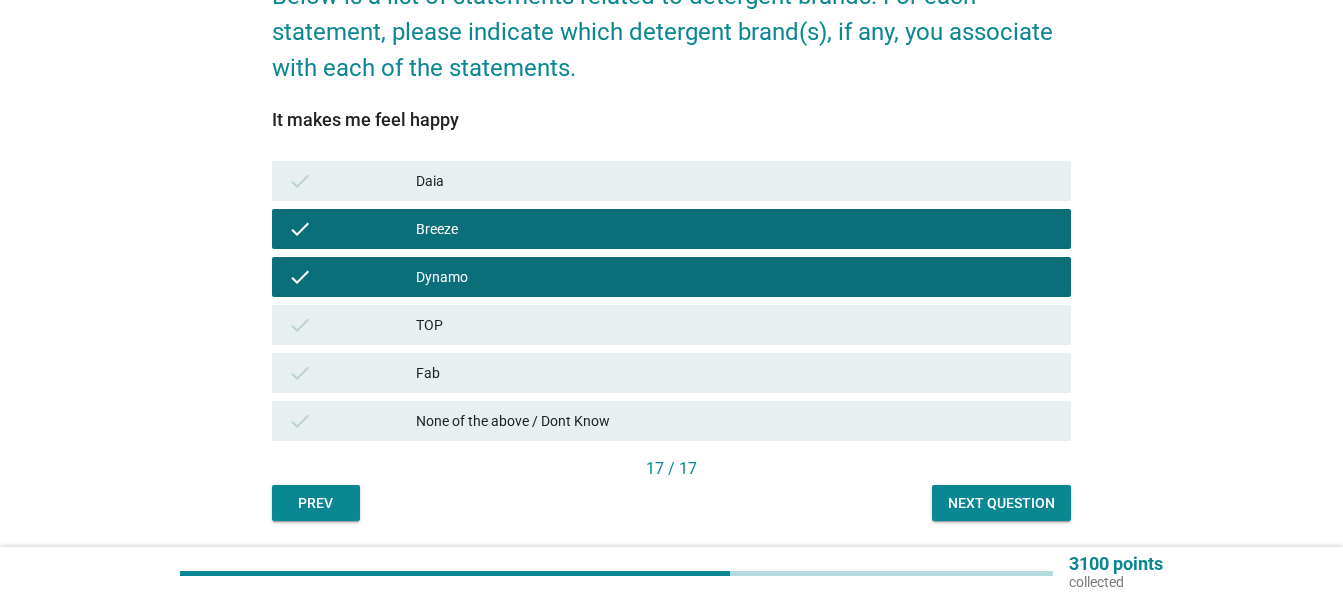 click on "Next question" at bounding box center [1001, 503] 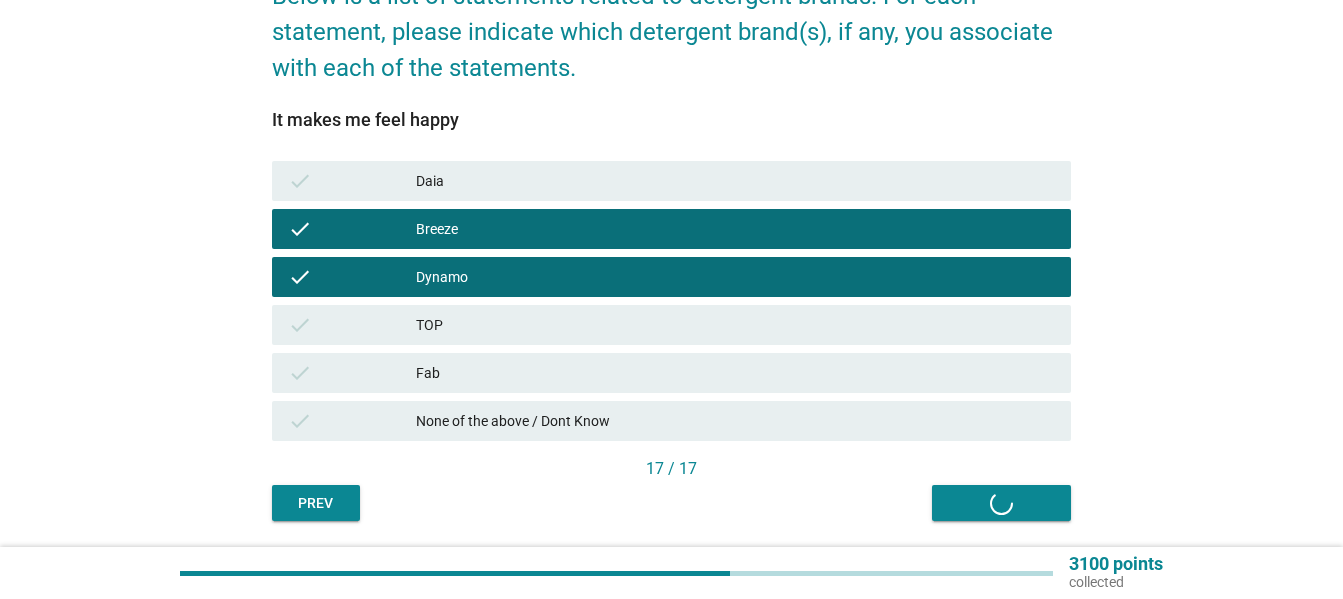 scroll, scrollTop: 0, scrollLeft: 0, axis: both 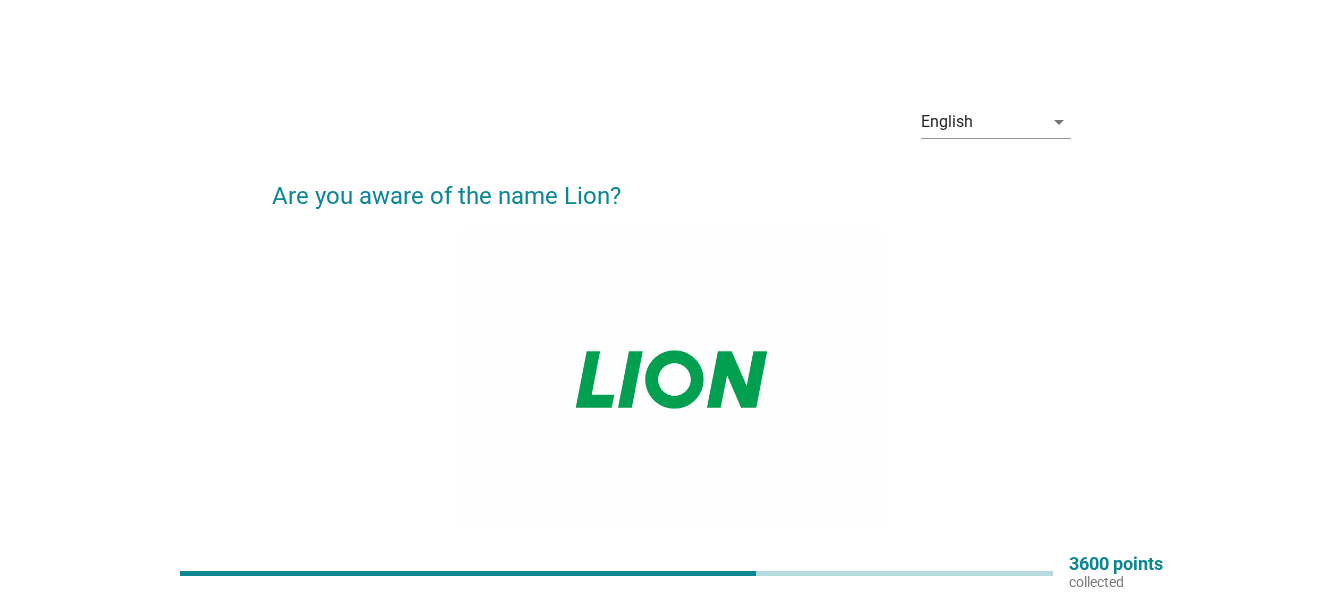 click on "radio_button_unchecked Yes" at bounding box center (740, 581) 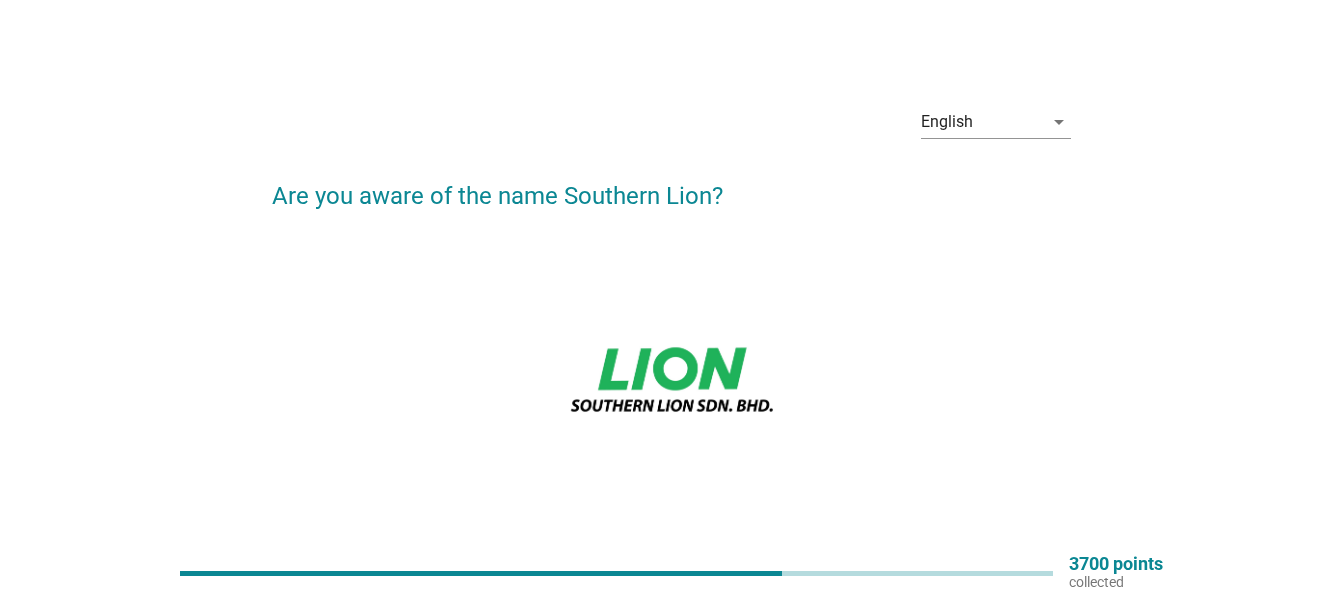 click on "radio_button_unchecked No" at bounding box center (740, 637) 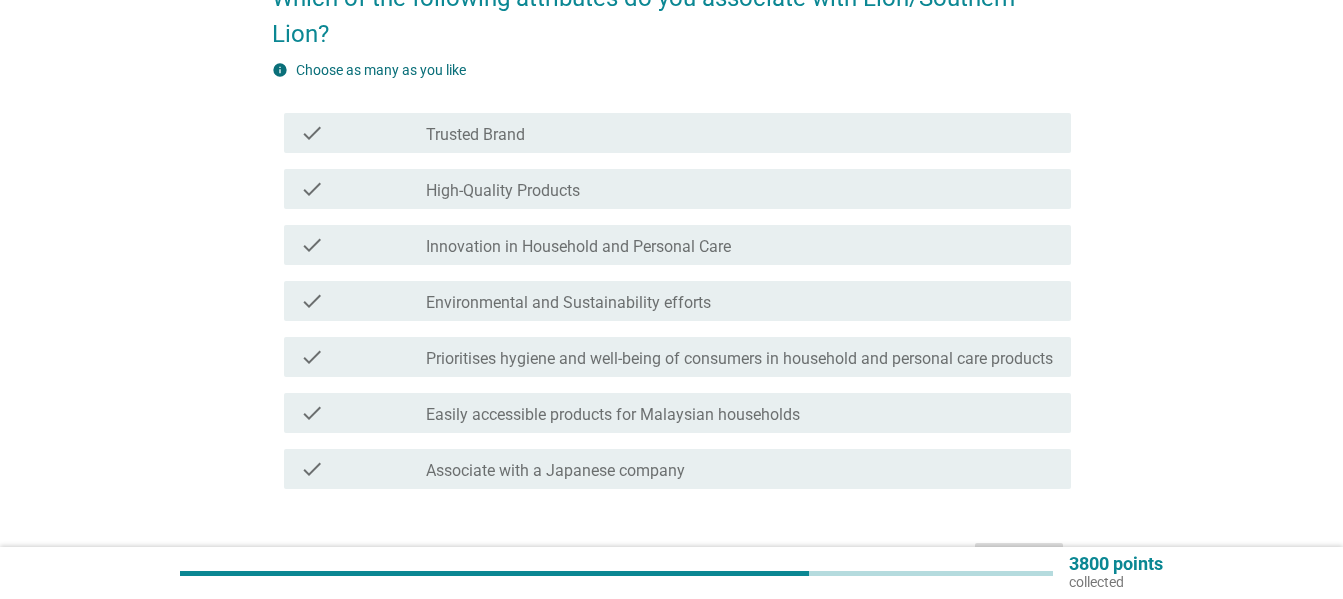 scroll, scrollTop: 200, scrollLeft: 0, axis: vertical 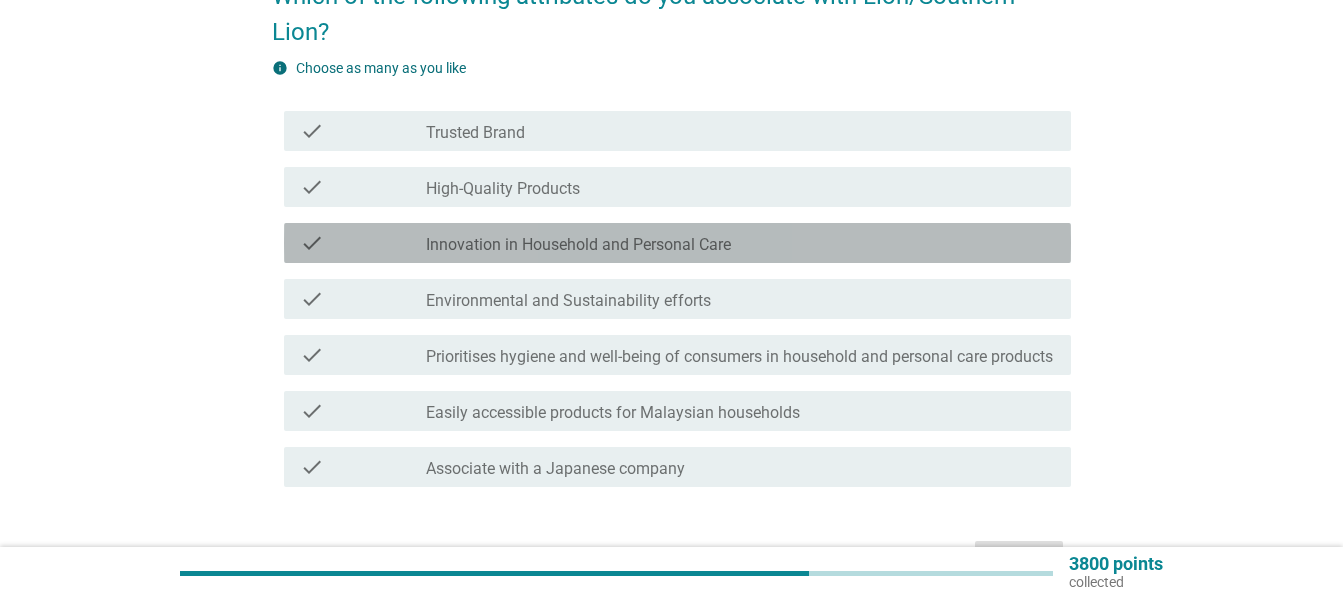 click on "Innovation in Household and Personal Care" at bounding box center (578, 245) 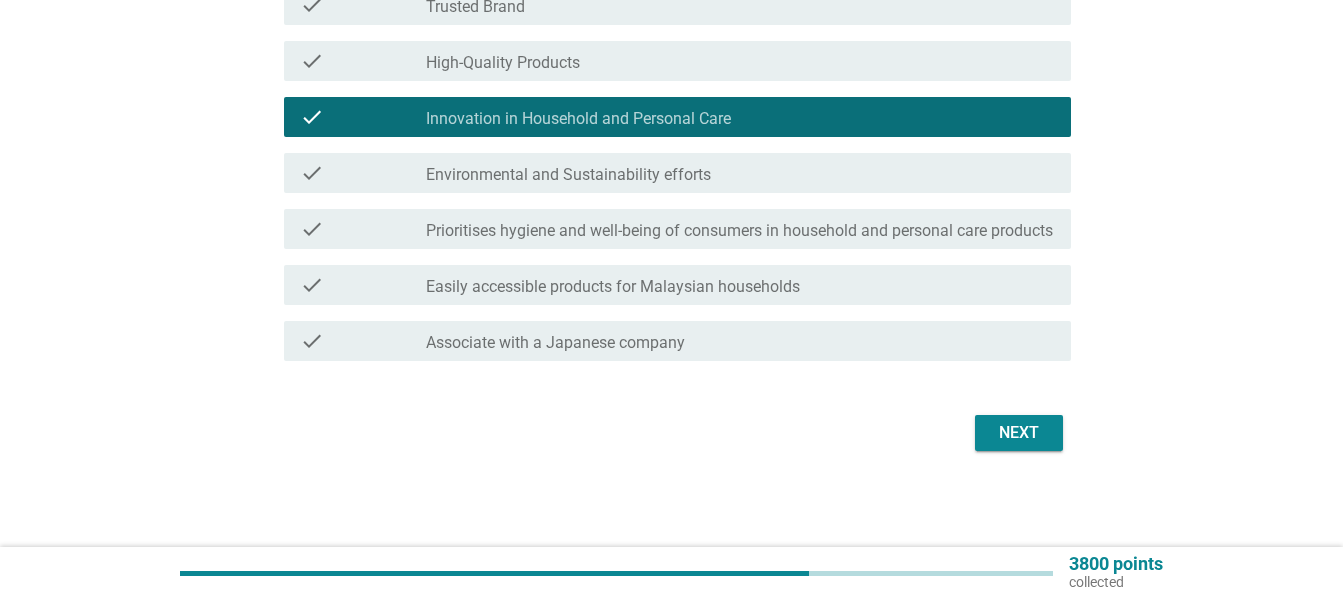 scroll, scrollTop: 346, scrollLeft: 0, axis: vertical 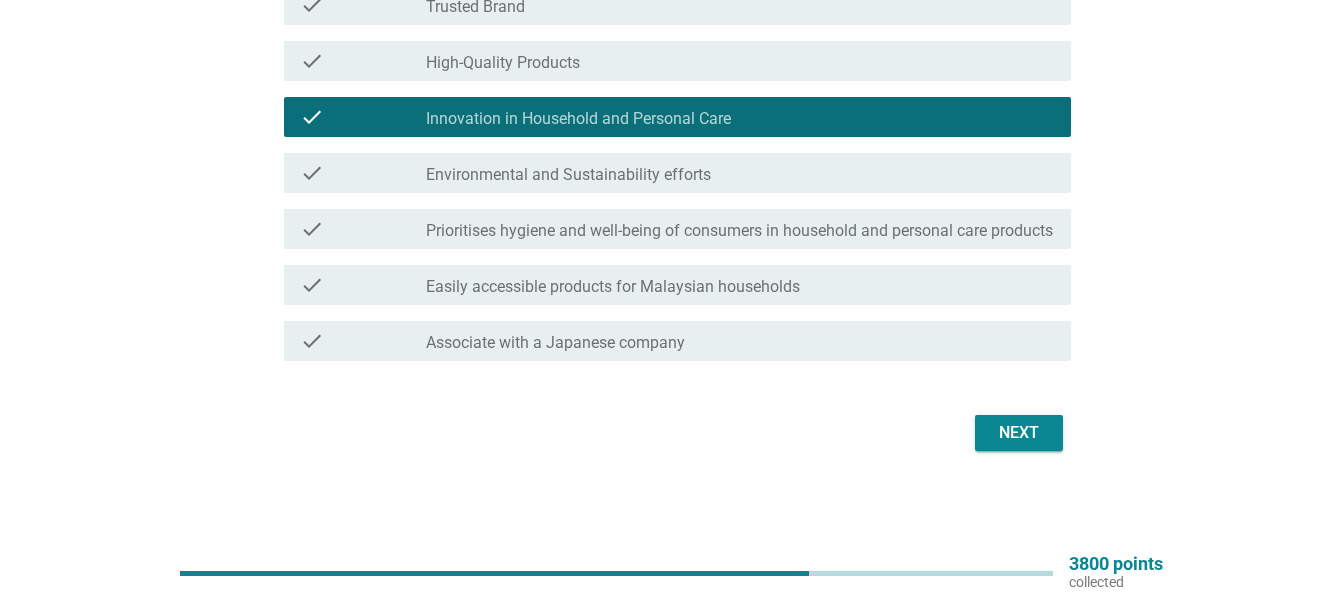 click on "Easily accessible products for Malaysian households" at bounding box center (613, 287) 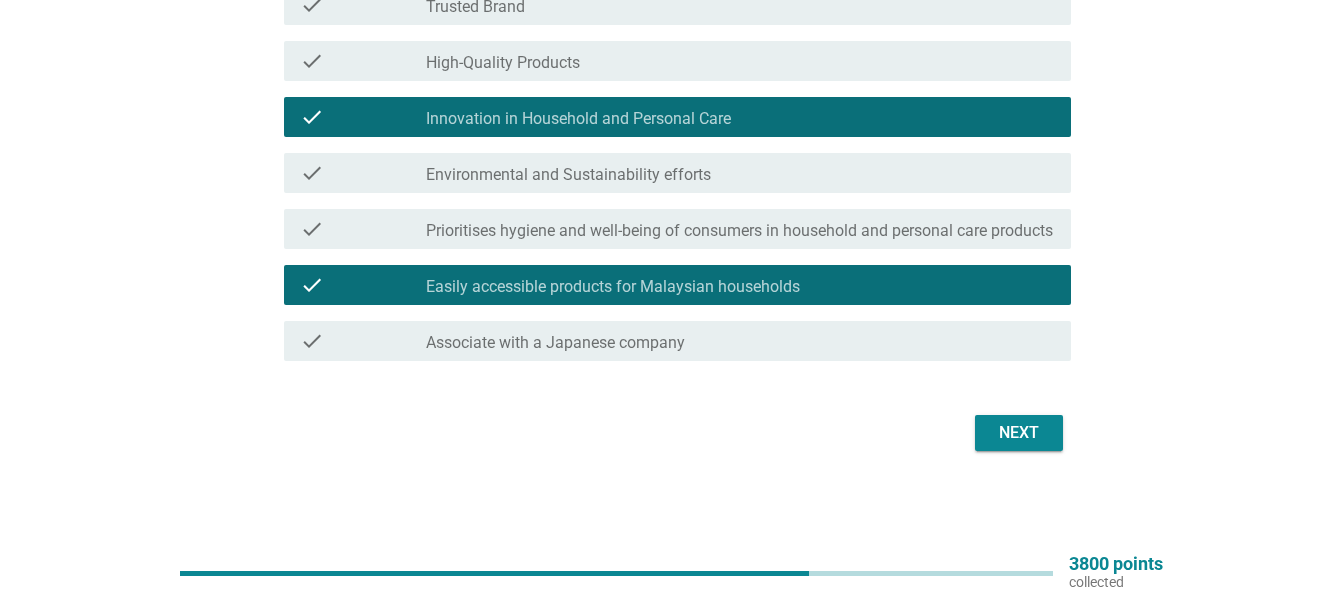 click on "Next" at bounding box center (1019, 433) 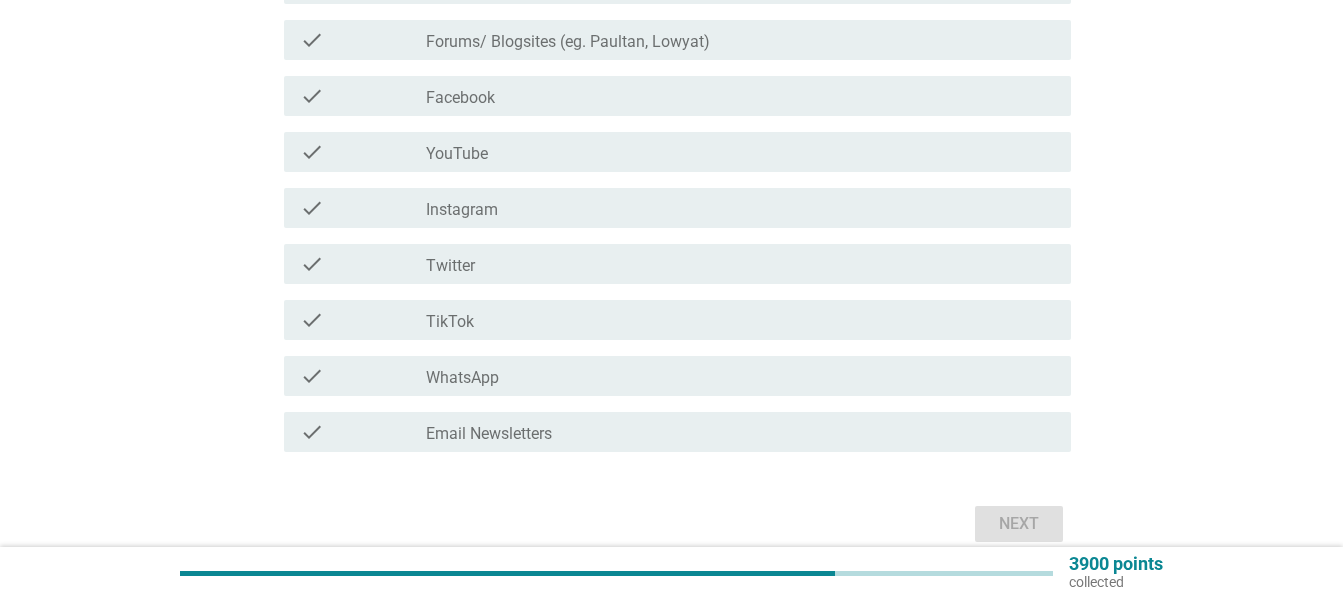 scroll, scrollTop: 800, scrollLeft: 0, axis: vertical 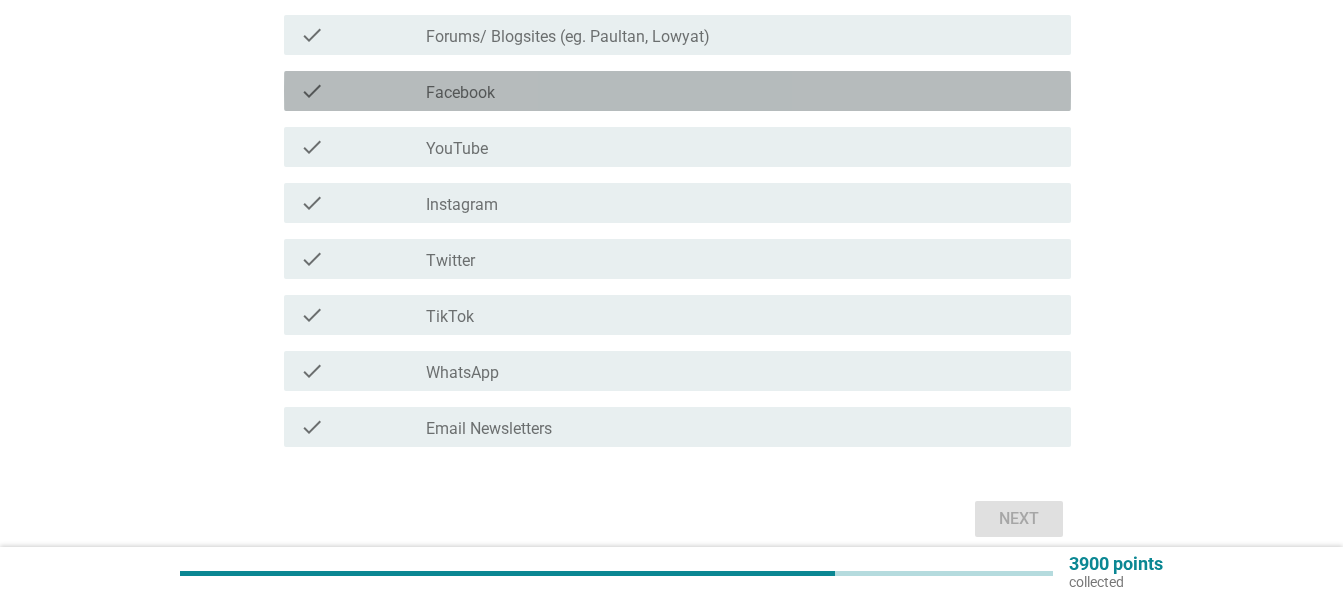click on "check_box_outline_blank Facebook" at bounding box center (740, 91) 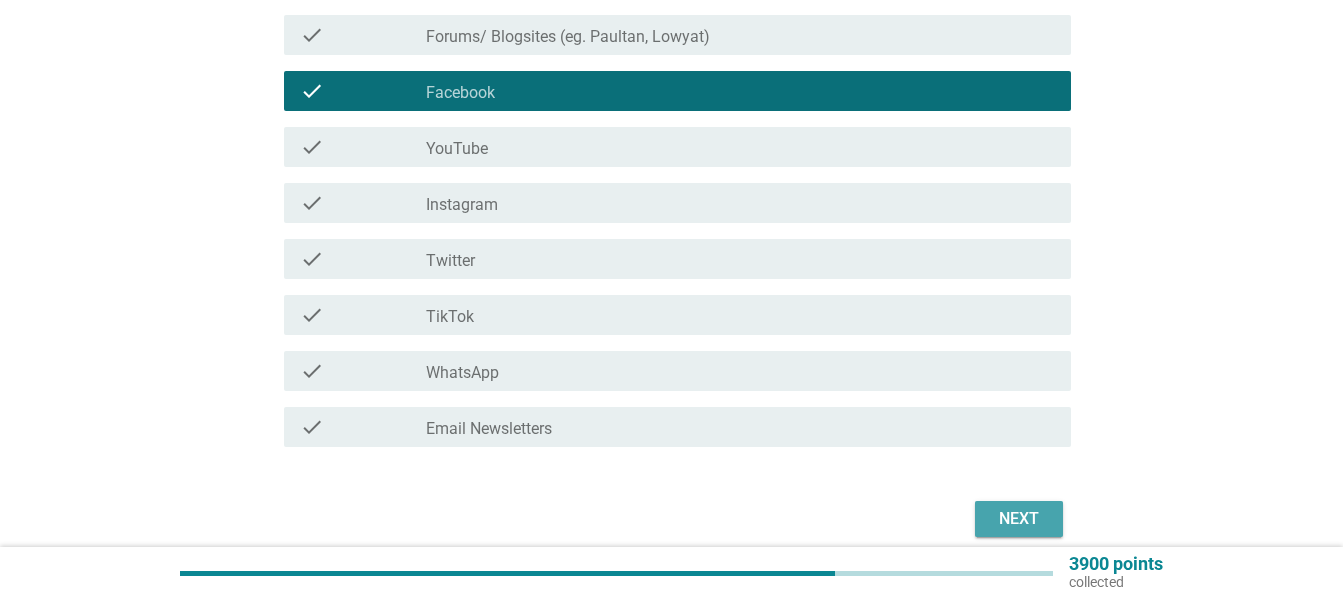 click on "Next" at bounding box center (1019, 519) 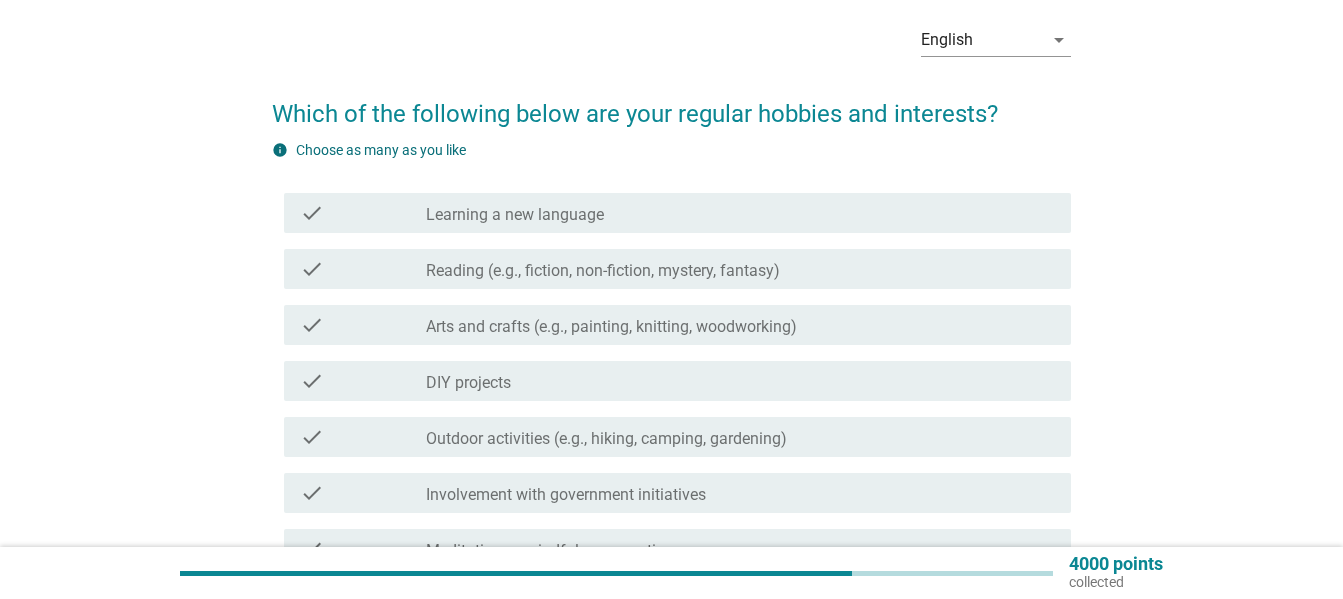 scroll, scrollTop: 200, scrollLeft: 0, axis: vertical 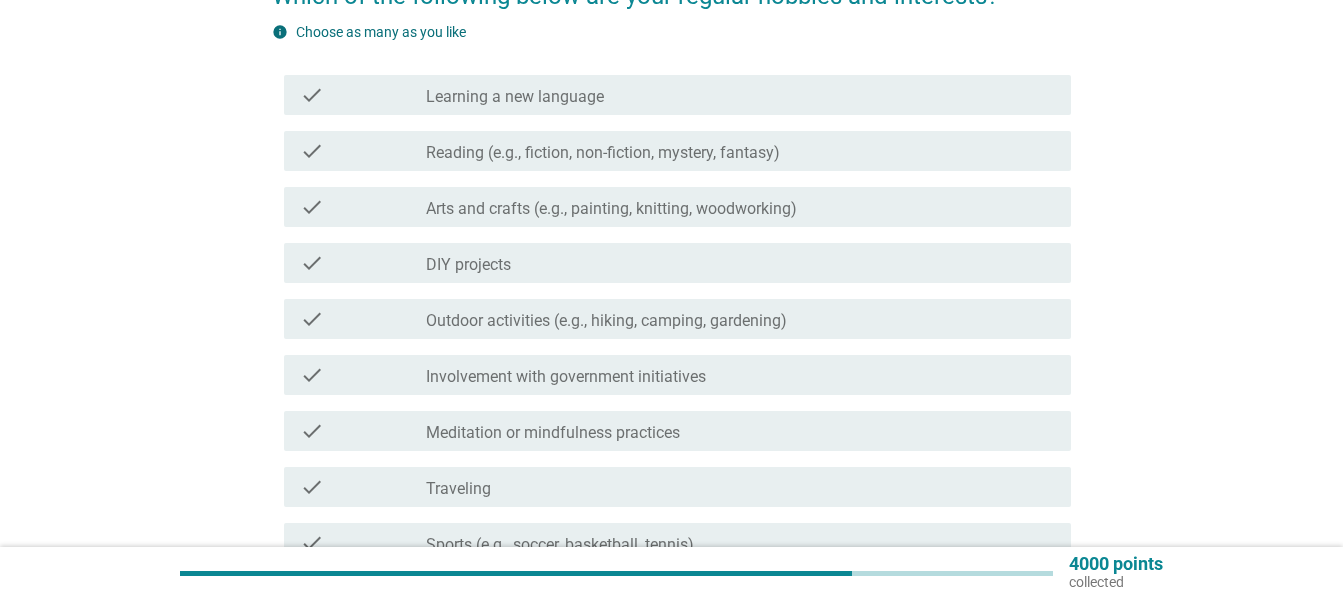 click on "check_box_outline_blank Outdoor activities (e.g., hiking, camping, gardening)" at bounding box center (740, 319) 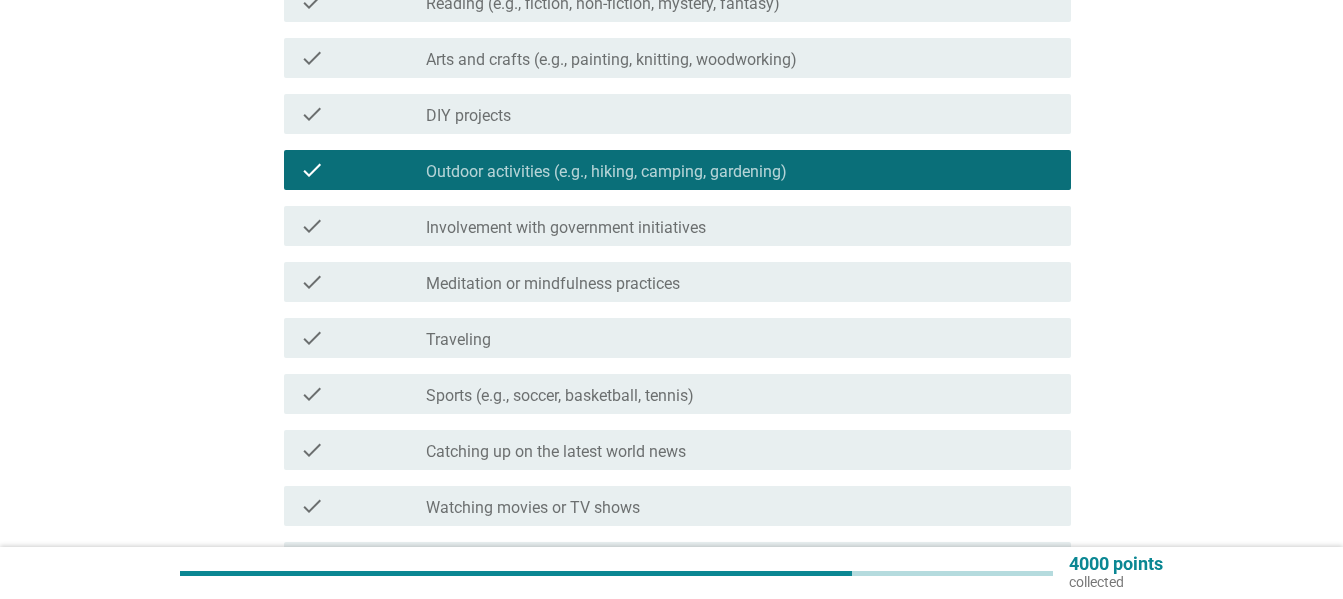 scroll, scrollTop: 400, scrollLeft: 0, axis: vertical 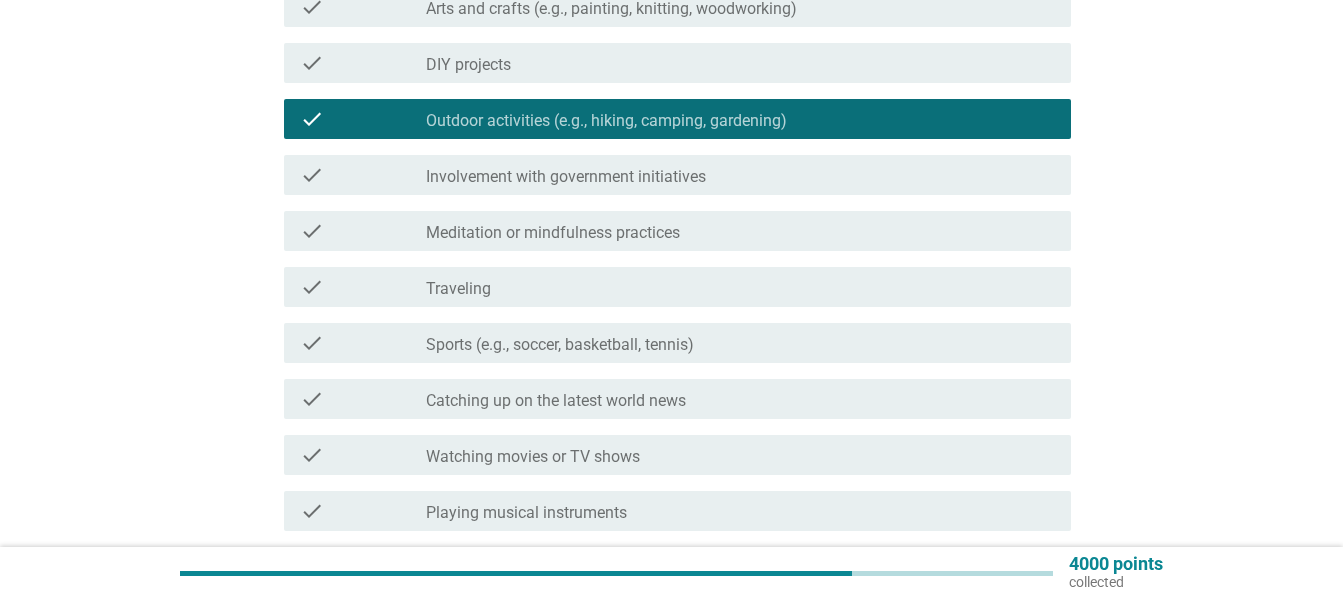 click on "check_box_outline_blank Traveling" at bounding box center (740, 287) 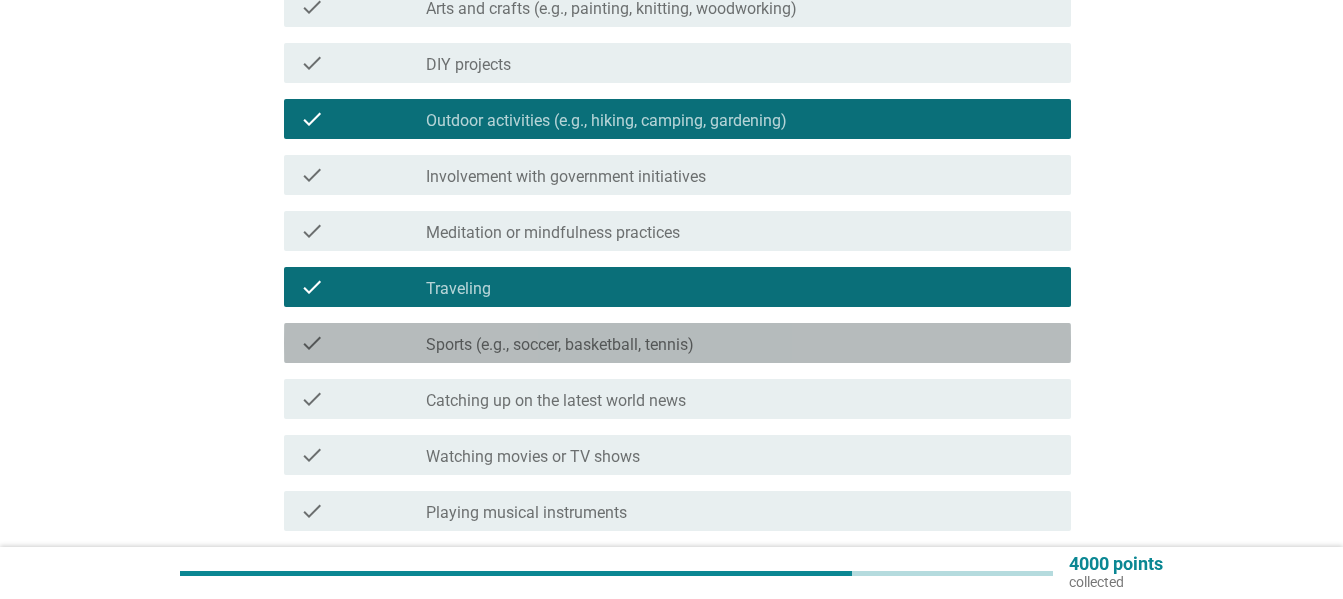 click on "check_box_outline_blank Sports (e.g., soccer, basketball, tennis)" at bounding box center (740, 343) 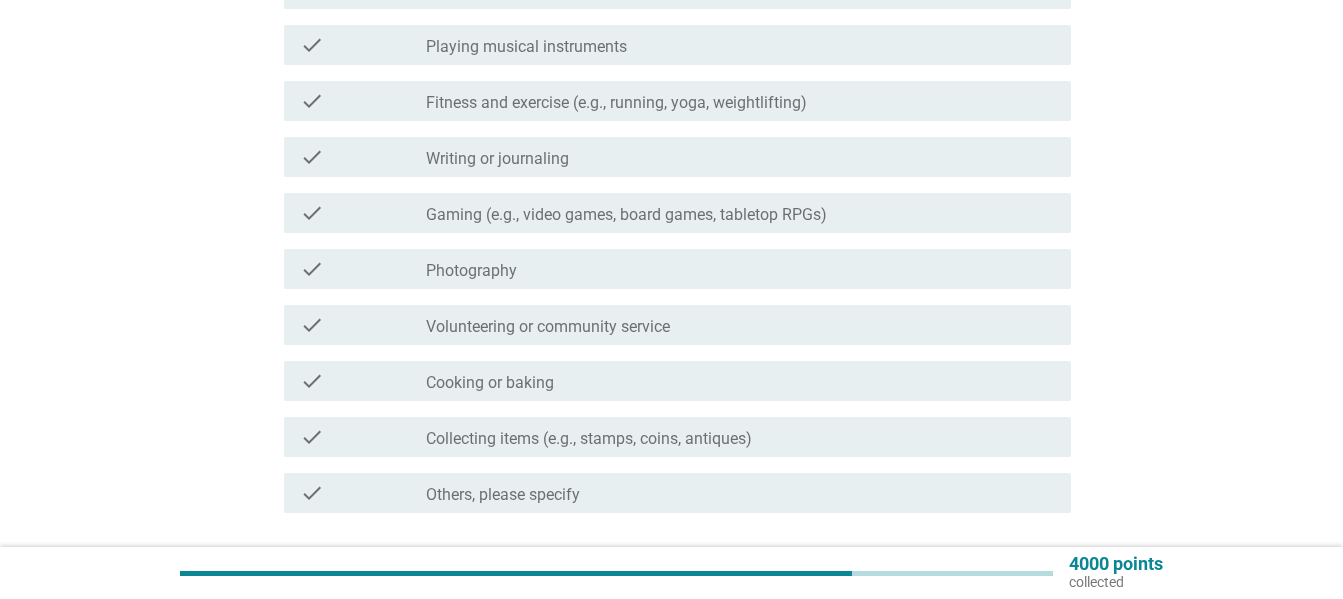 scroll, scrollTop: 900, scrollLeft: 0, axis: vertical 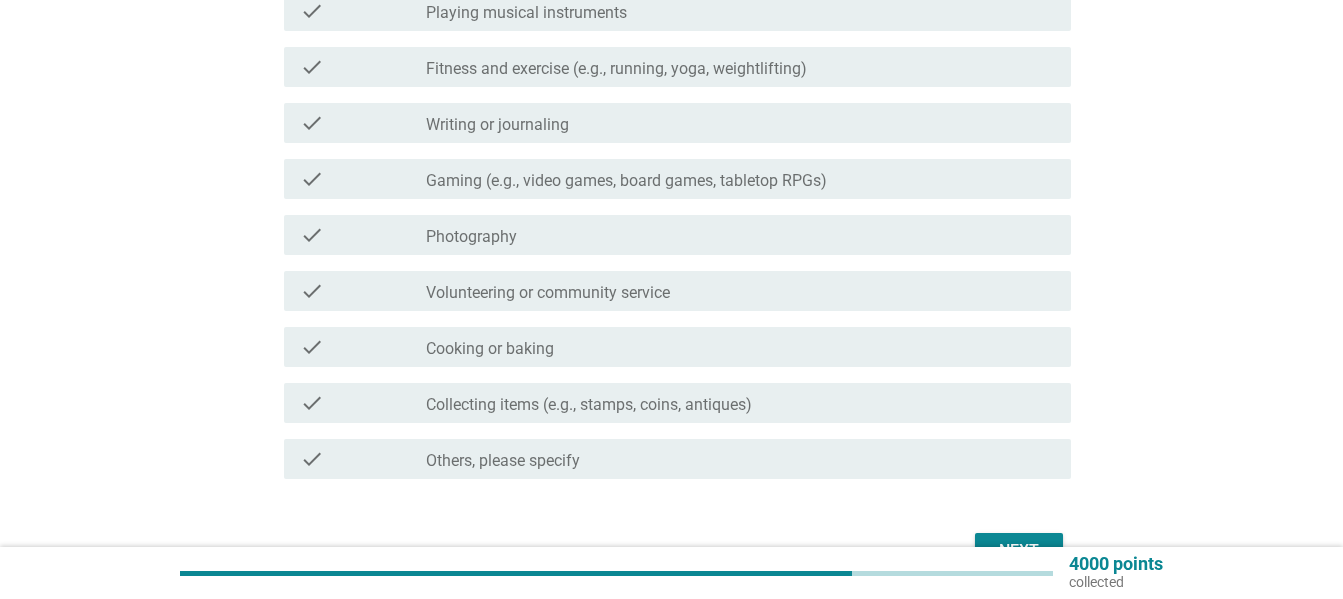 click on "check_box_outline_blank Cooking or baking" at bounding box center (740, 347) 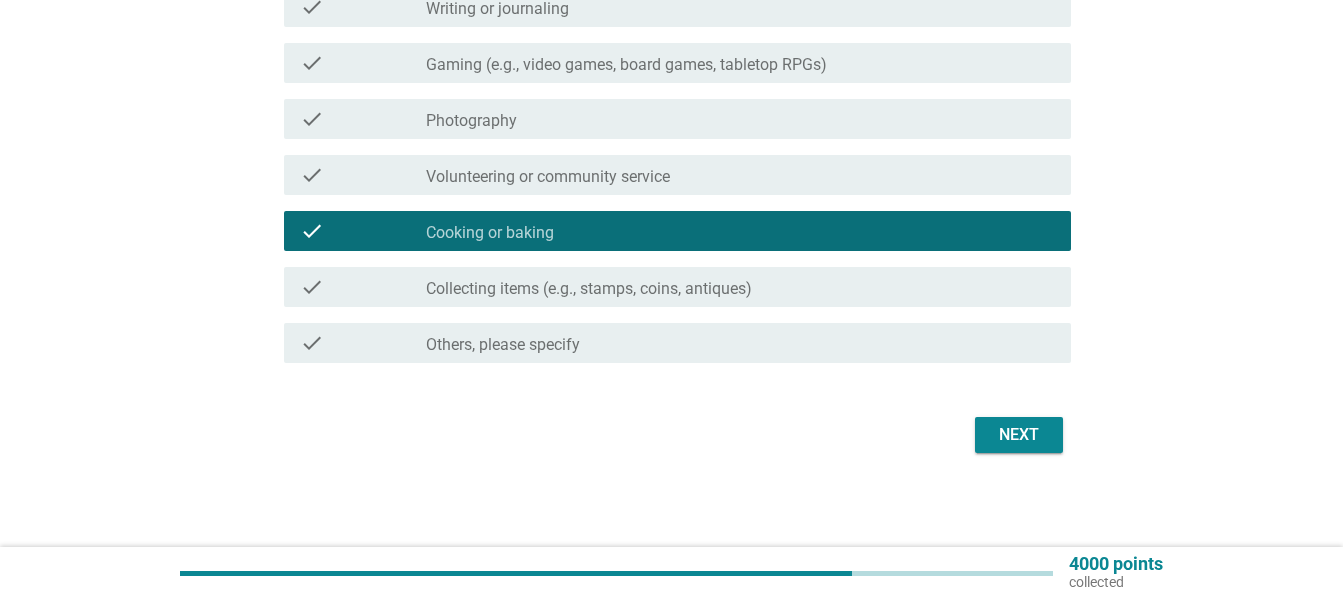 scroll, scrollTop: 1018, scrollLeft: 0, axis: vertical 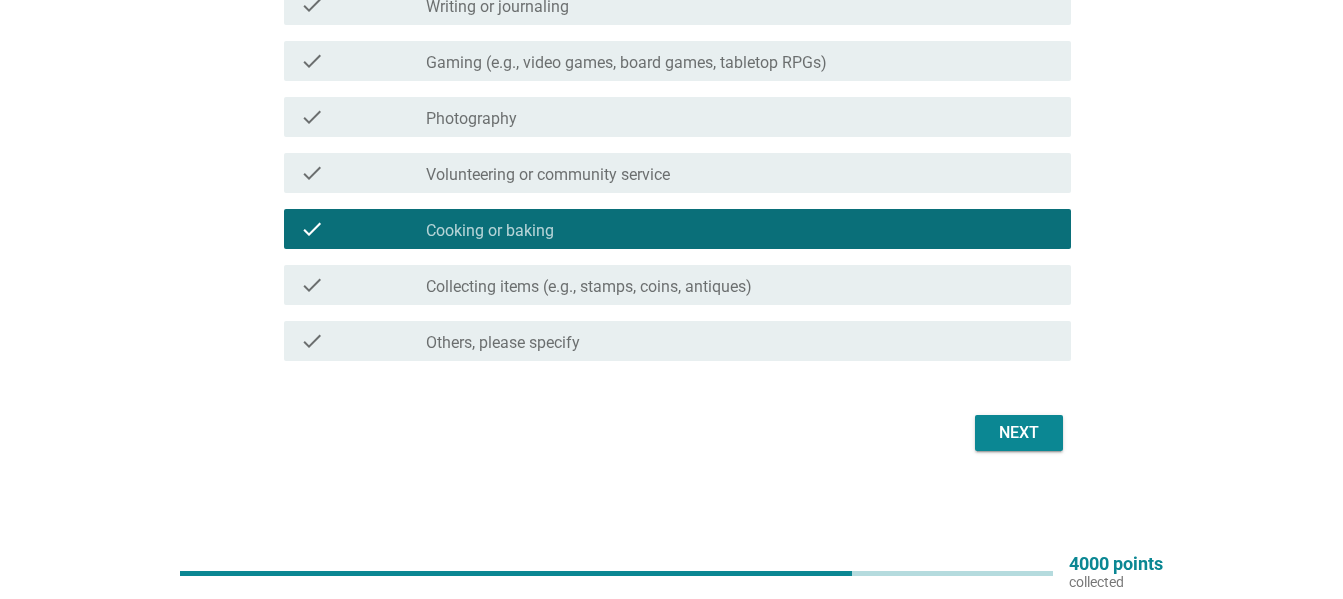 click on "Next" at bounding box center [1019, 433] 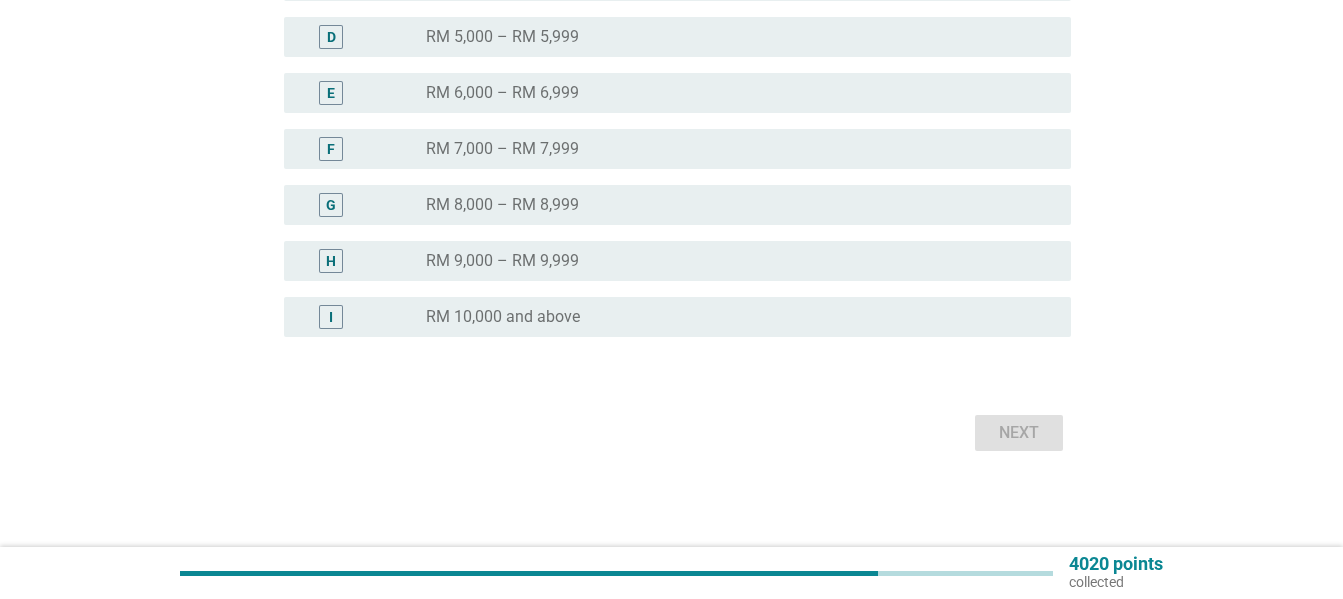 scroll, scrollTop: 0, scrollLeft: 0, axis: both 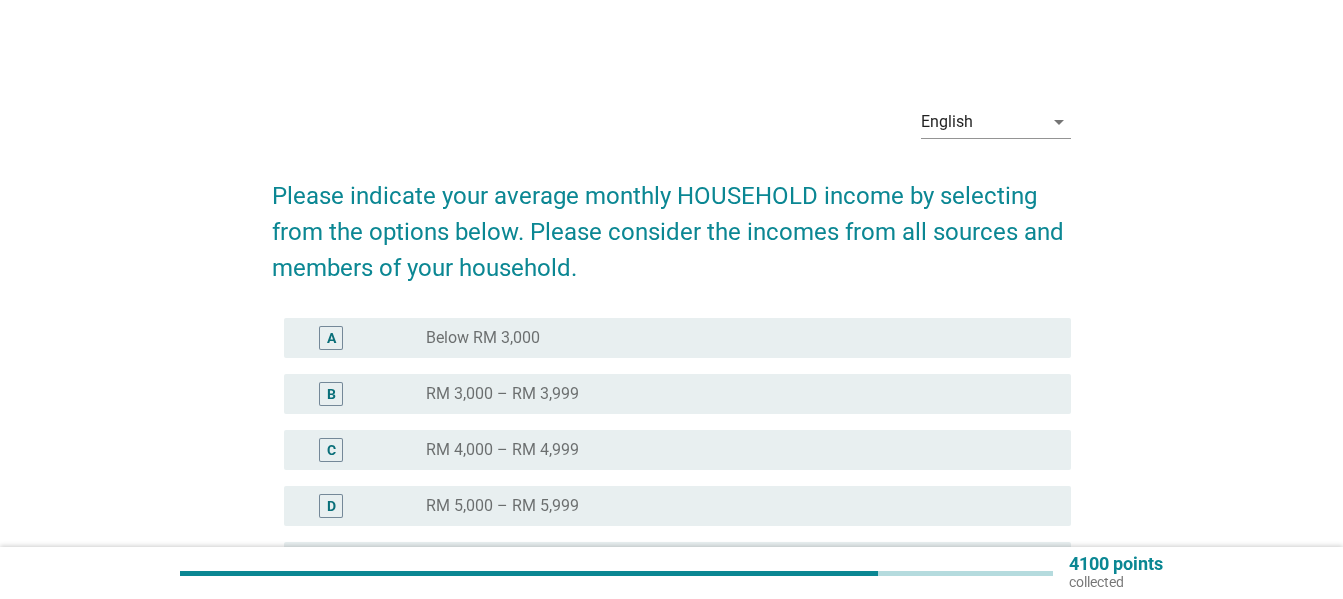 click on "RM 3,000 – RM 3,999" at bounding box center (502, 394) 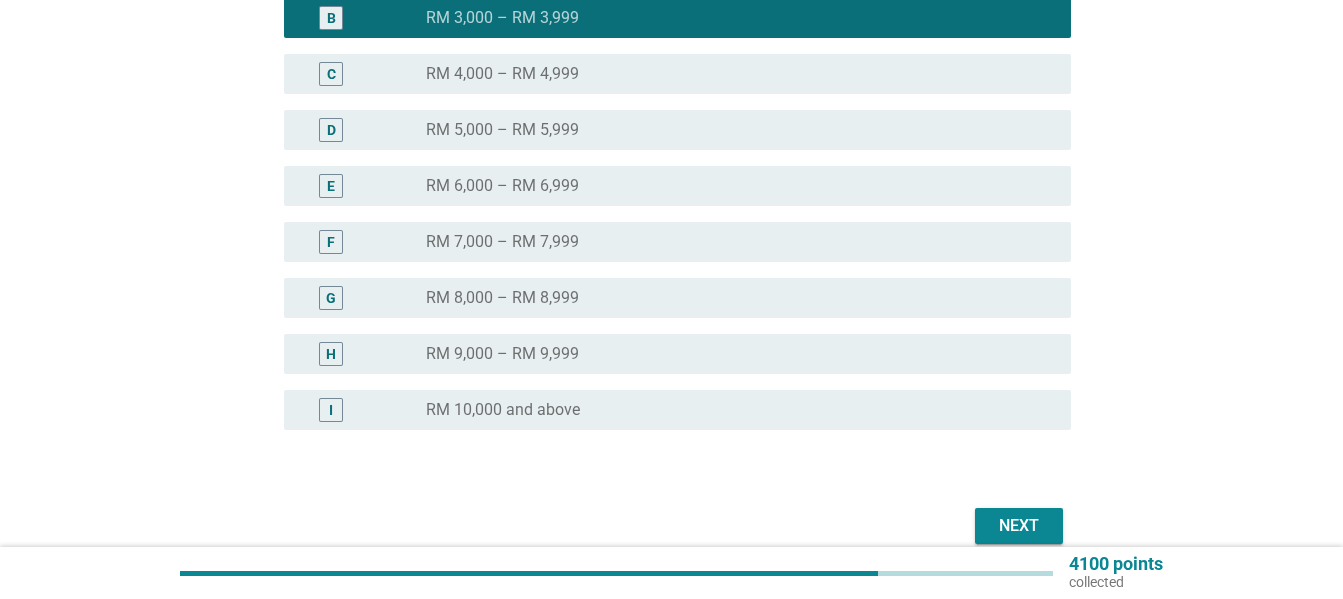 scroll, scrollTop: 469, scrollLeft: 0, axis: vertical 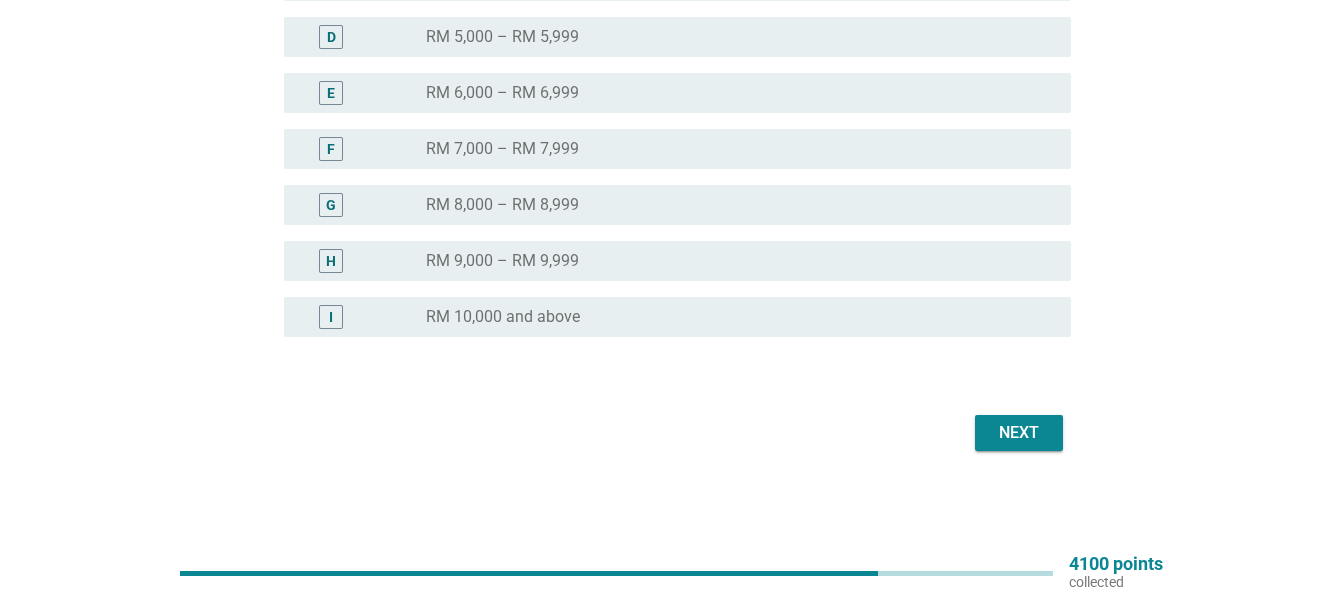 click on "Next" at bounding box center [1019, 433] 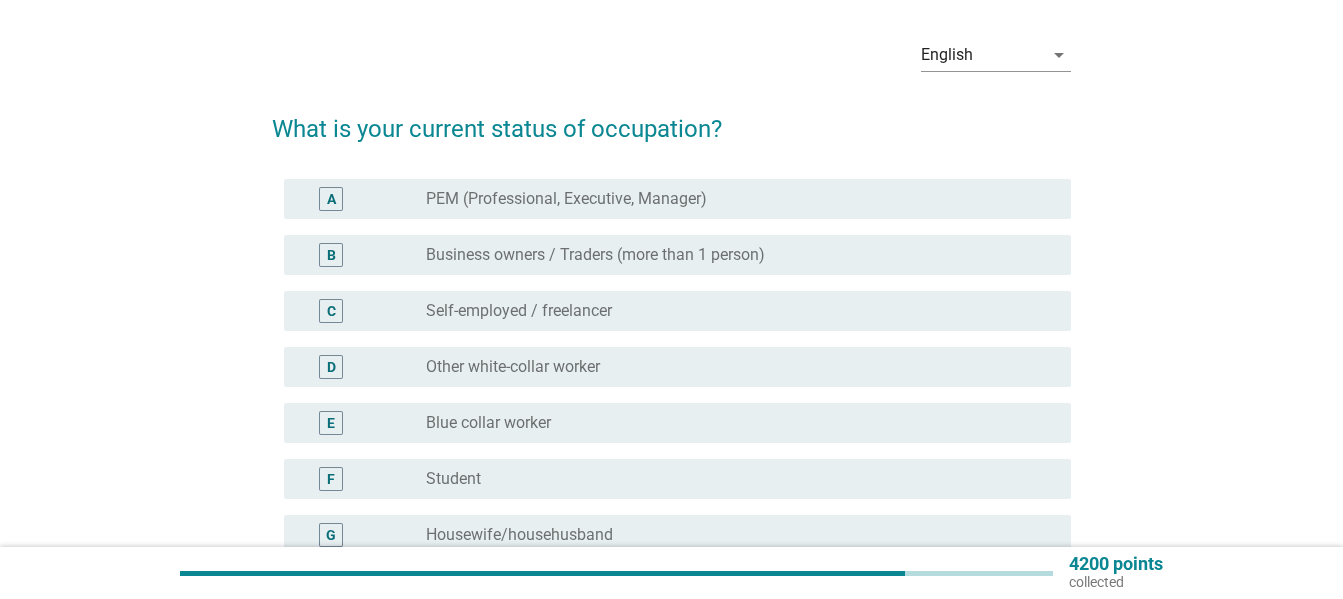 scroll, scrollTop: 100, scrollLeft: 0, axis: vertical 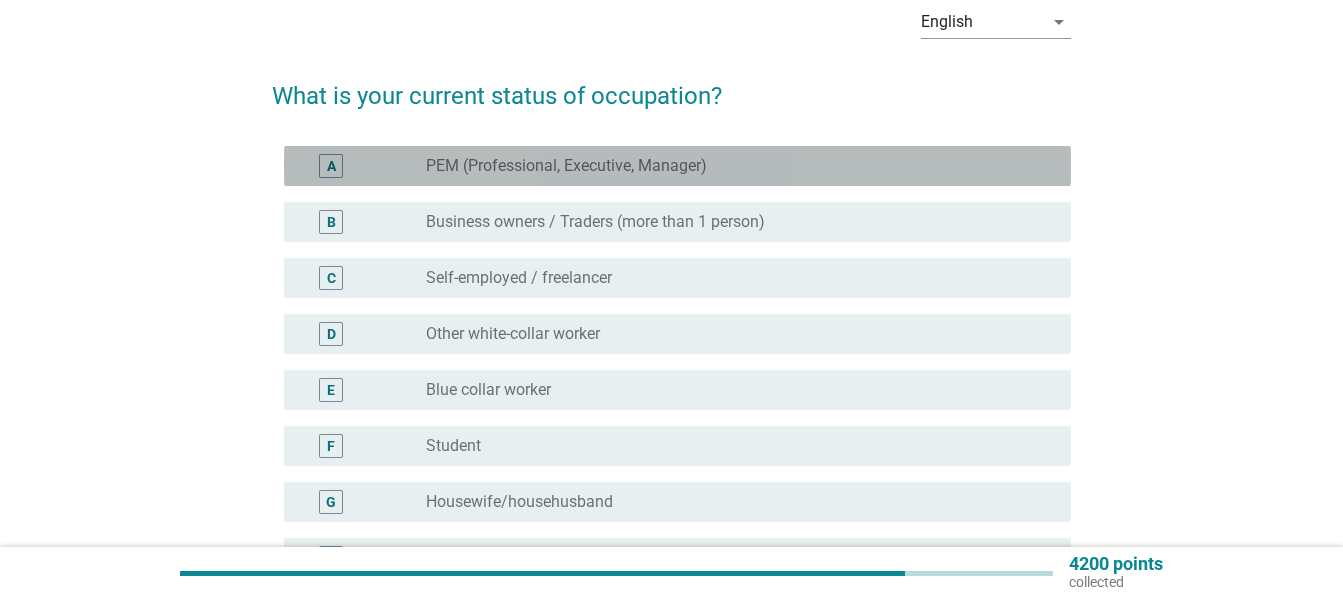 click on "PEM (Professional, Executive, Manager)" at bounding box center [566, 166] 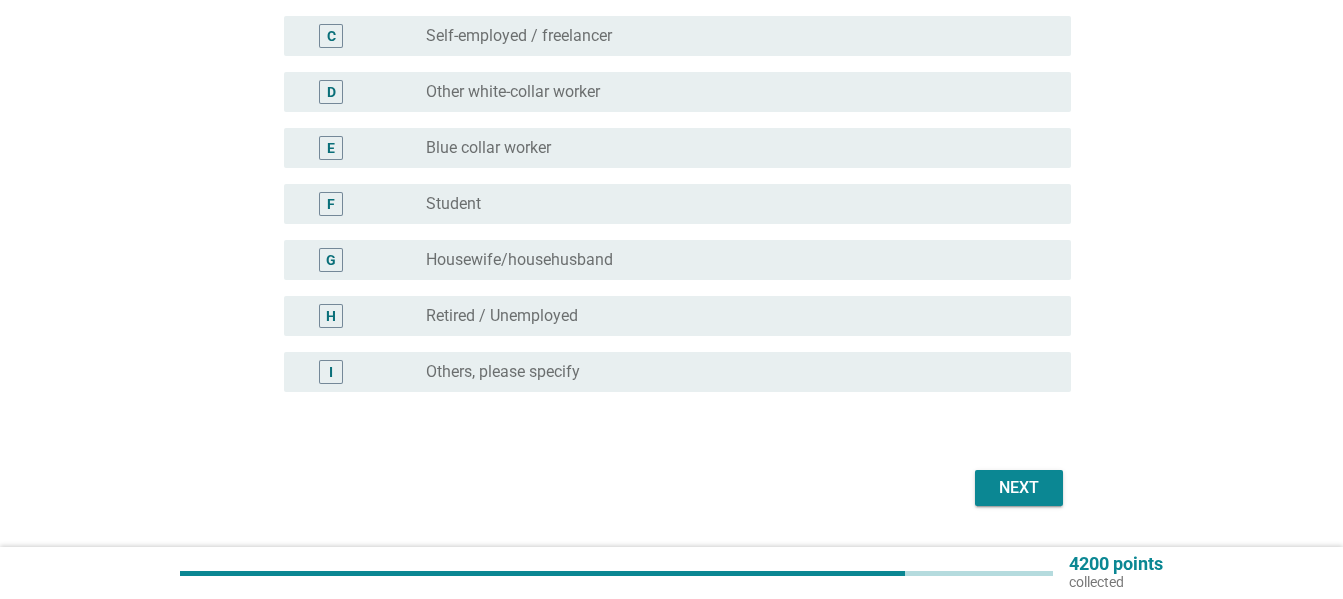 scroll, scrollTop: 397, scrollLeft: 0, axis: vertical 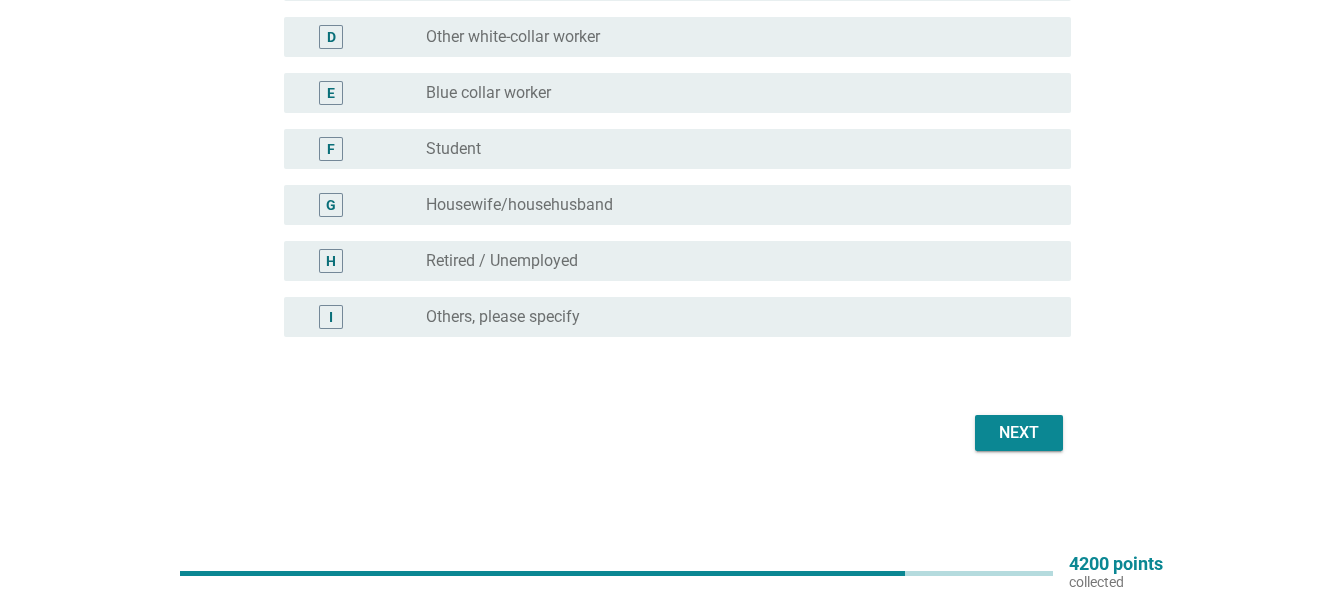 click on "Next" at bounding box center (1019, 433) 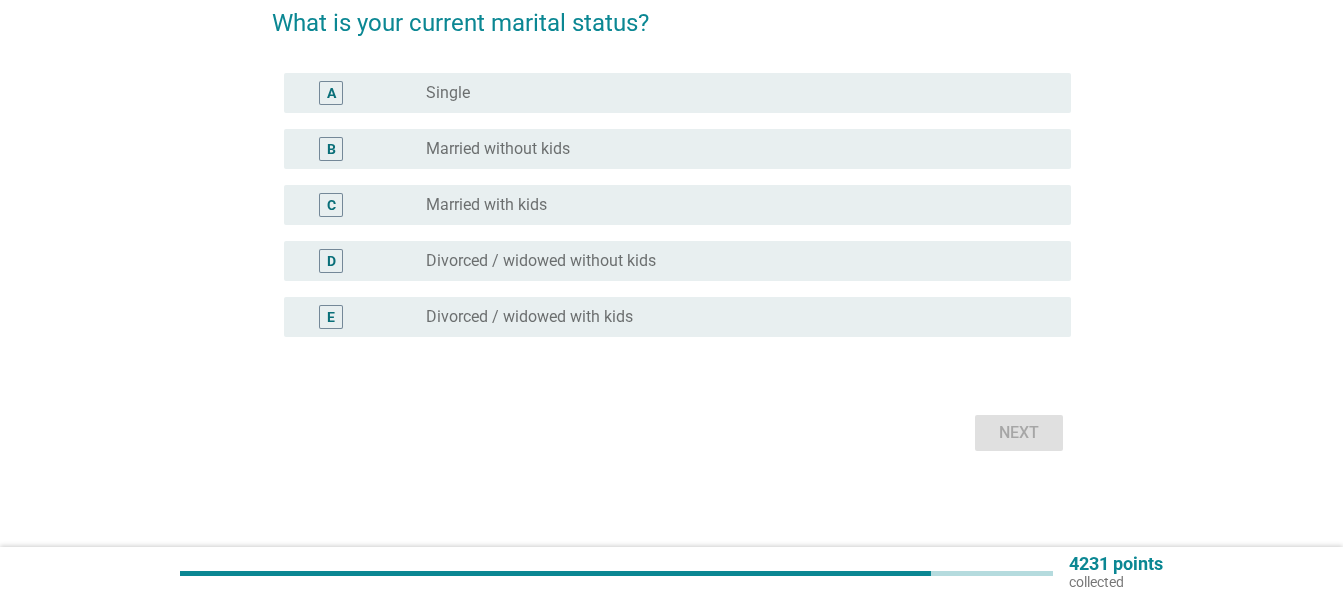 scroll, scrollTop: 0, scrollLeft: 0, axis: both 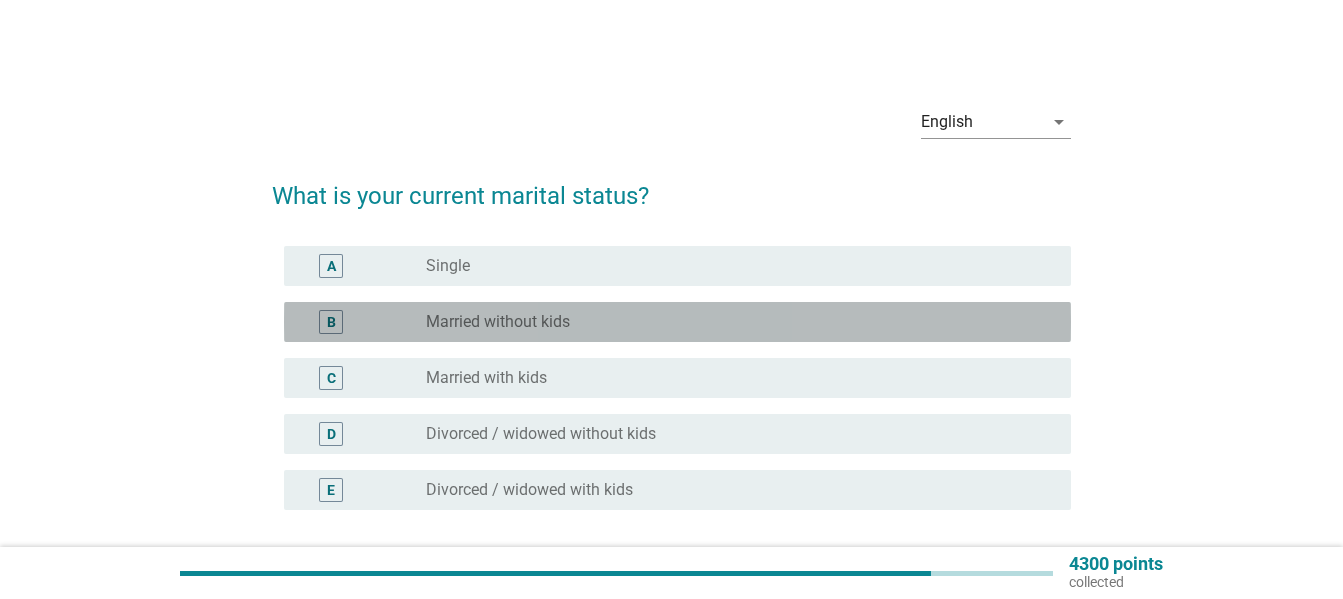 click on "radio_button_unchecked Married without kids" at bounding box center [740, 322] 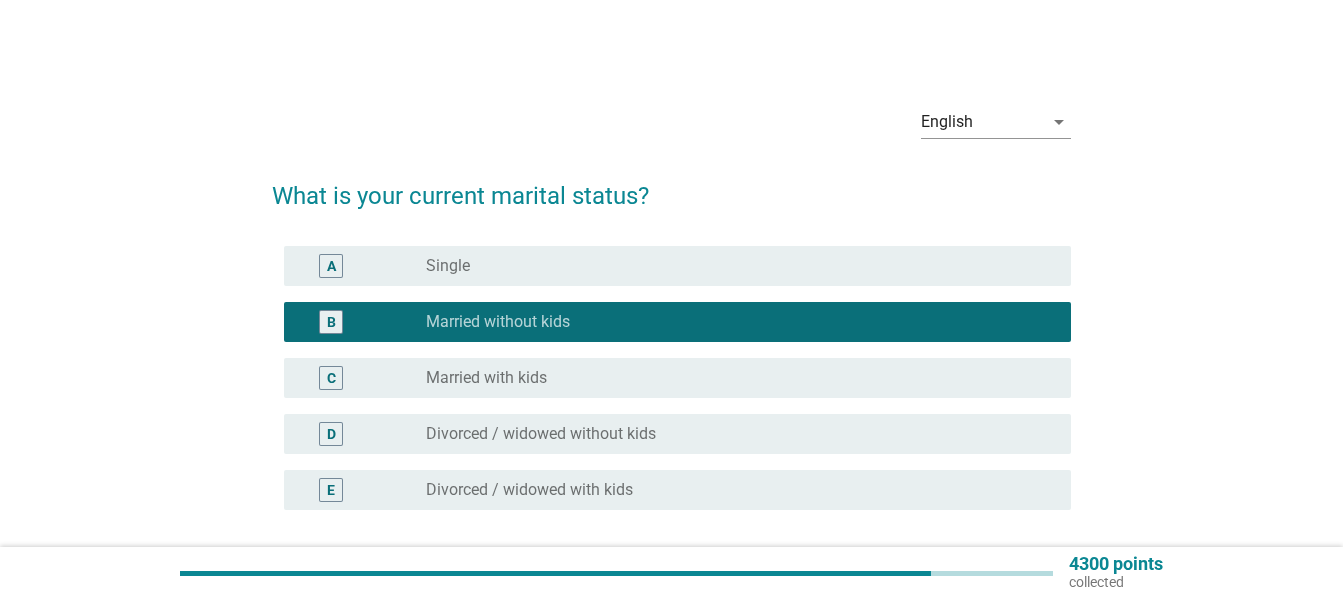 click on "Married with kids" at bounding box center (486, 378) 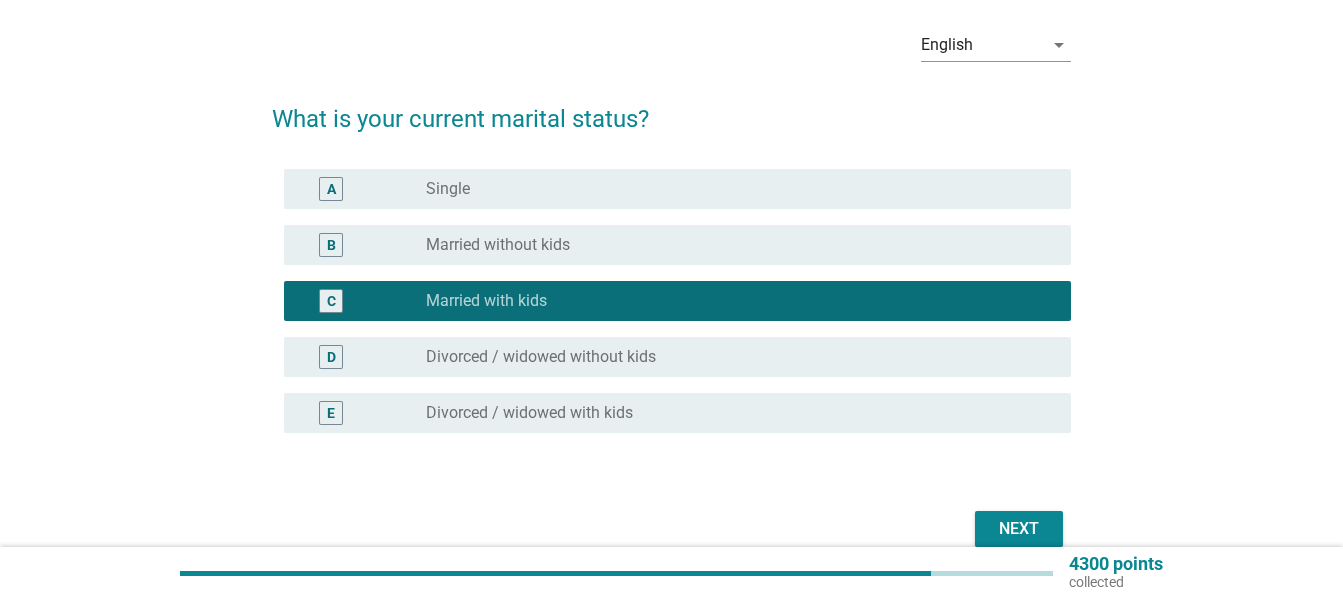 scroll, scrollTop: 173, scrollLeft: 0, axis: vertical 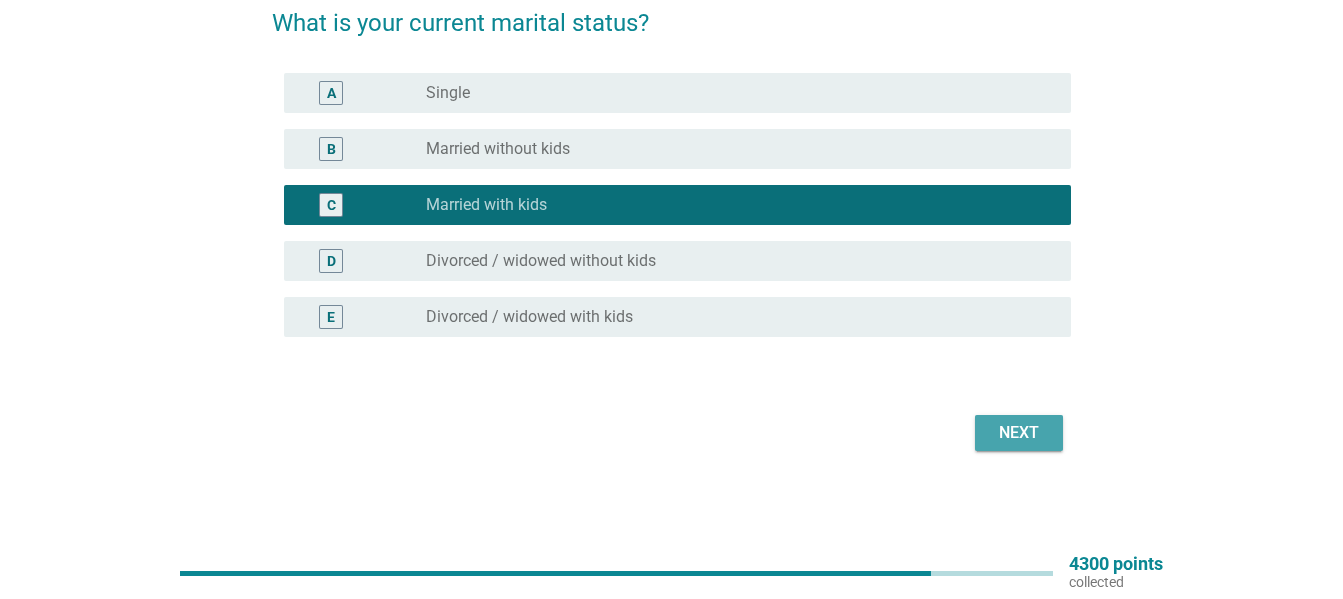 click on "Next" at bounding box center (1019, 433) 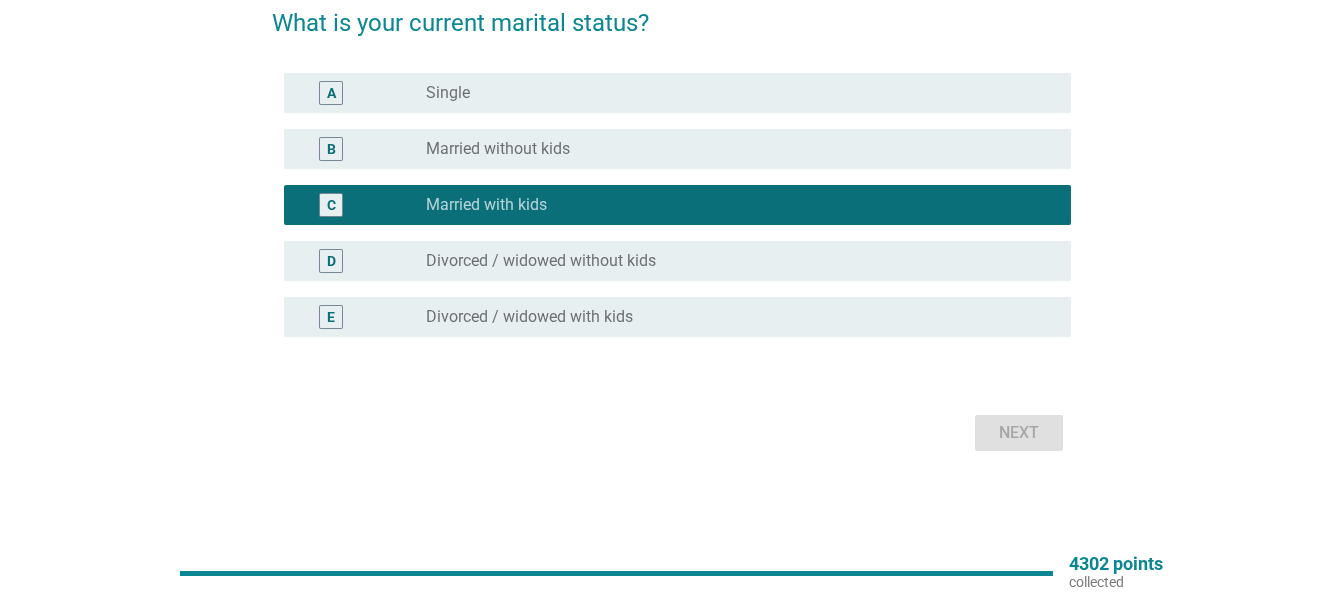 scroll, scrollTop: 0, scrollLeft: 0, axis: both 